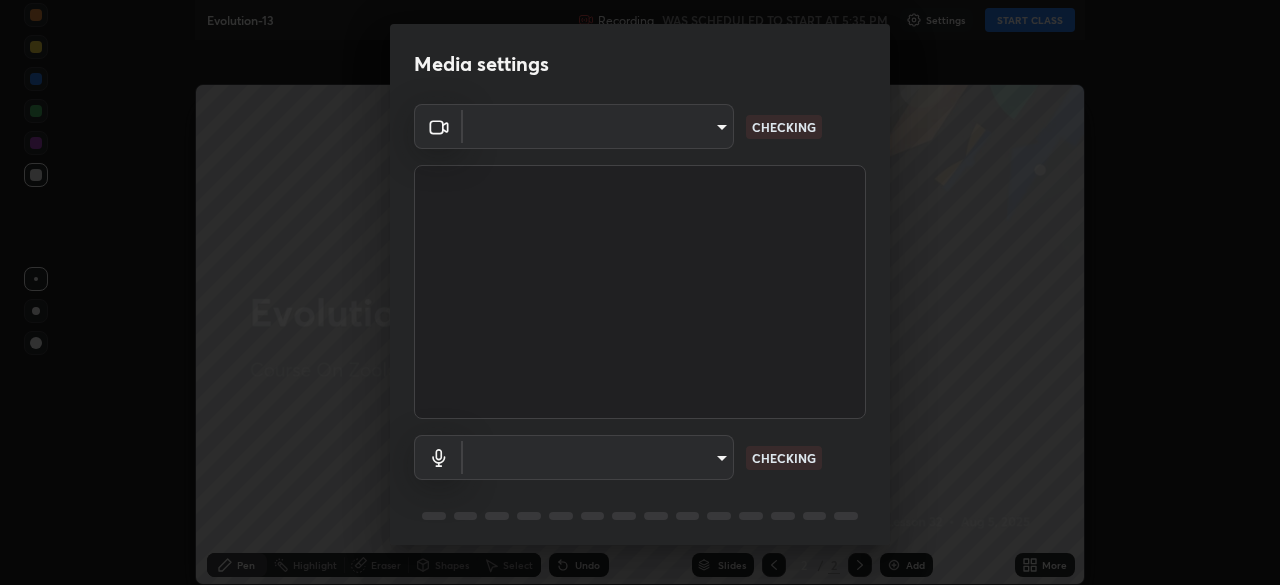 type on "49997c5035a380d1e4bfd67072f4403f37fcfd6159da511fce73e868ba03c42c" 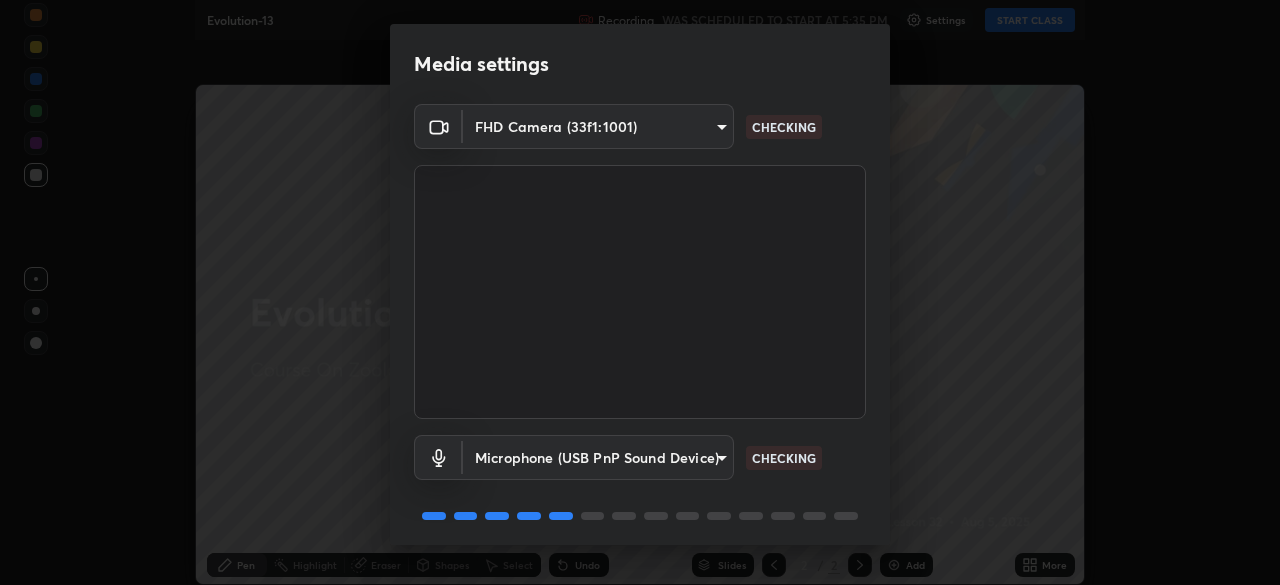 scroll, scrollTop: 0, scrollLeft: 0, axis: both 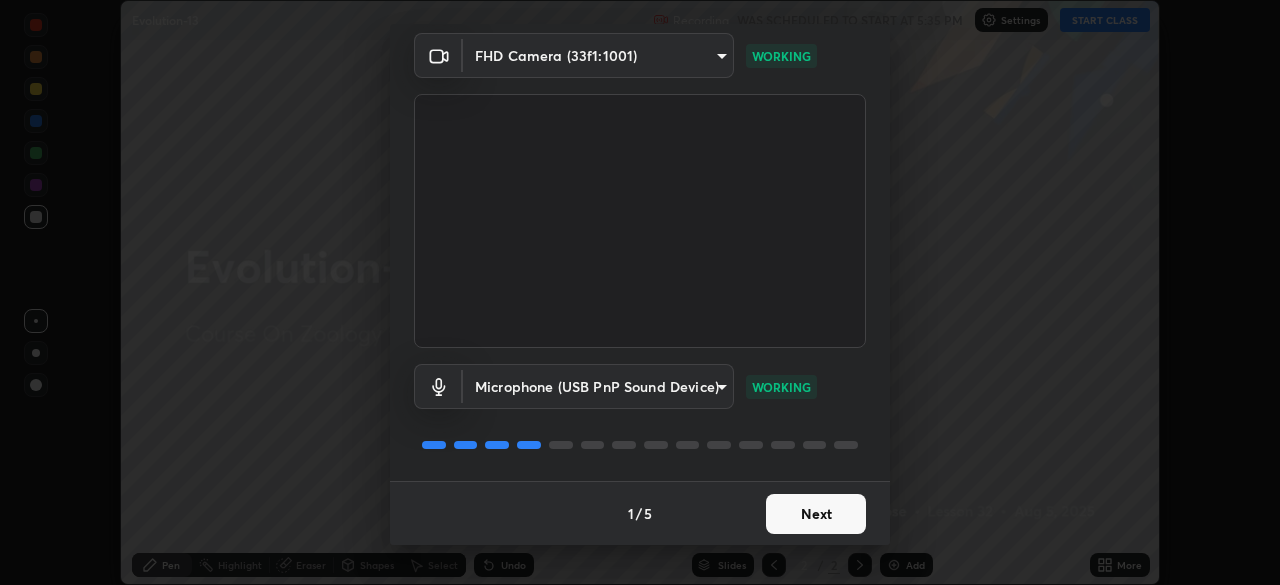 click on "Next" at bounding box center (816, 514) 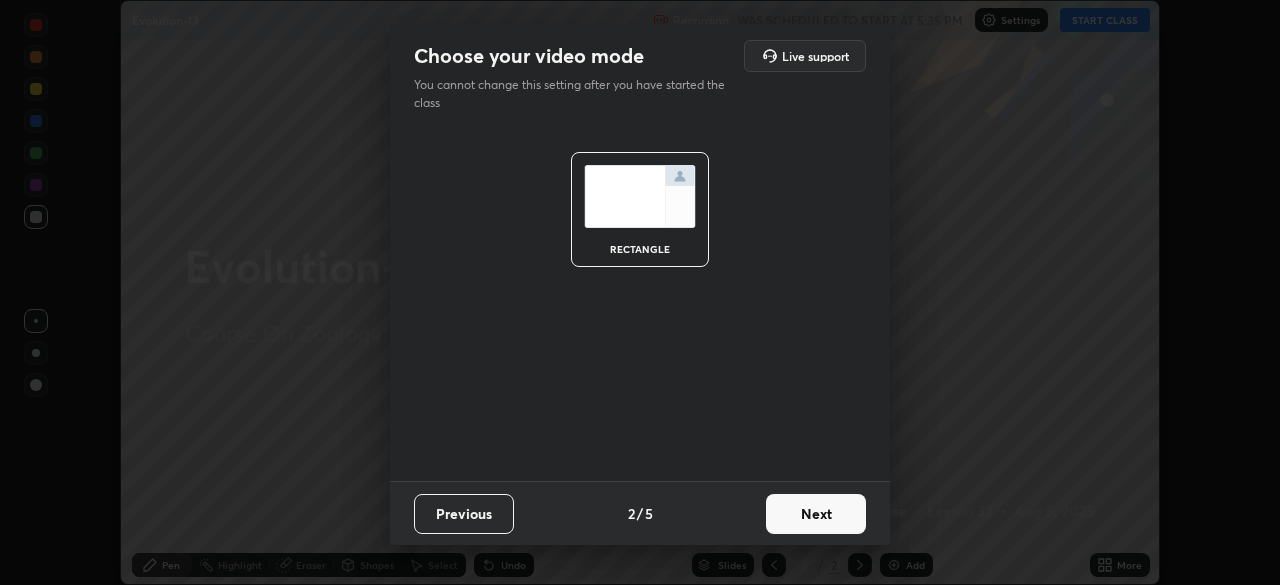 scroll, scrollTop: 0, scrollLeft: 0, axis: both 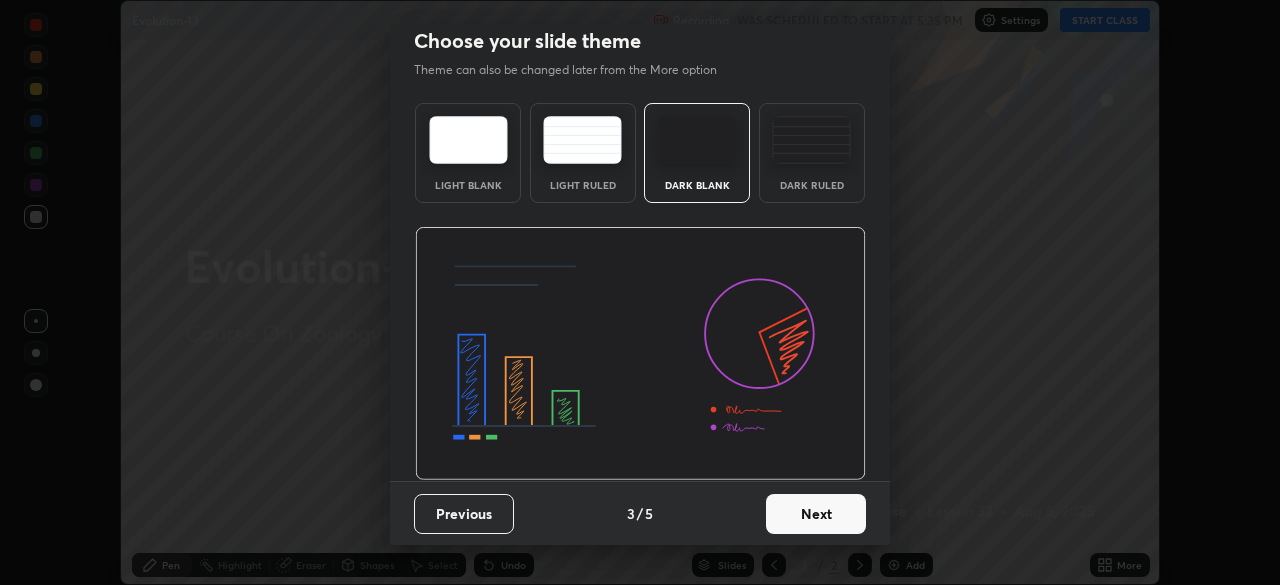 click on "Next" at bounding box center [816, 514] 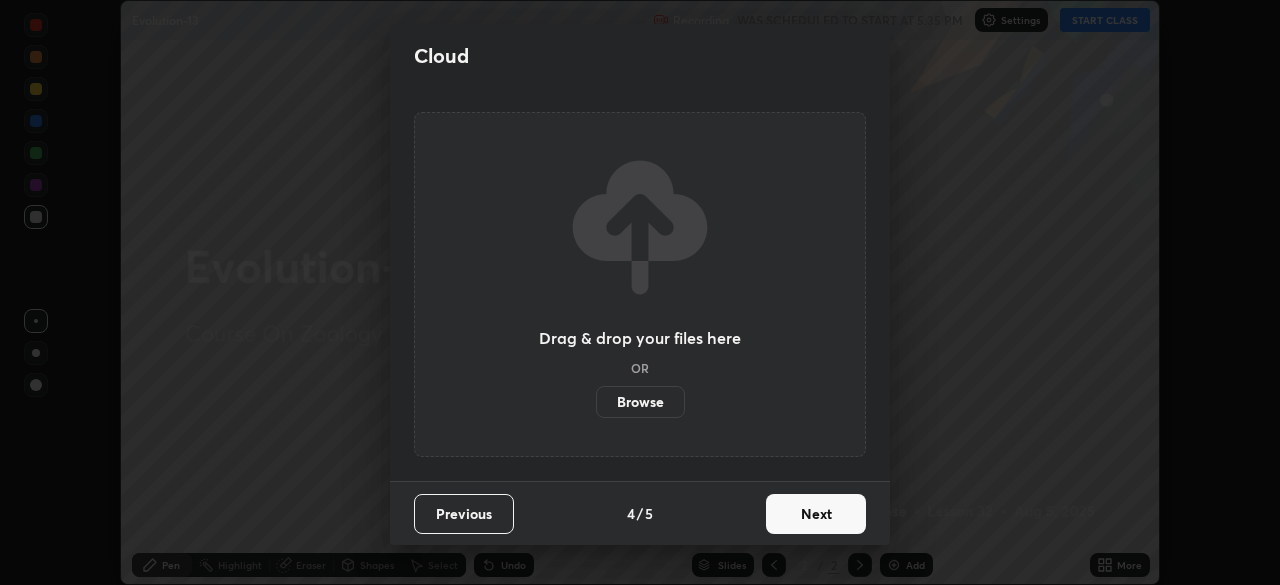 scroll, scrollTop: 0, scrollLeft: 0, axis: both 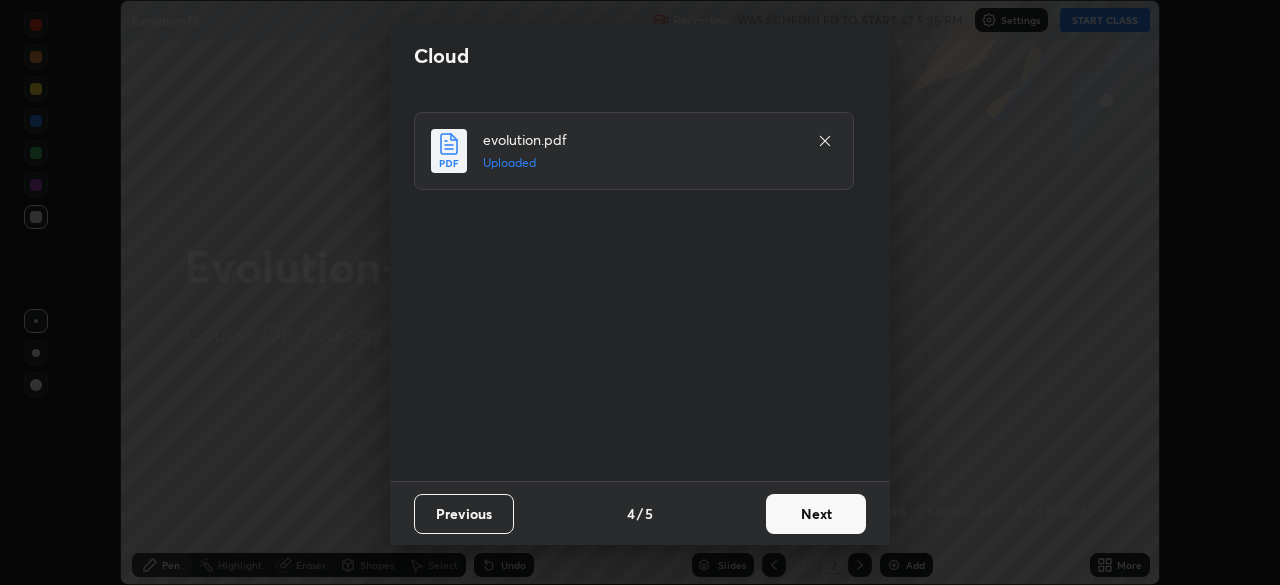 click on "Next" at bounding box center [816, 514] 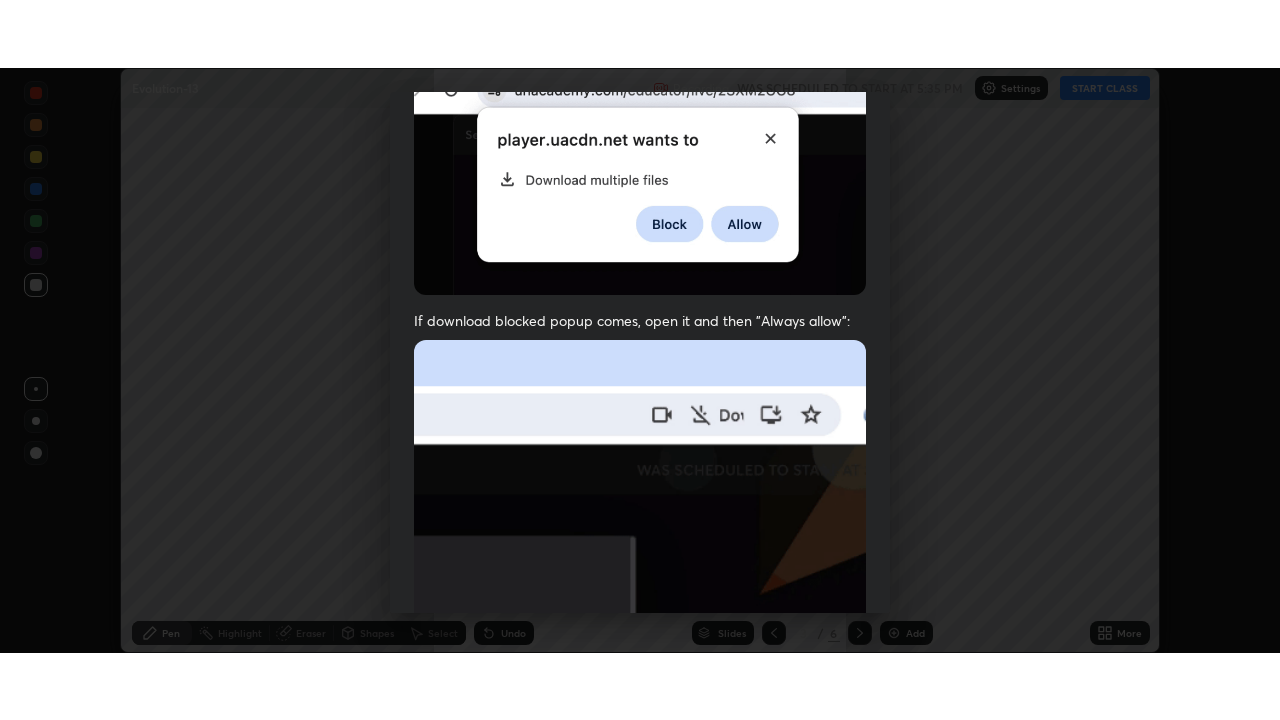 scroll, scrollTop: 479, scrollLeft: 0, axis: vertical 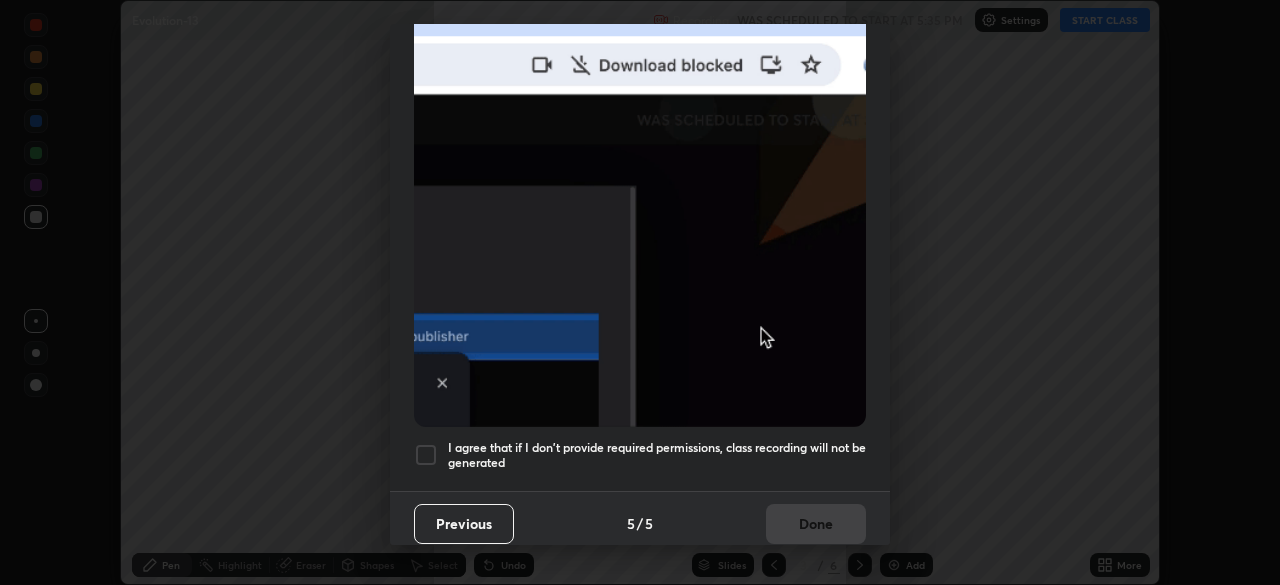 click on "I agree that if I don't provide required permissions, class recording will not be generated" at bounding box center [657, 455] 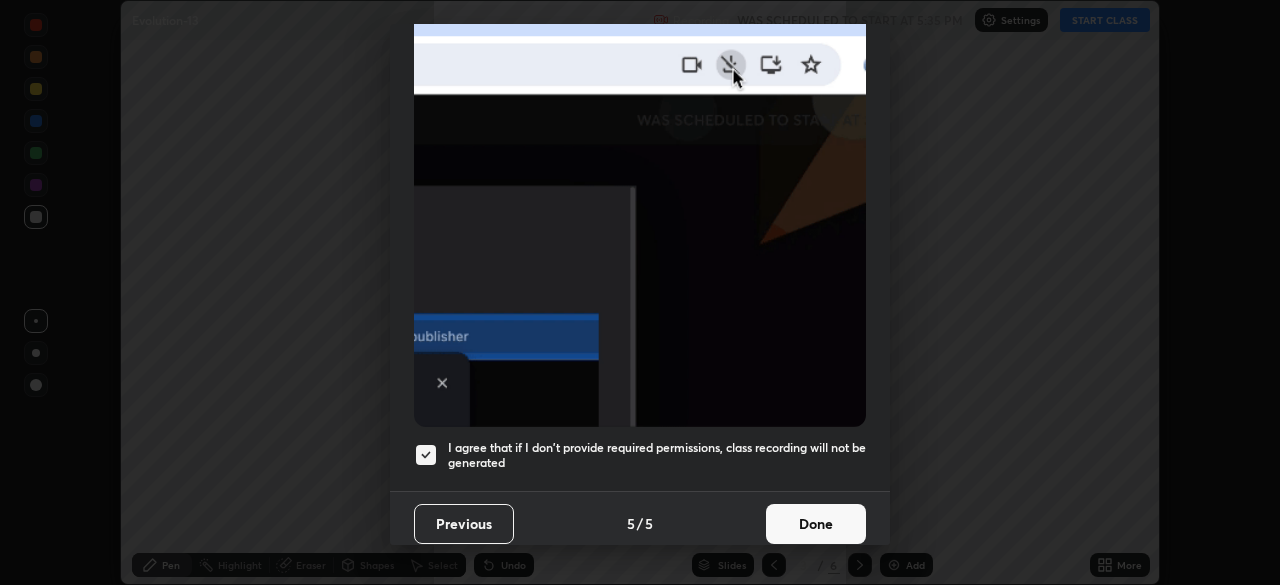 click on "Done" at bounding box center (816, 524) 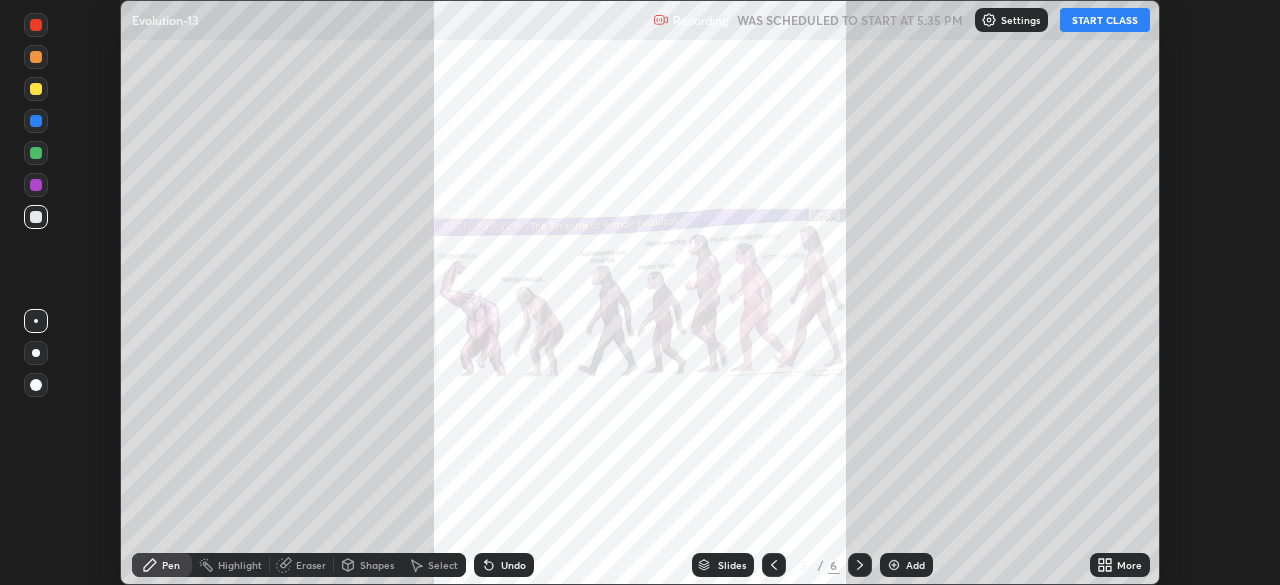 click on "START CLASS" at bounding box center [1105, 20] 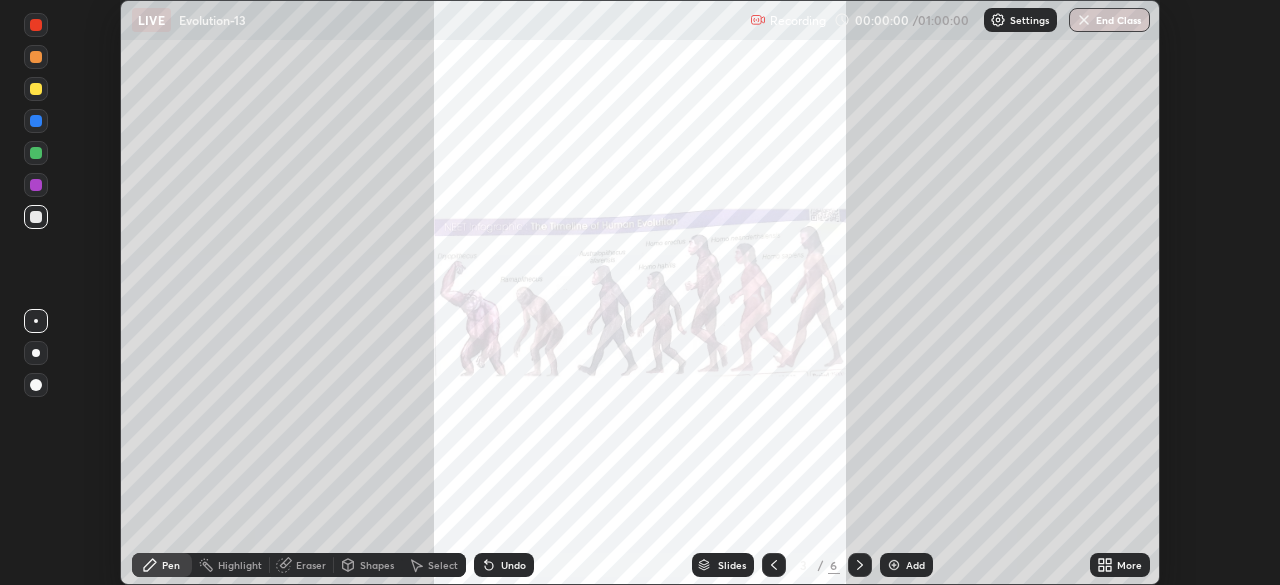 click 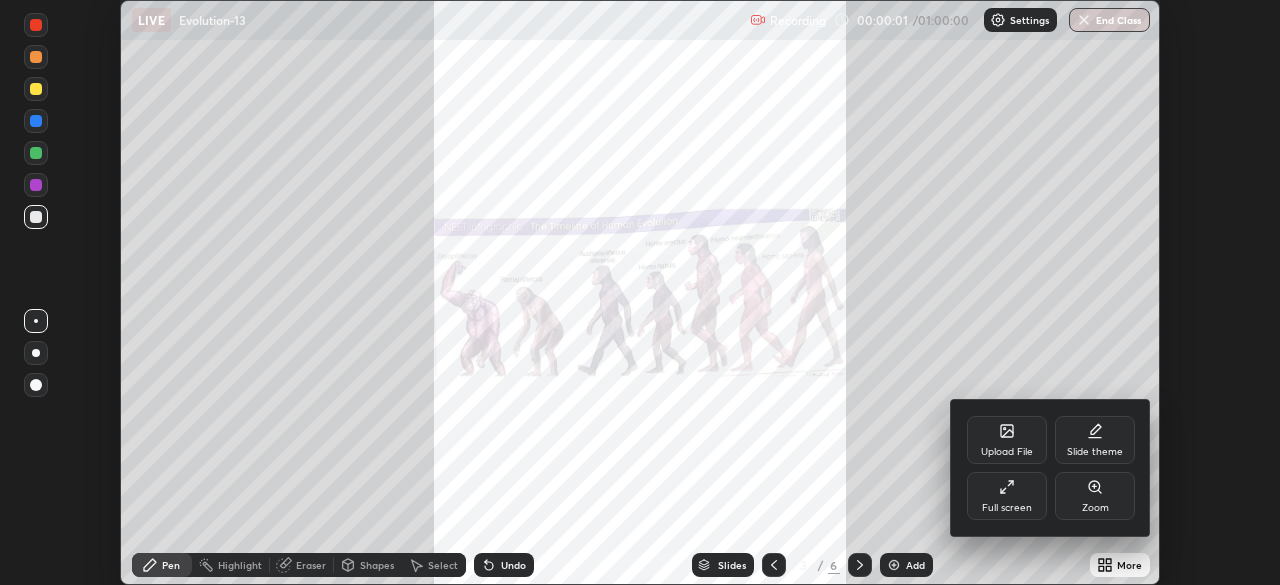 click on "Full screen" at bounding box center (1007, 496) 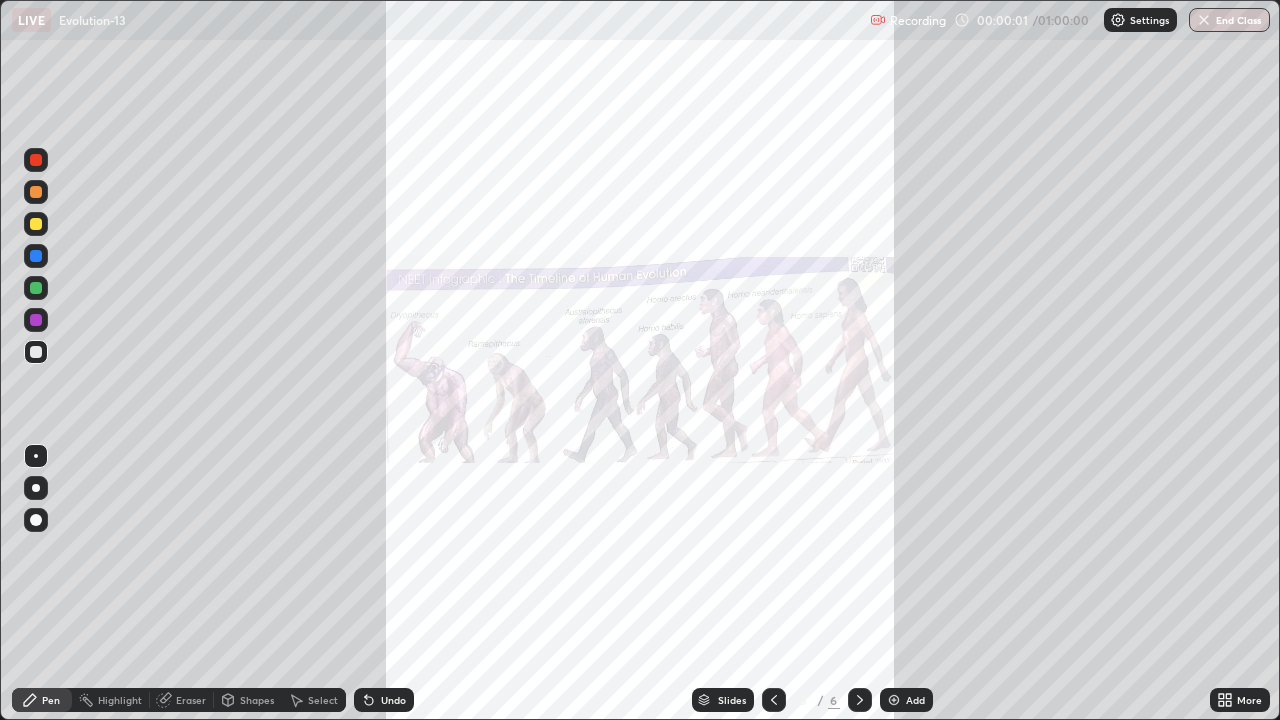 scroll, scrollTop: 99280, scrollLeft: 98720, axis: both 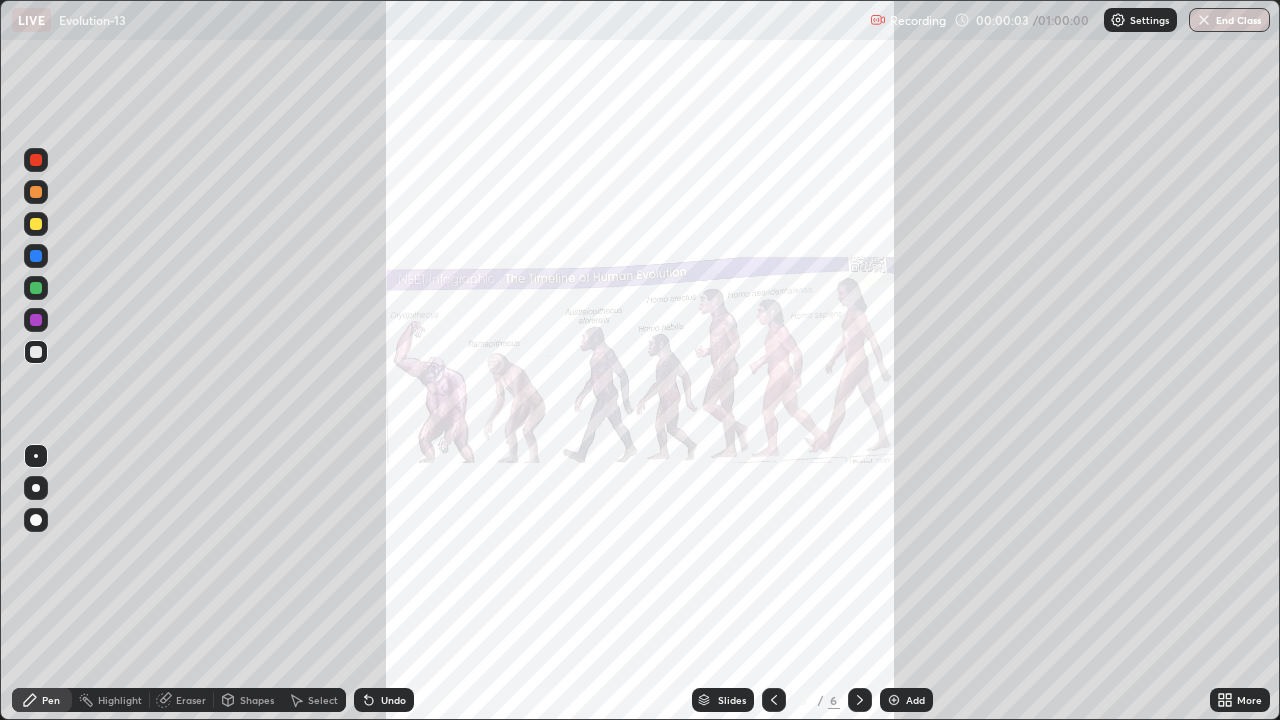 click on "Slides" at bounding box center (732, 700) 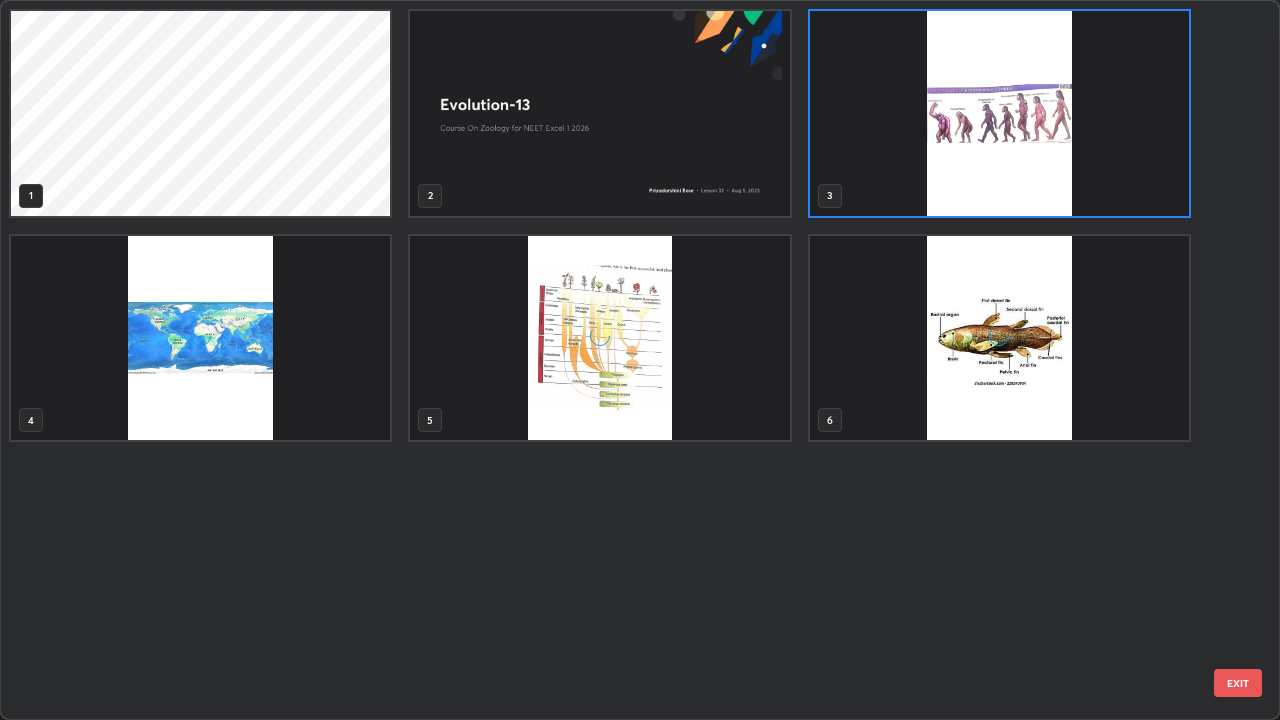scroll, scrollTop: 7, scrollLeft: 11, axis: both 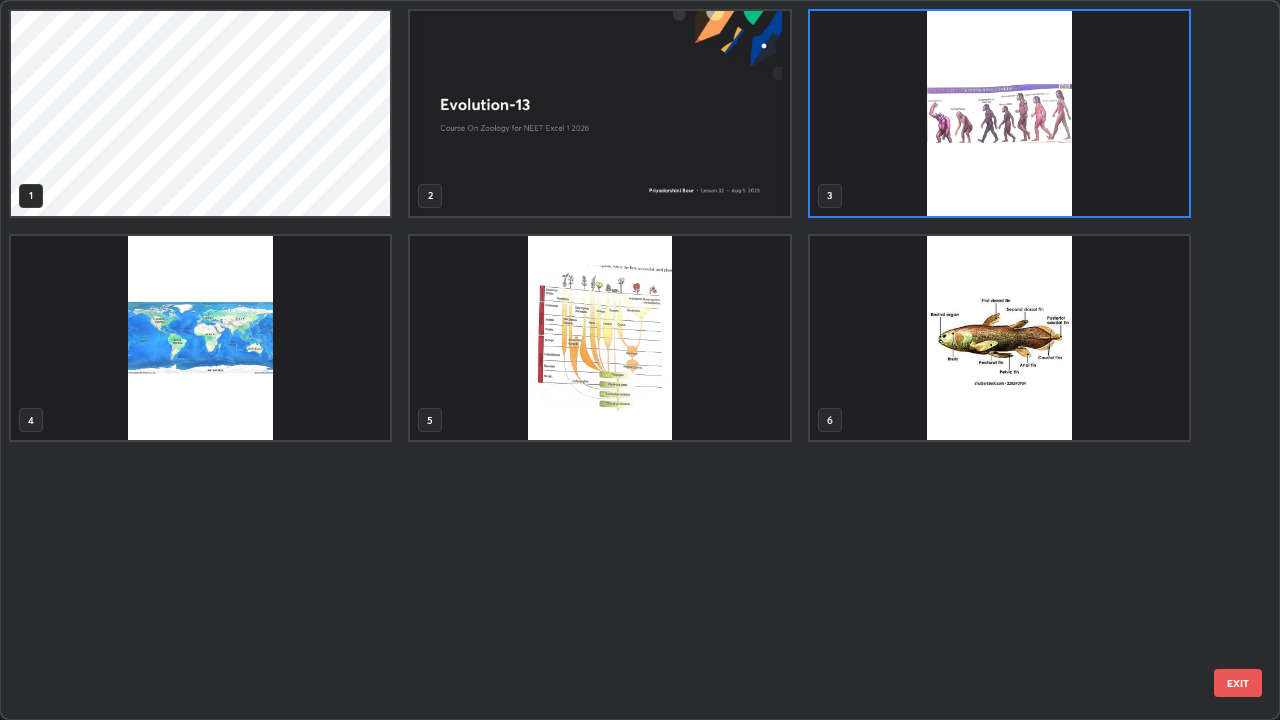 click at bounding box center [599, 338] 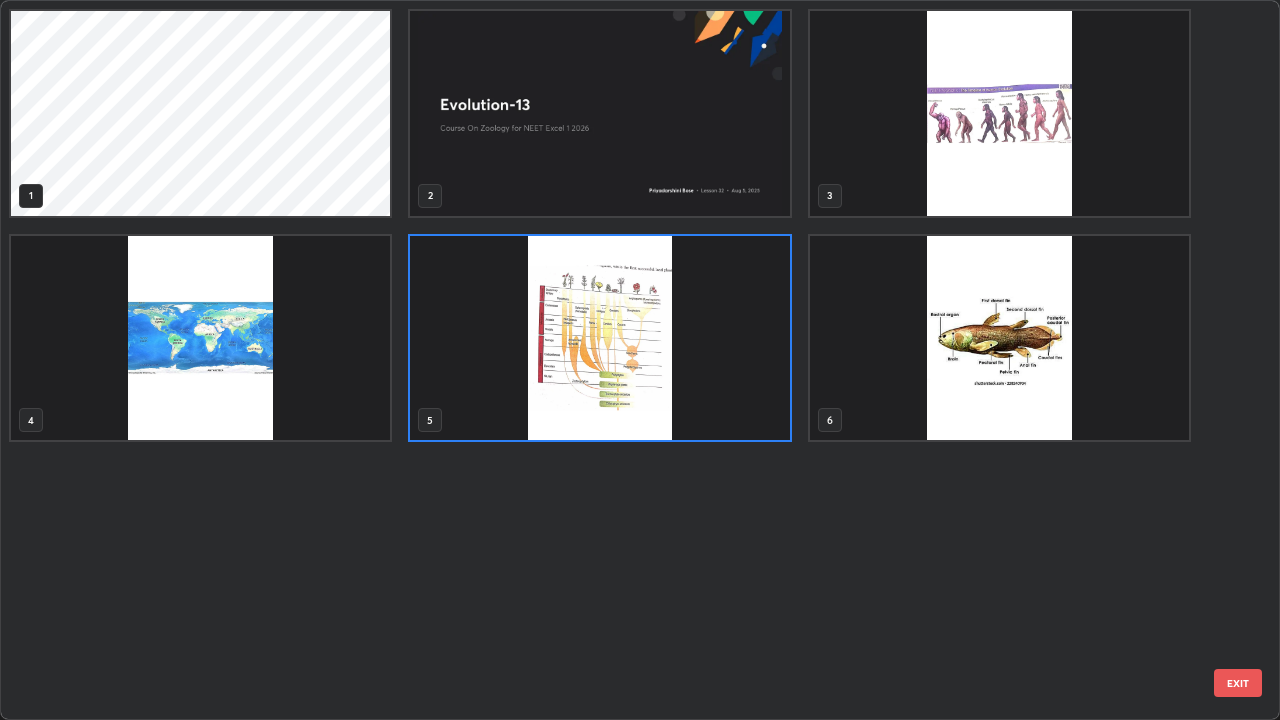 click at bounding box center [599, 338] 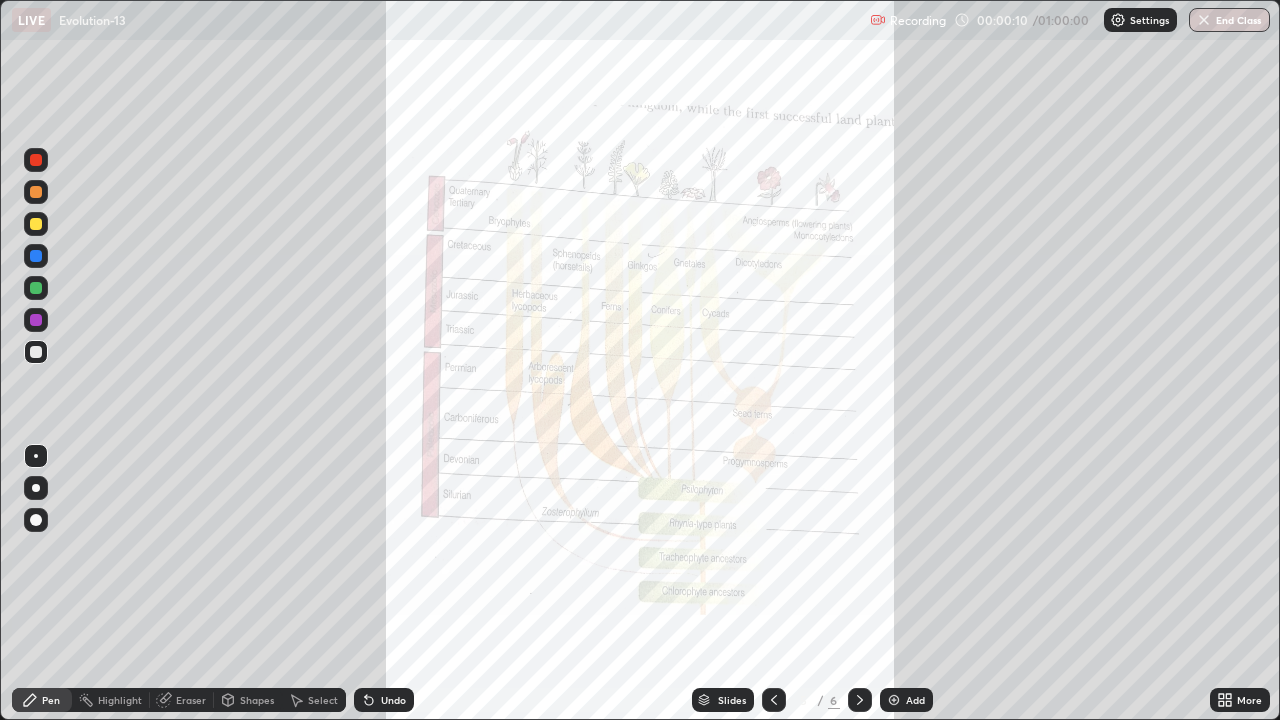 click at bounding box center [894, 700] 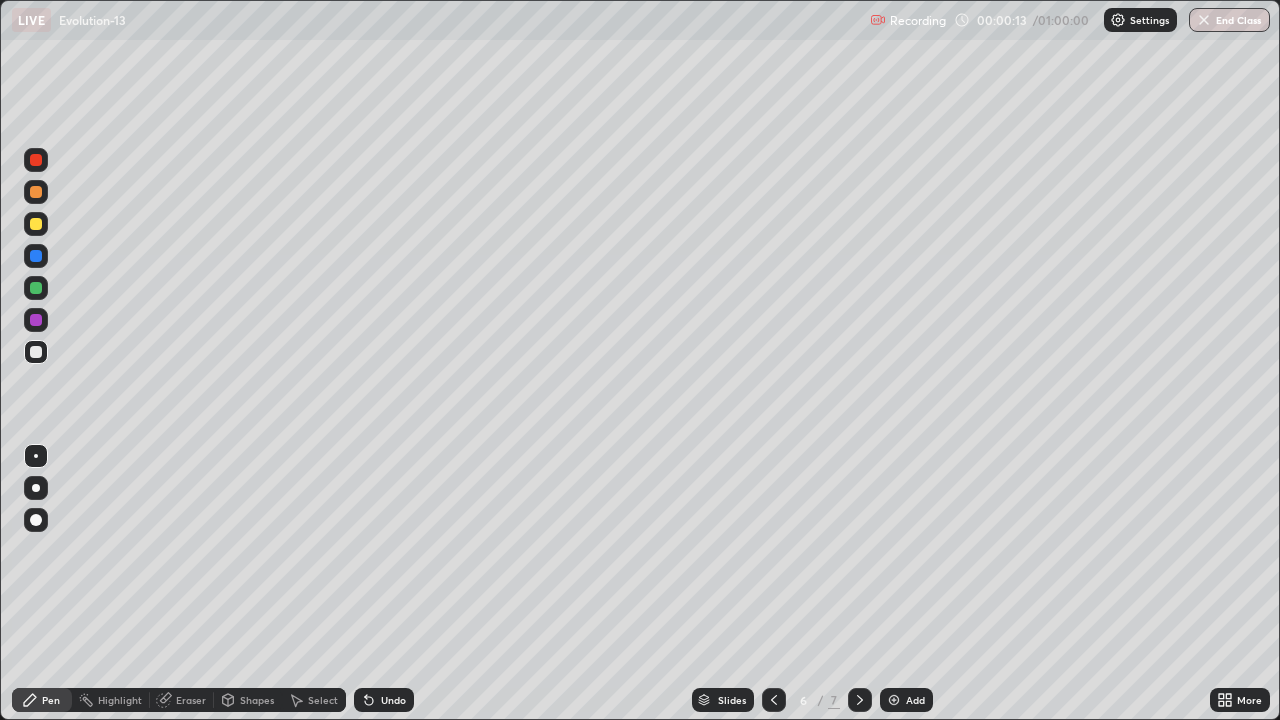 click at bounding box center (36, 192) 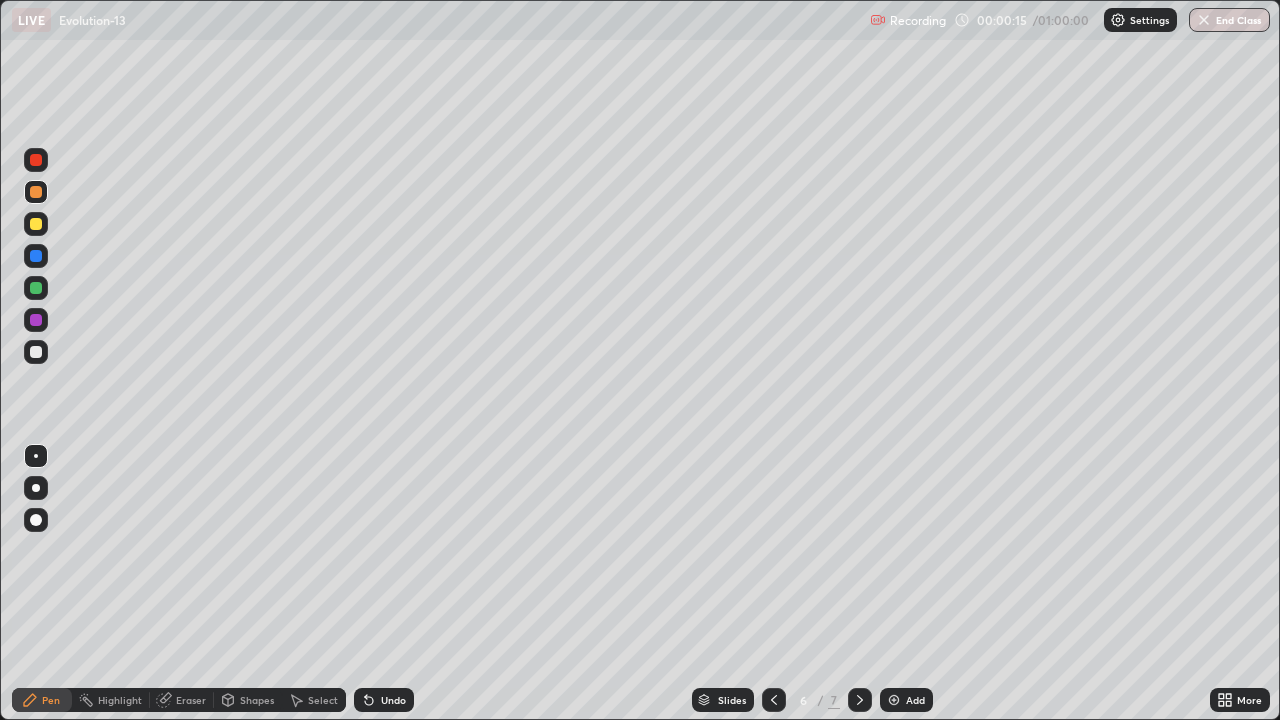 click at bounding box center (36, 520) 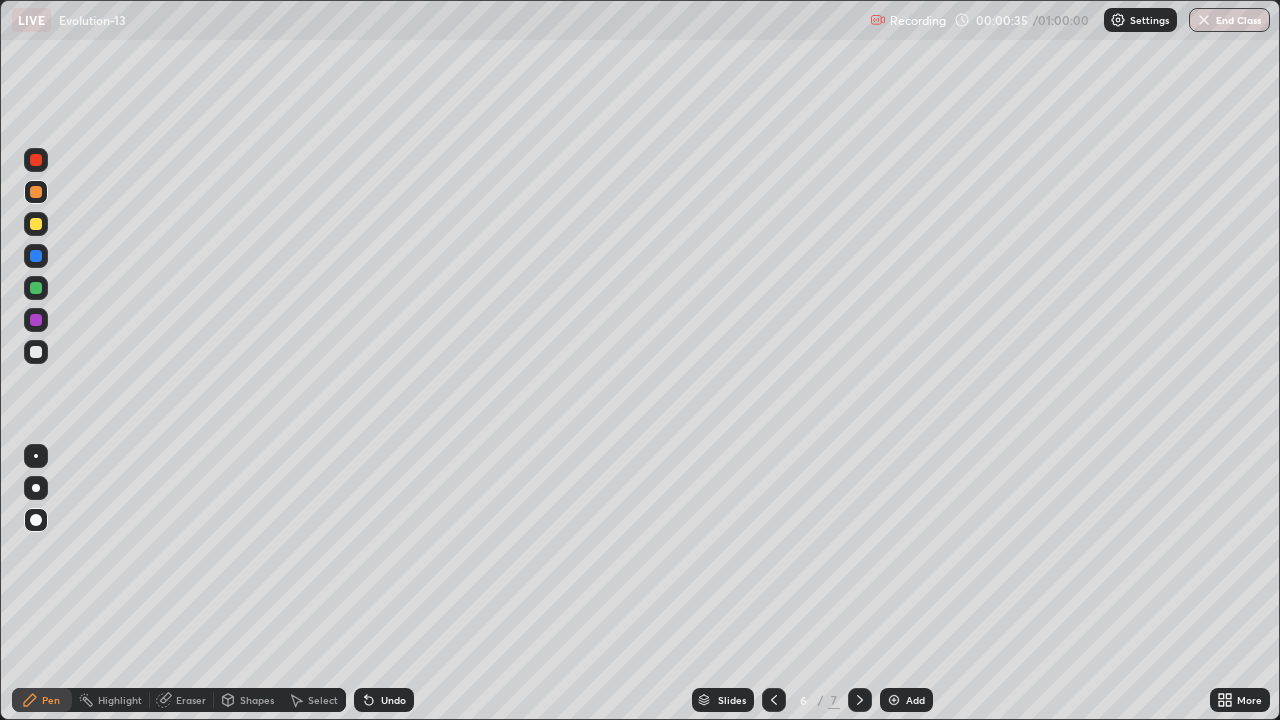 click at bounding box center (36, 352) 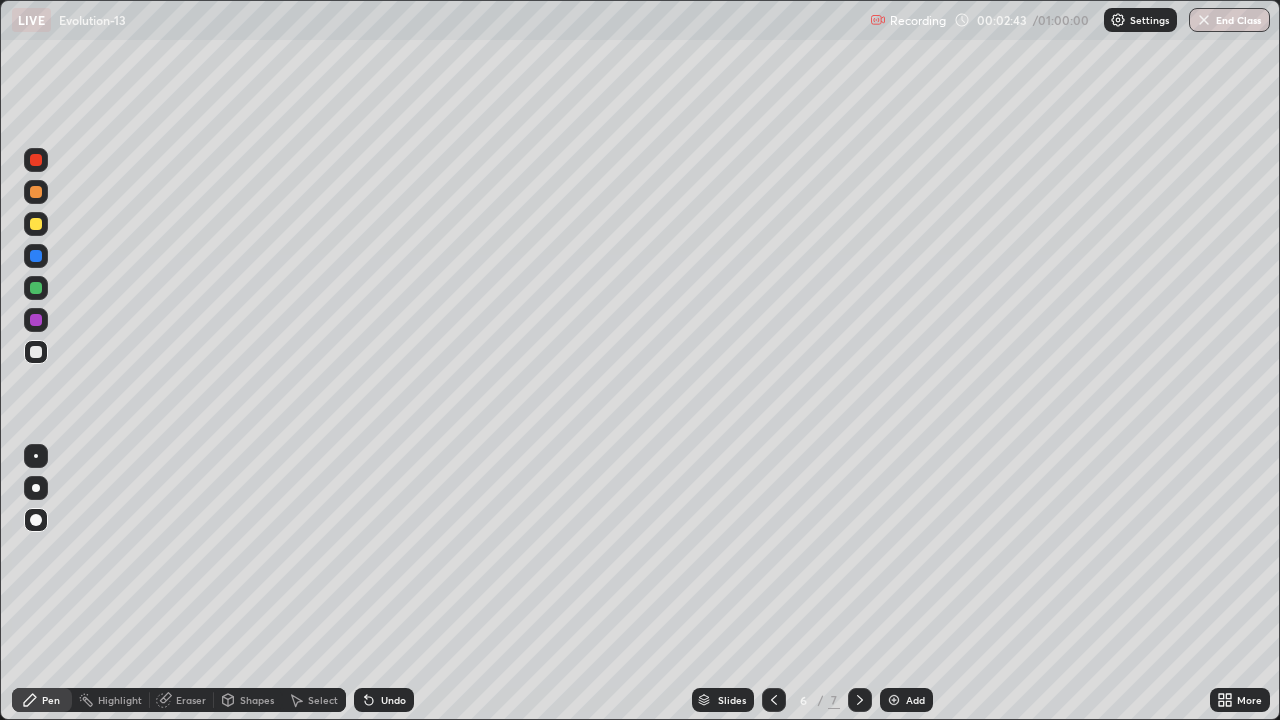 click at bounding box center [36, 224] 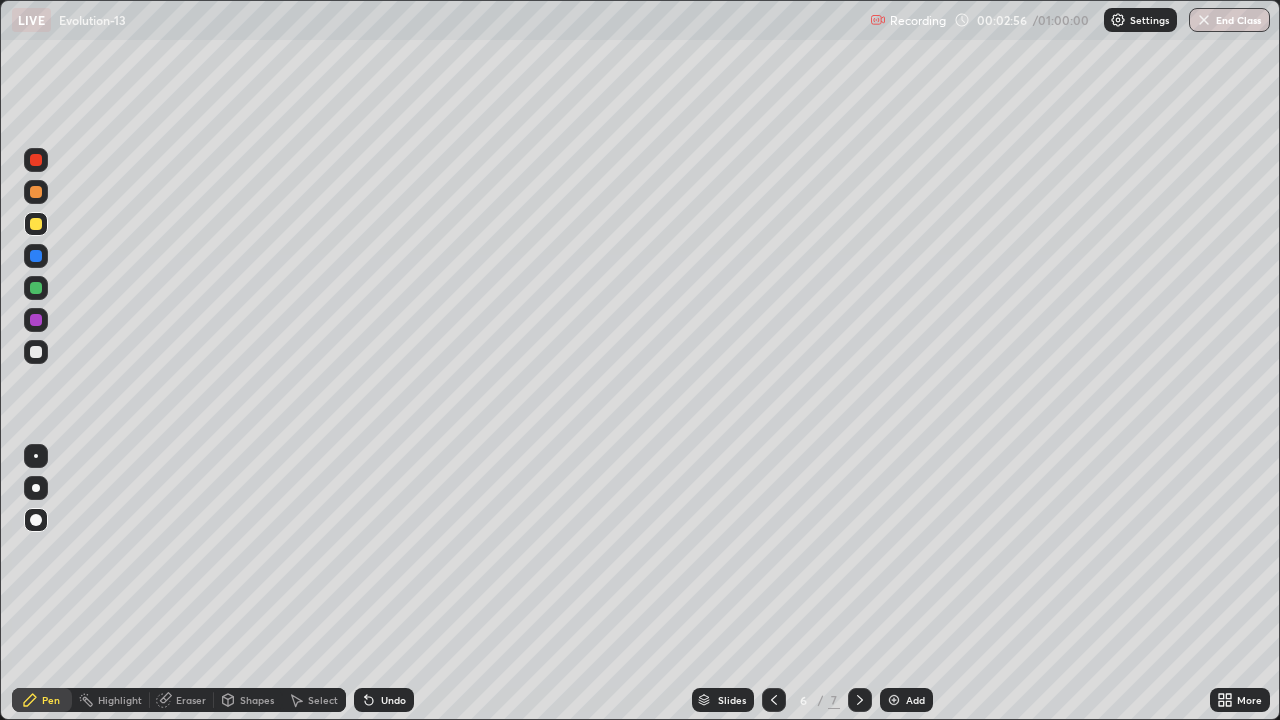 click at bounding box center [36, 352] 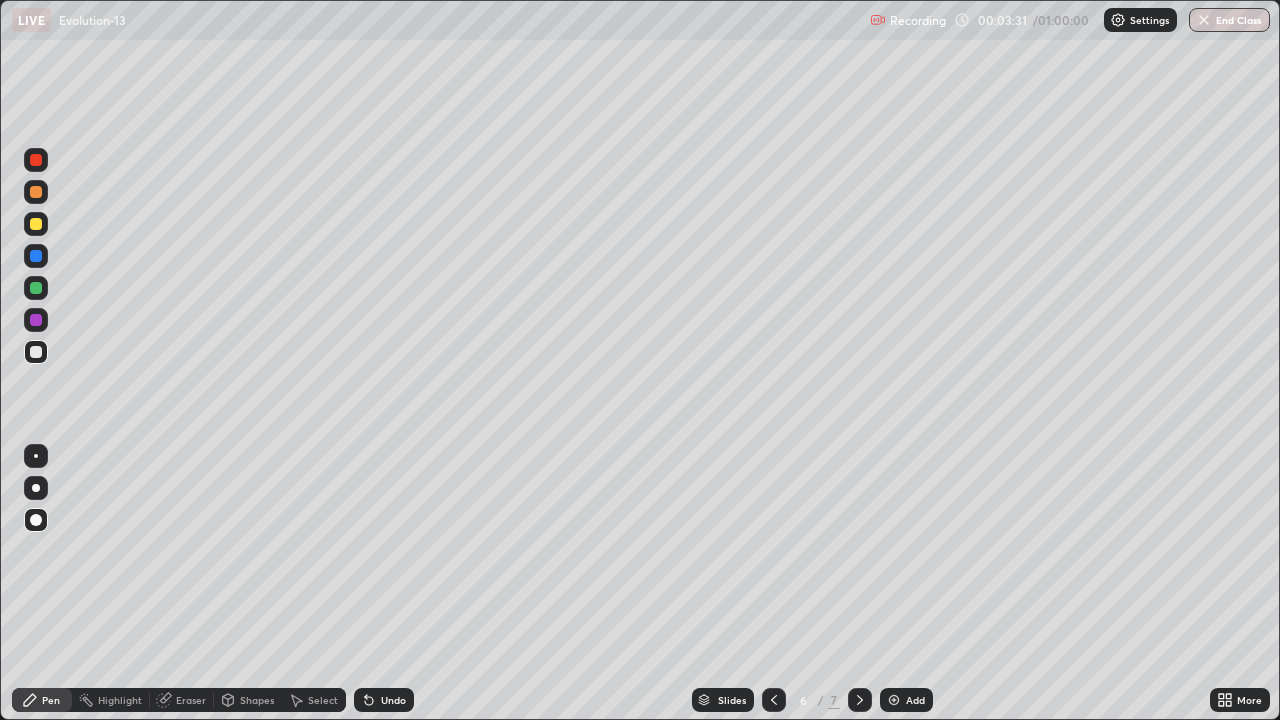 click at bounding box center [36, 288] 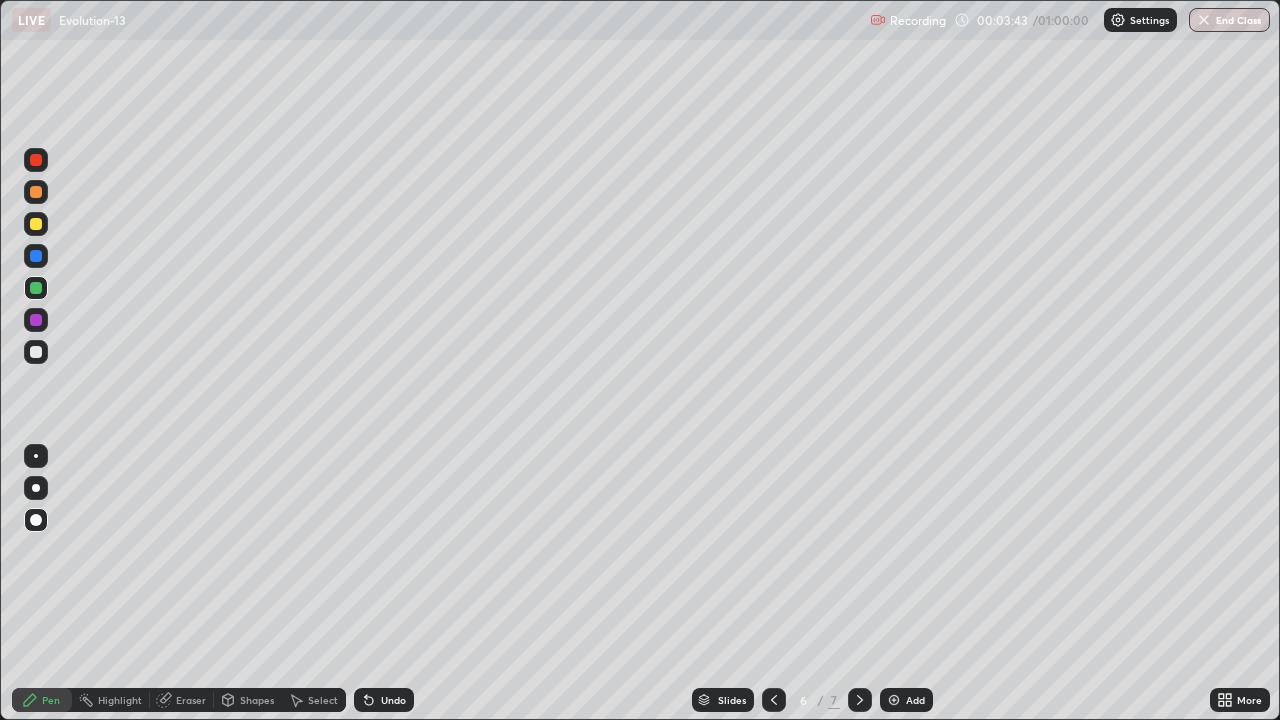 click at bounding box center (36, 224) 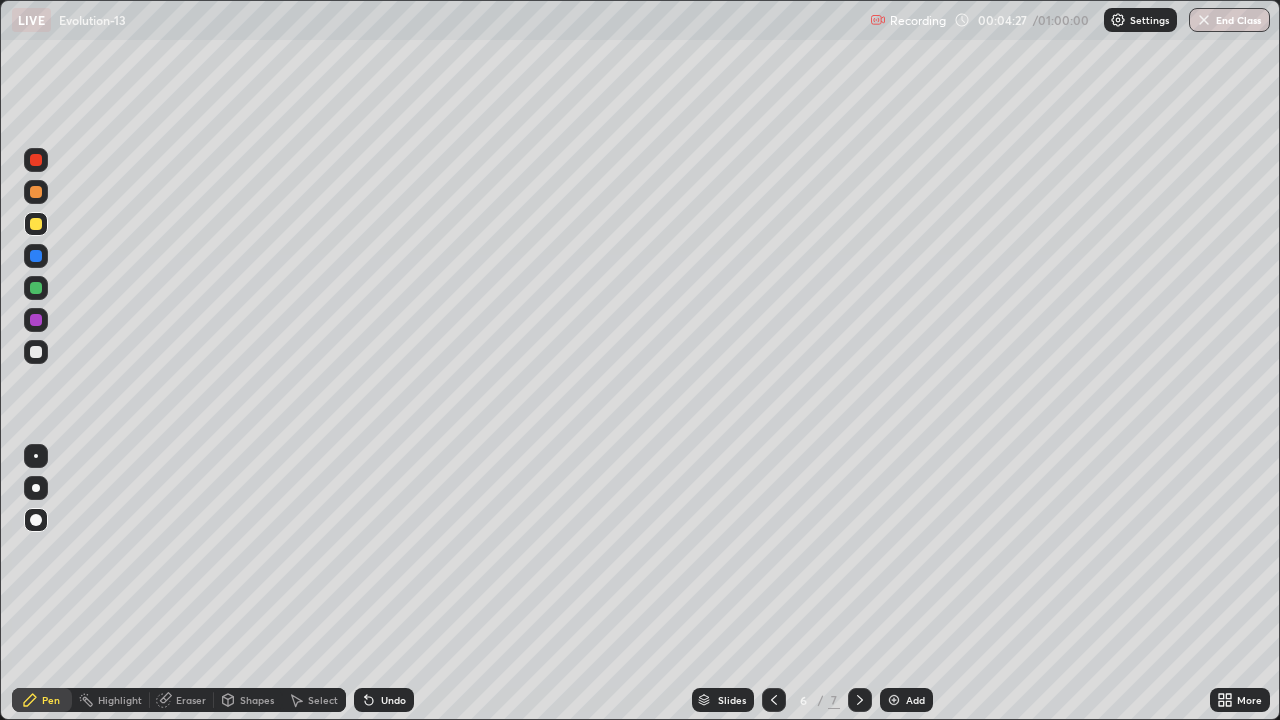 click at bounding box center (36, 352) 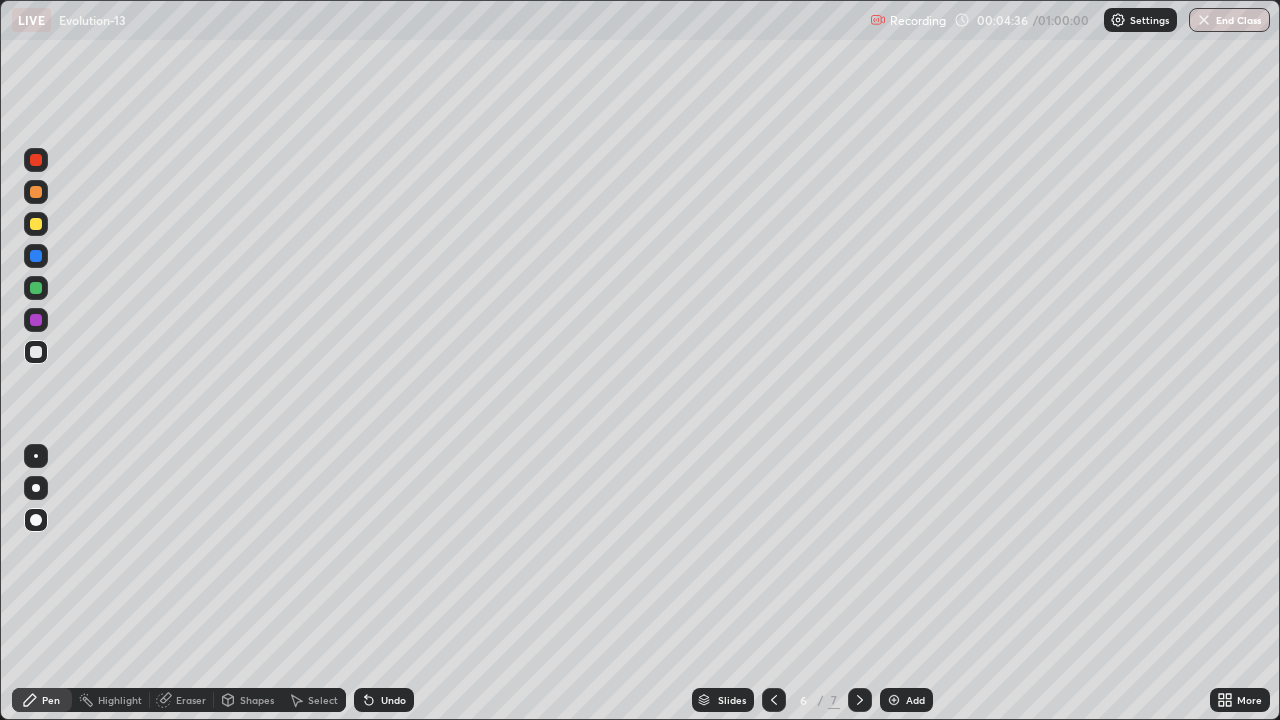 click at bounding box center [36, 224] 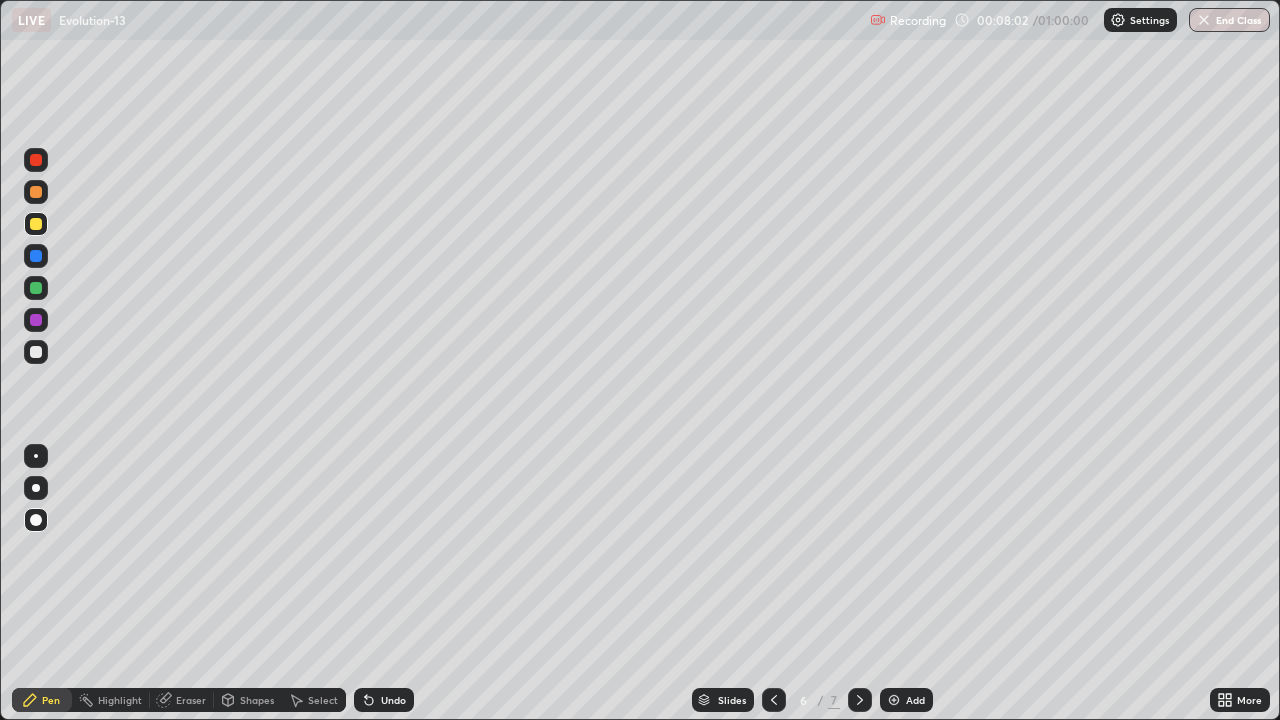 click 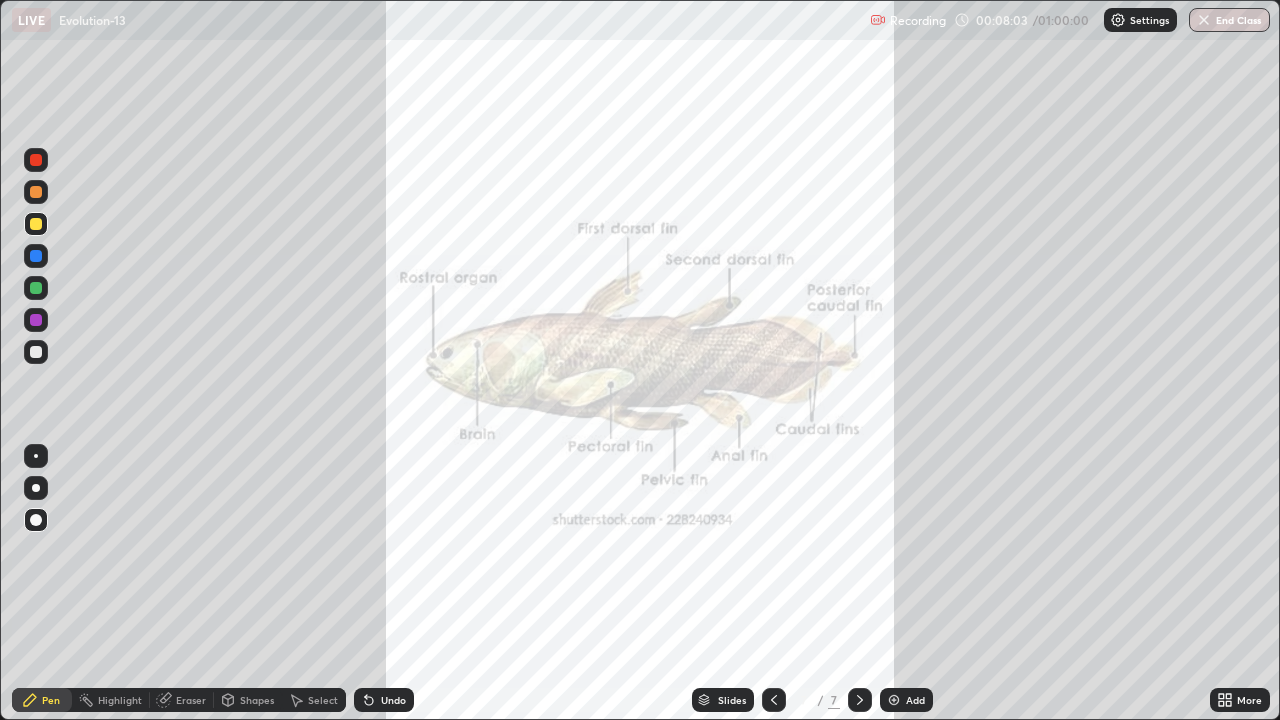 click 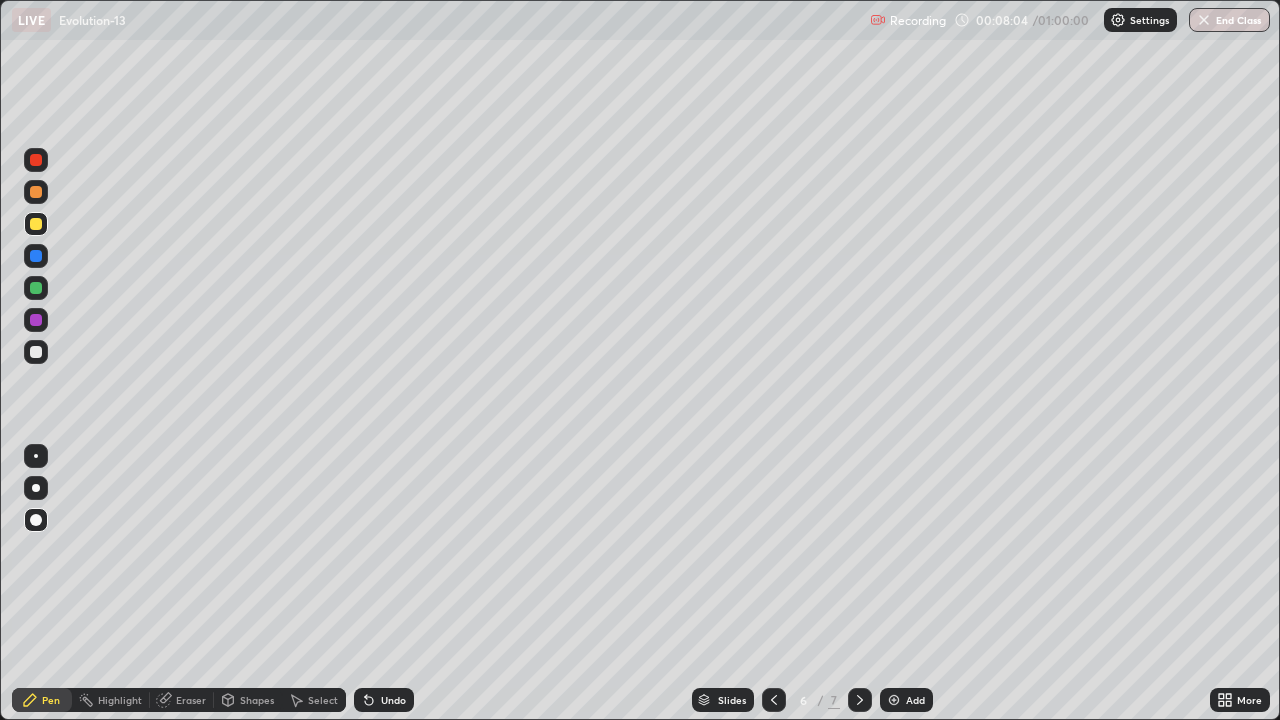 click at bounding box center [894, 700] 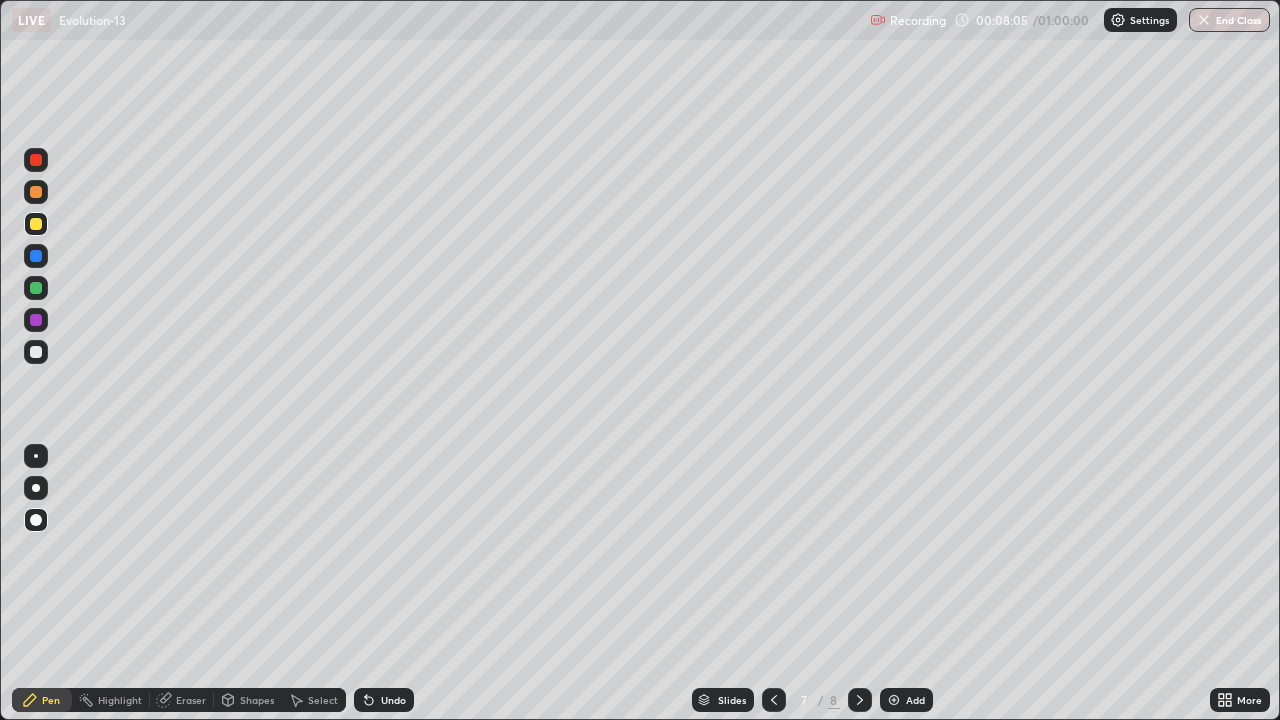 click at bounding box center [36, 288] 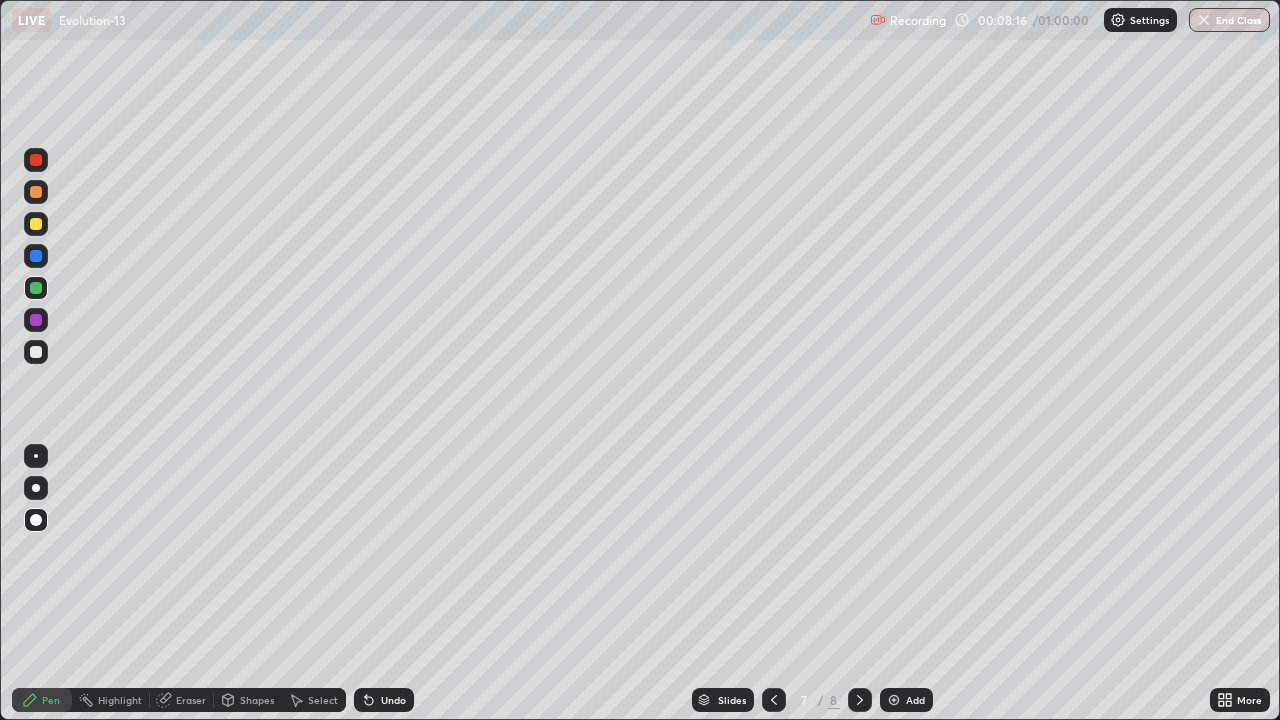 click at bounding box center (36, 320) 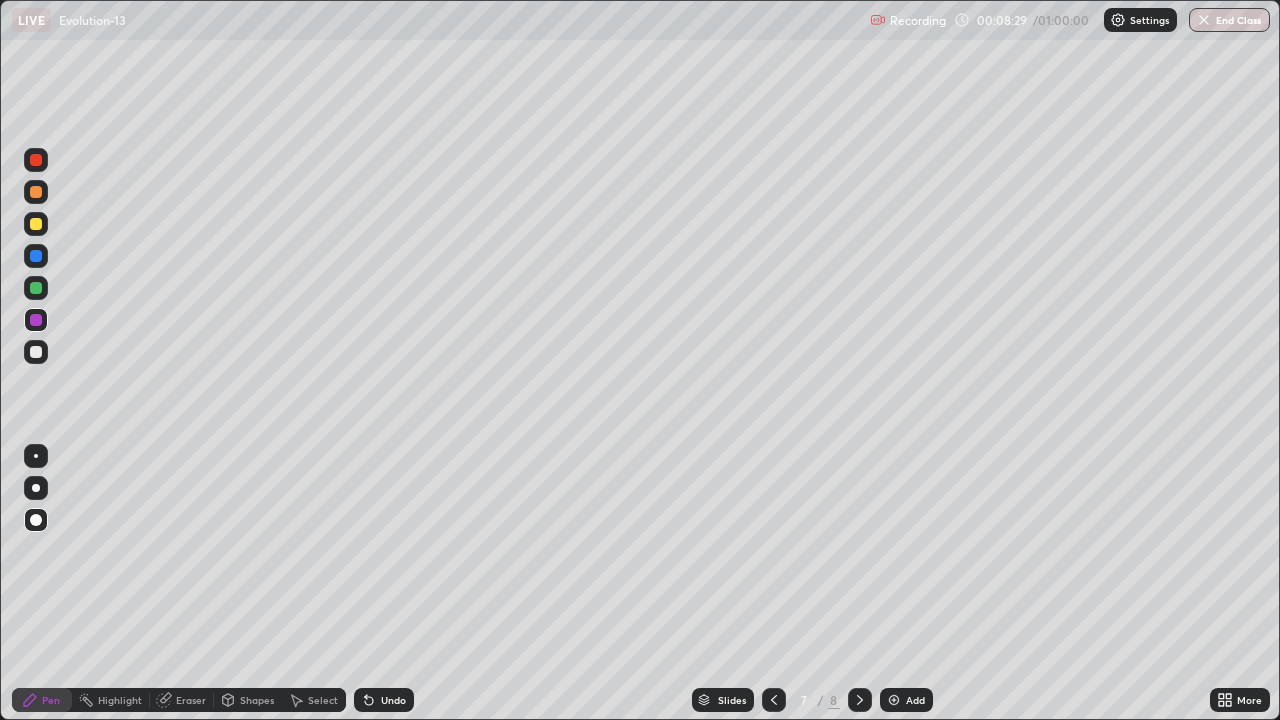 click at bounding box center (36, 288) 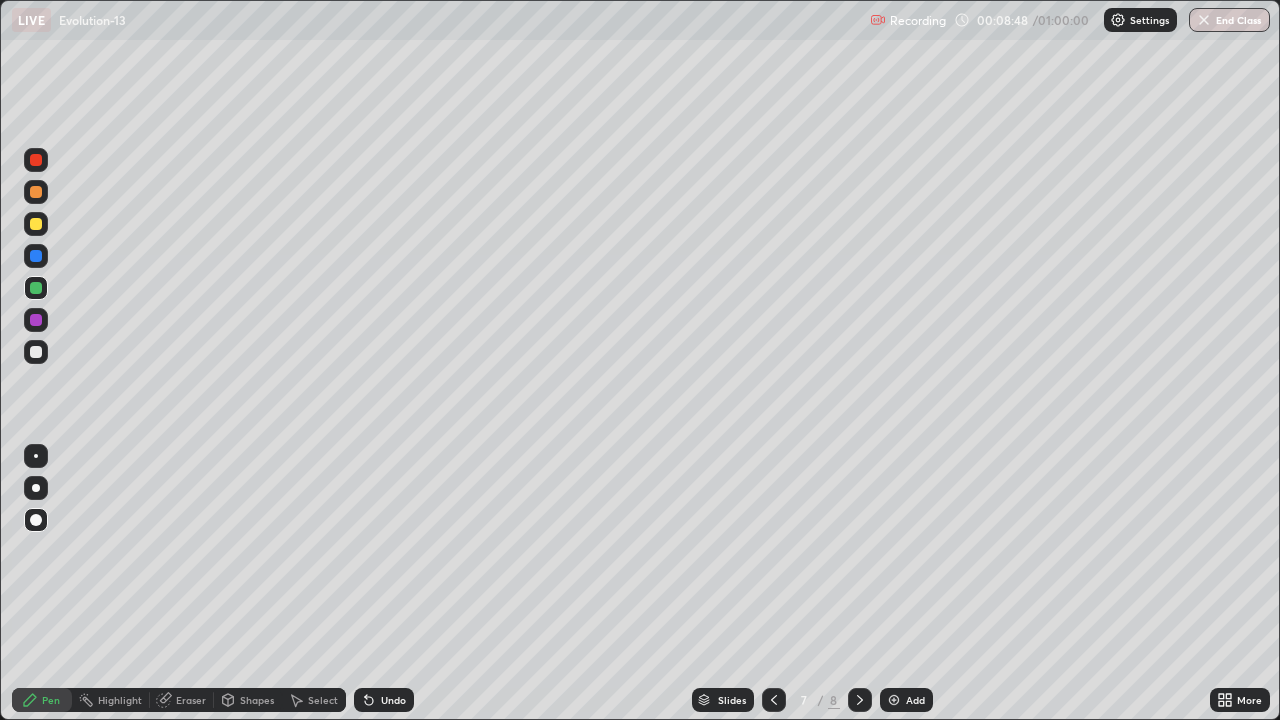 click at bounding box center [36, 256] 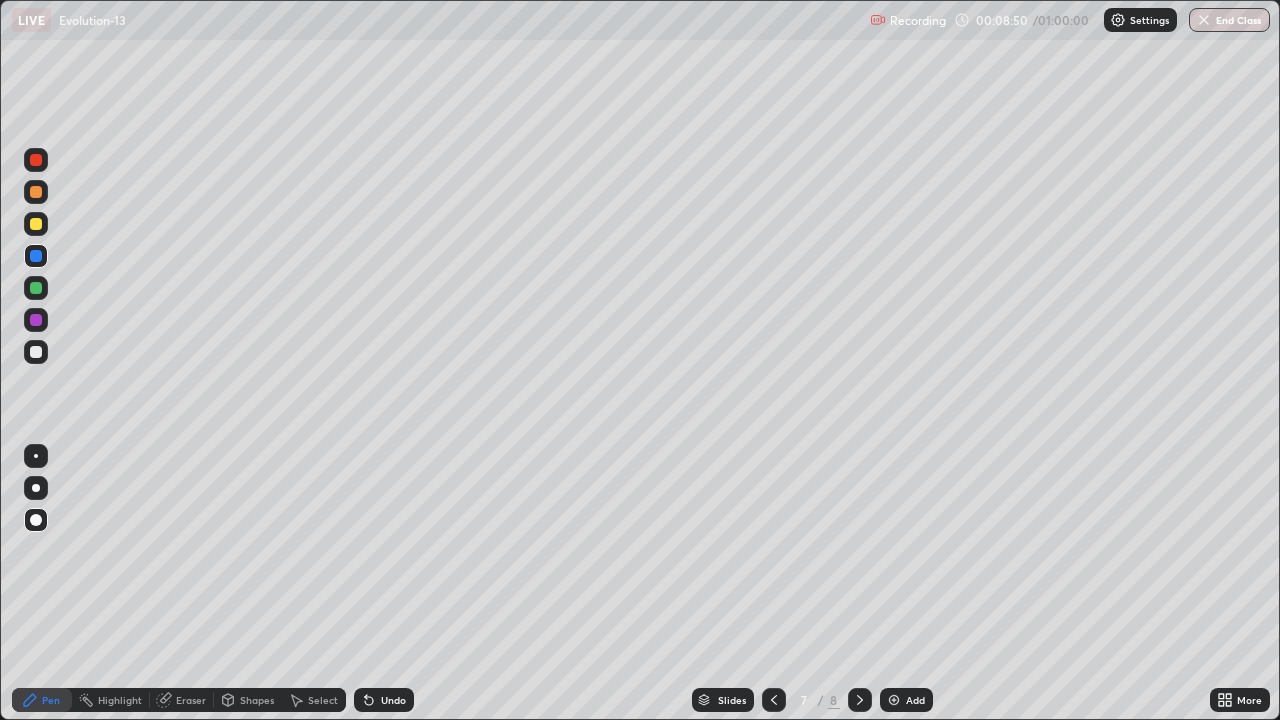 click at bounding box center [36, 352] 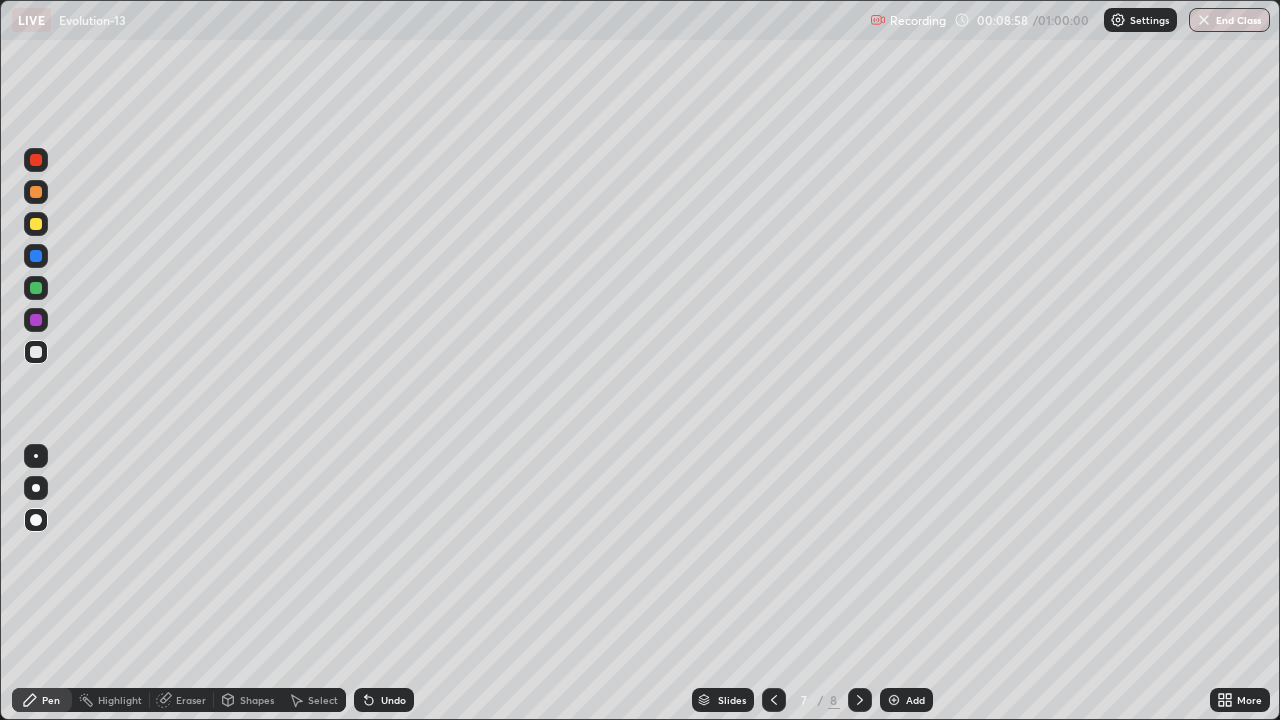 click at bounding box center (36, 192) 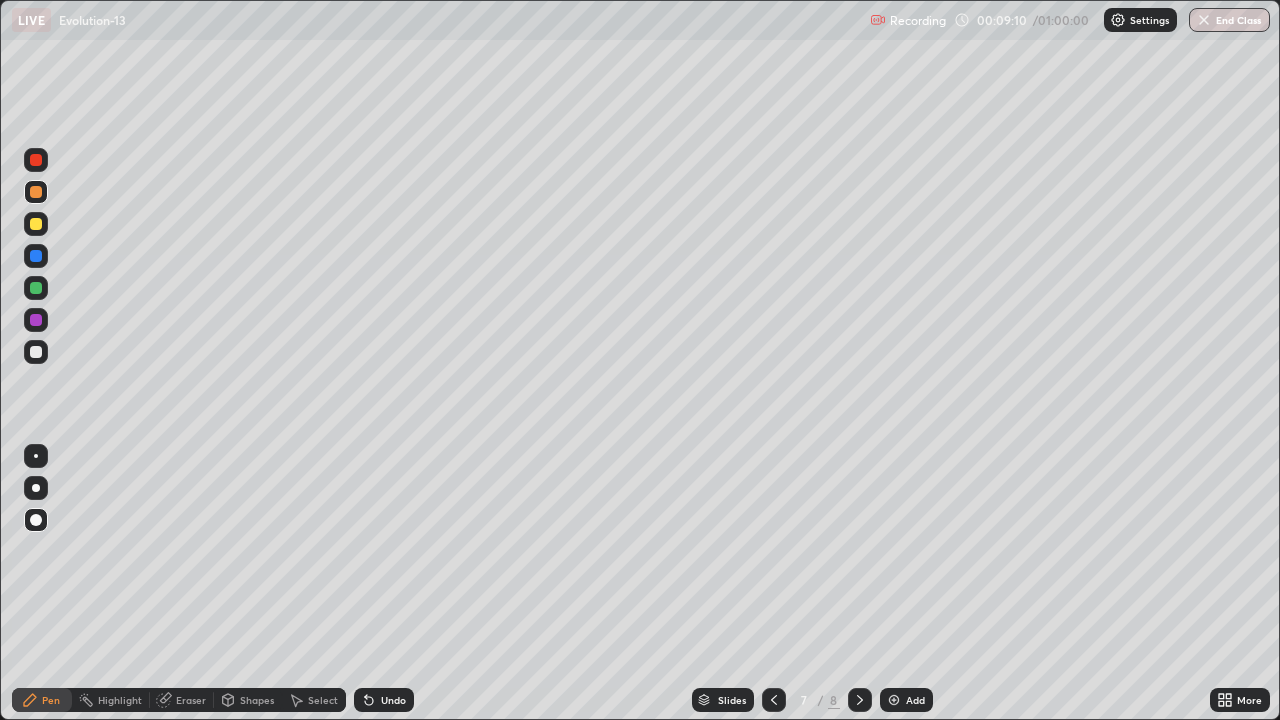 click at bounding box center [36, 256] 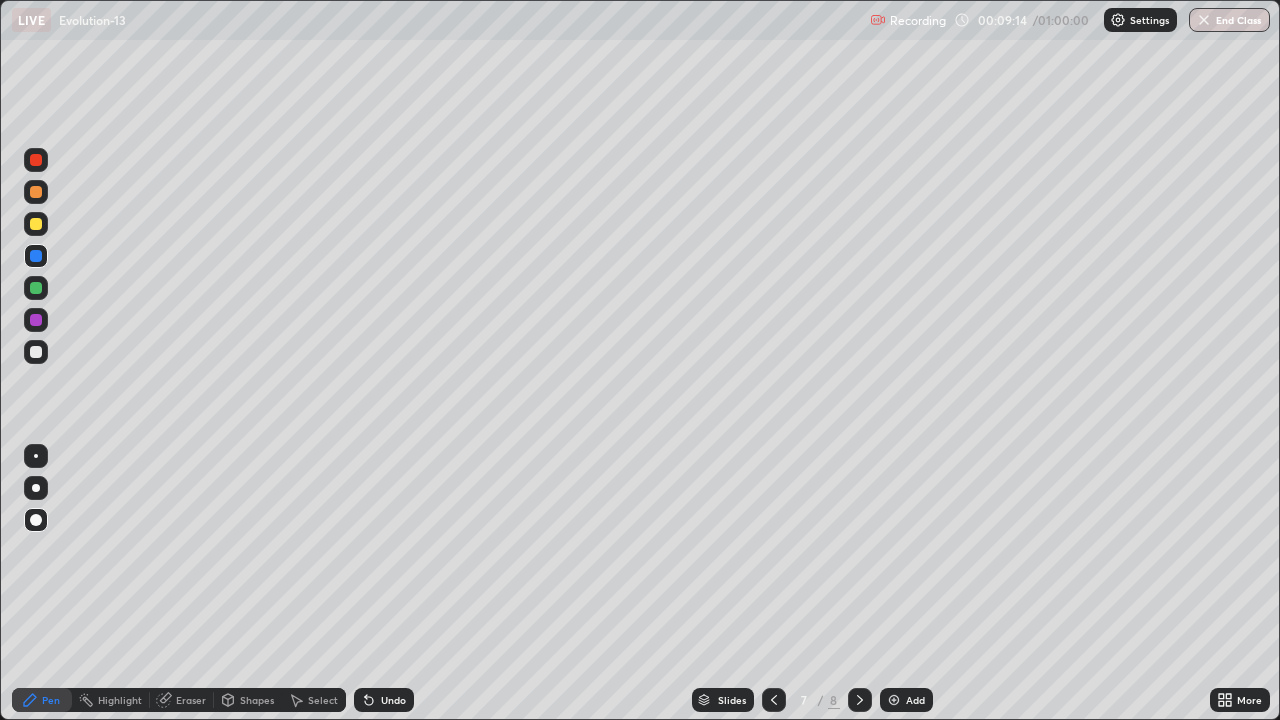 click at bounding box center [36, 352] 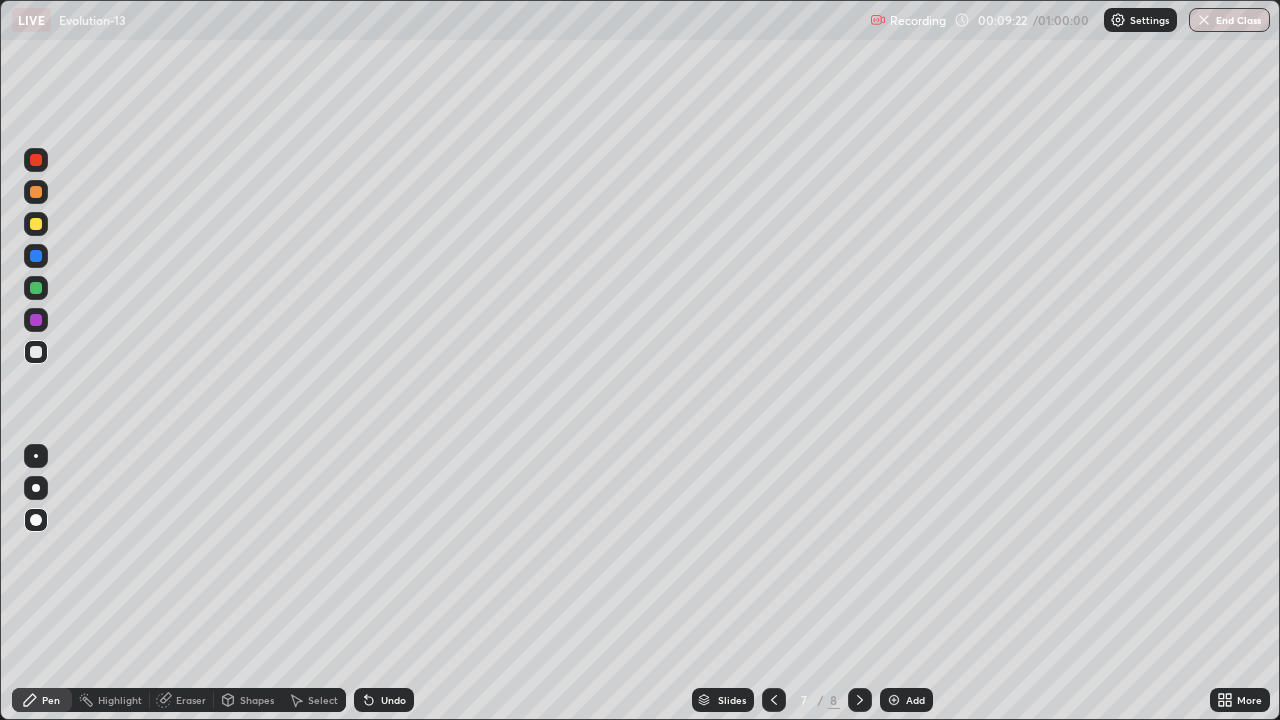 click at bounding box center (36, 256) 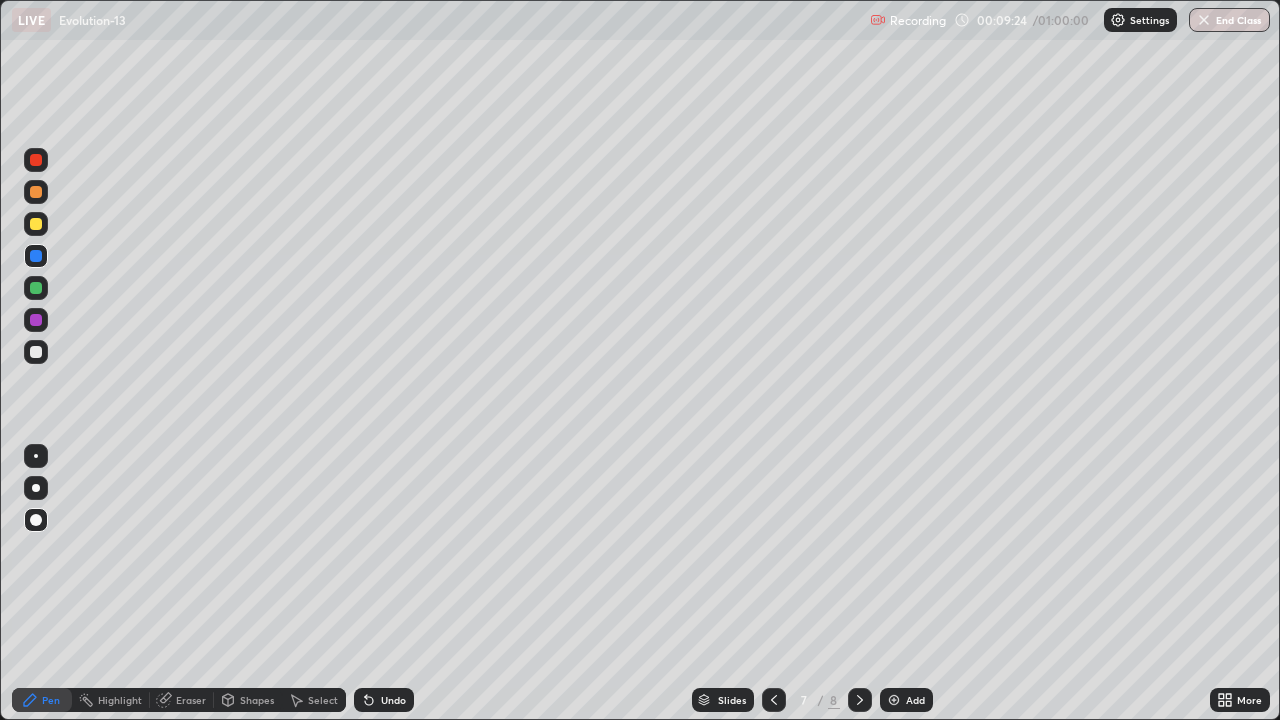 click at bounding box center (36, 352) 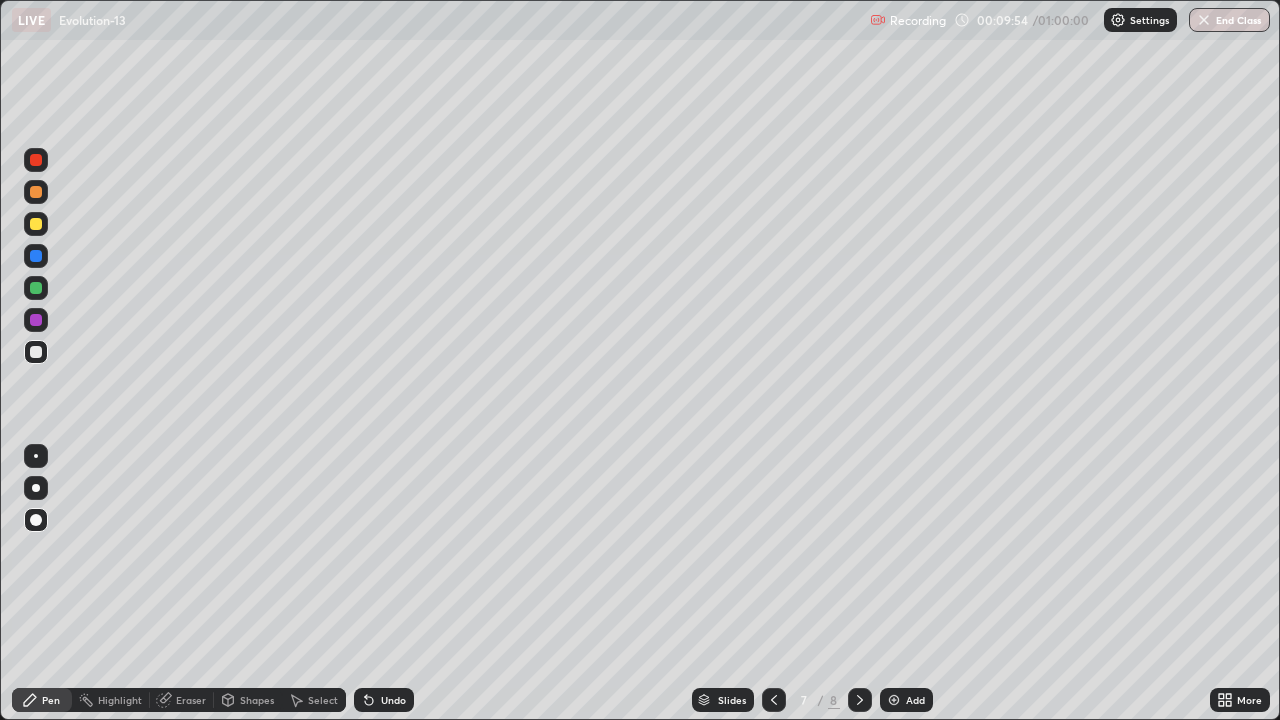 click at bounding box center (36, 288) 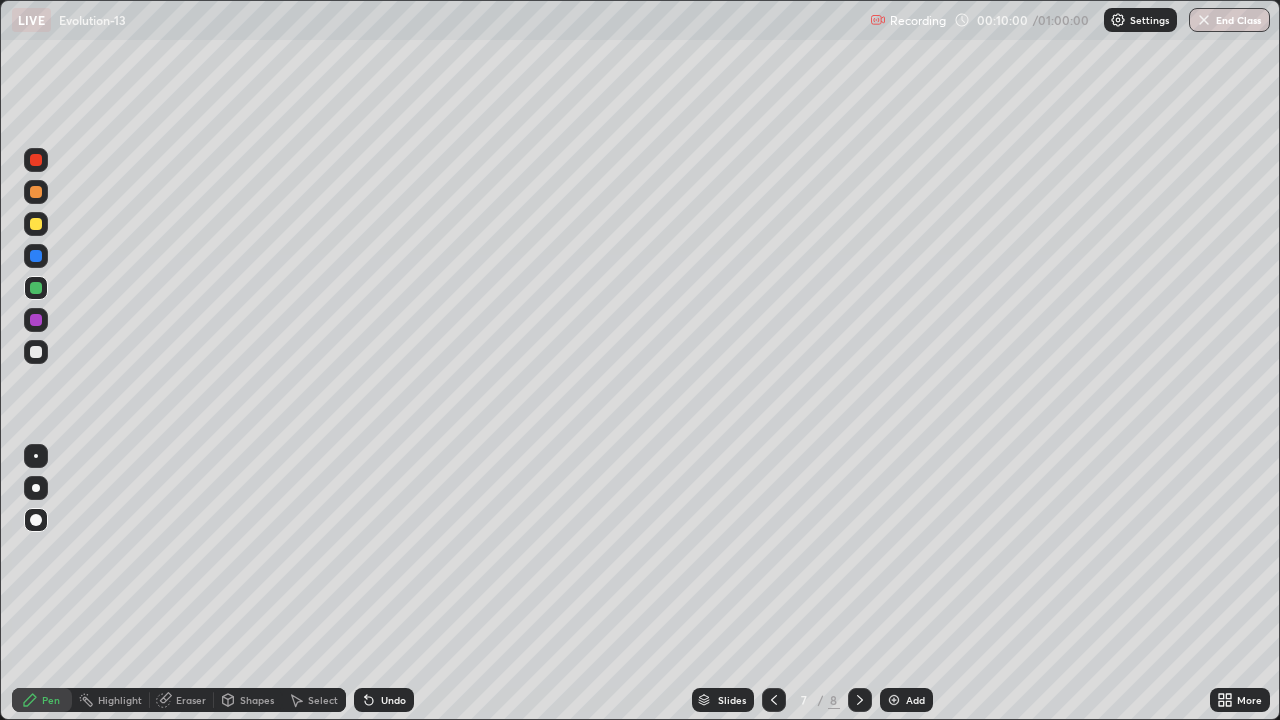 click at bounding box center (36, 192) 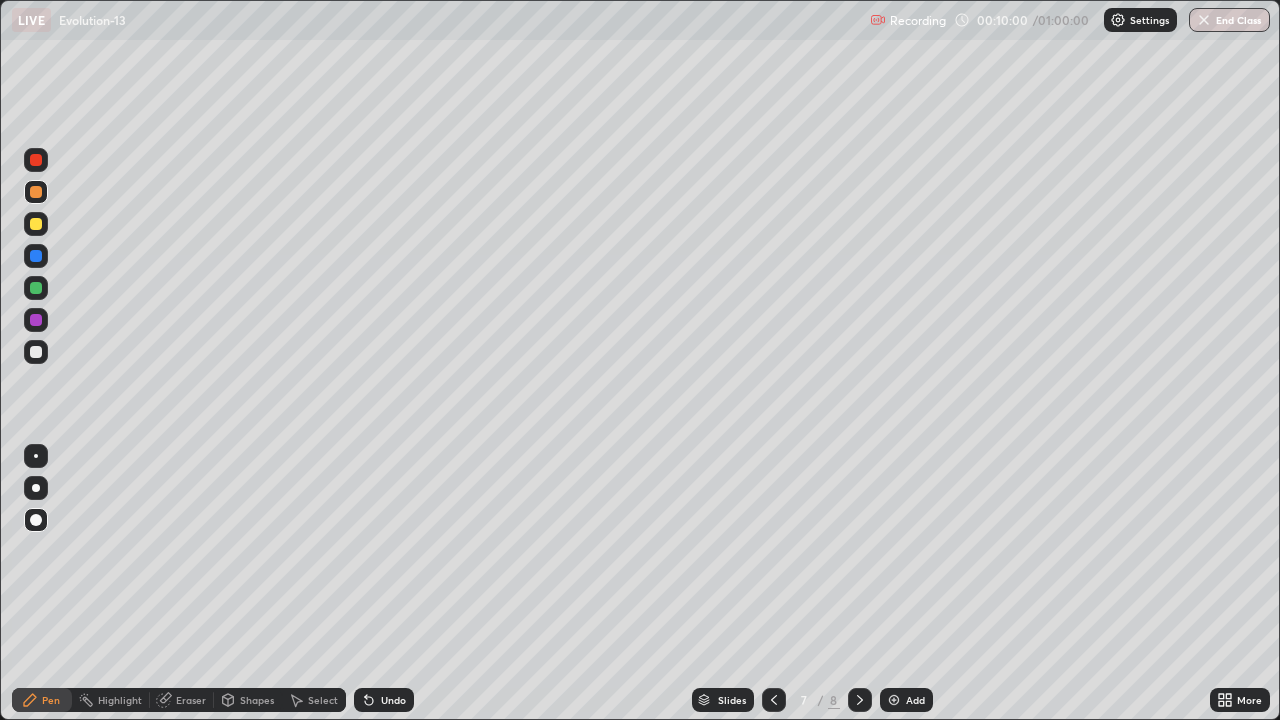 click at bounding box center (36, 224) 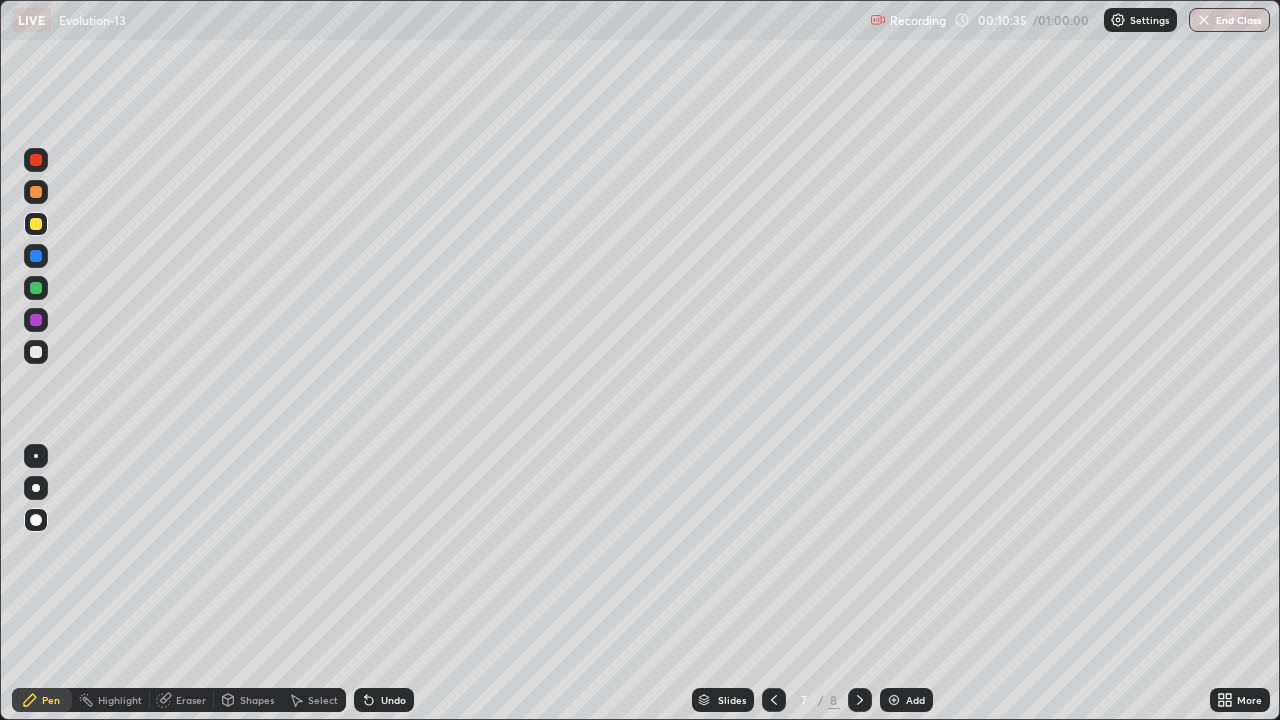 click at bounding box center [36, 224] 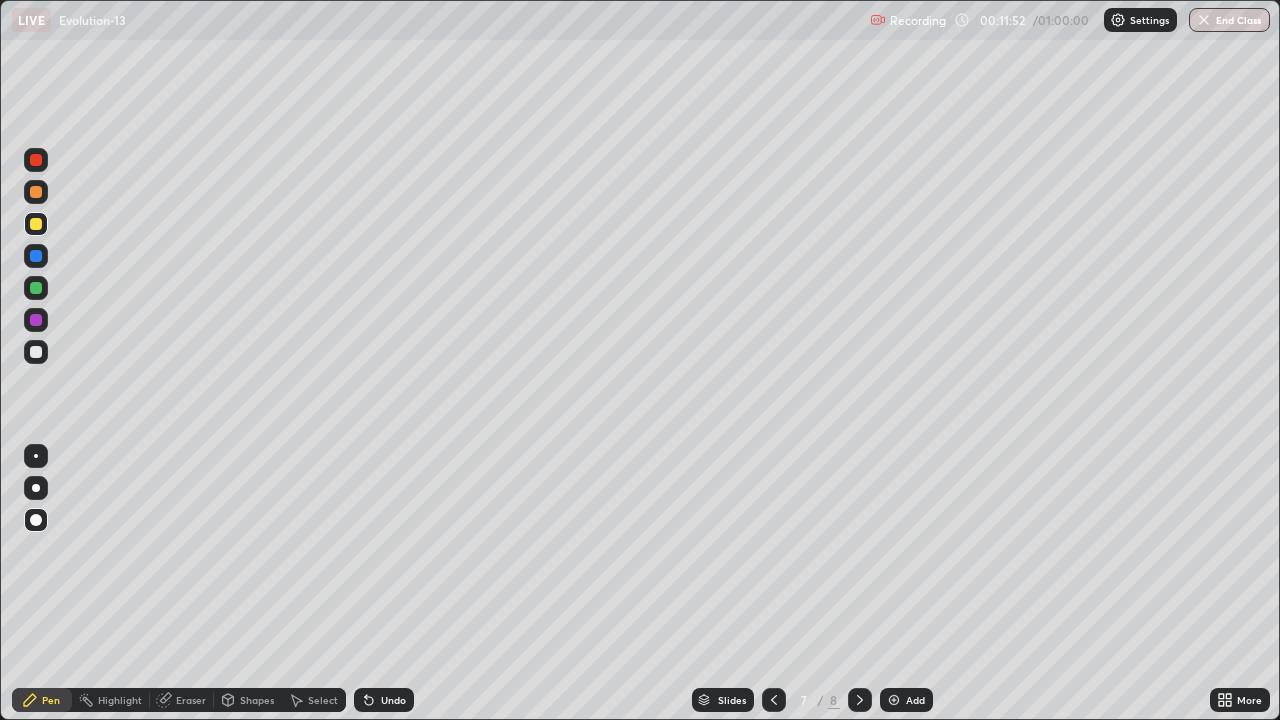 click 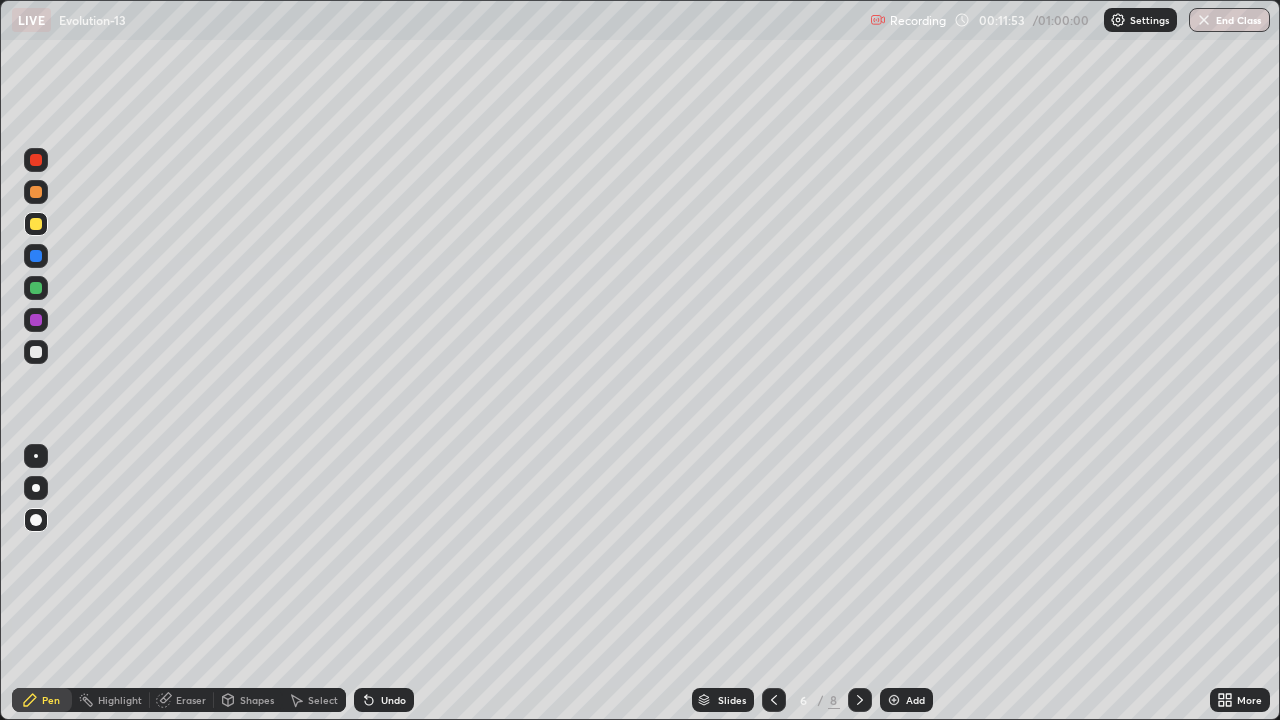 click 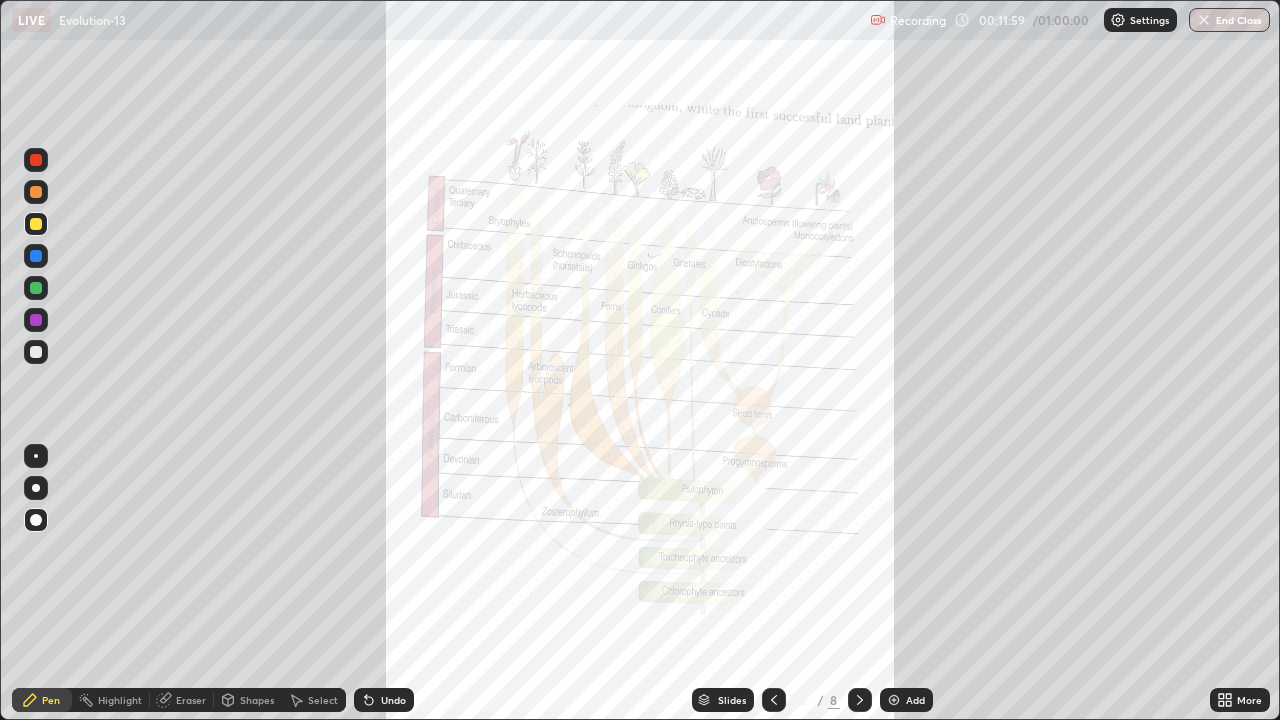 click 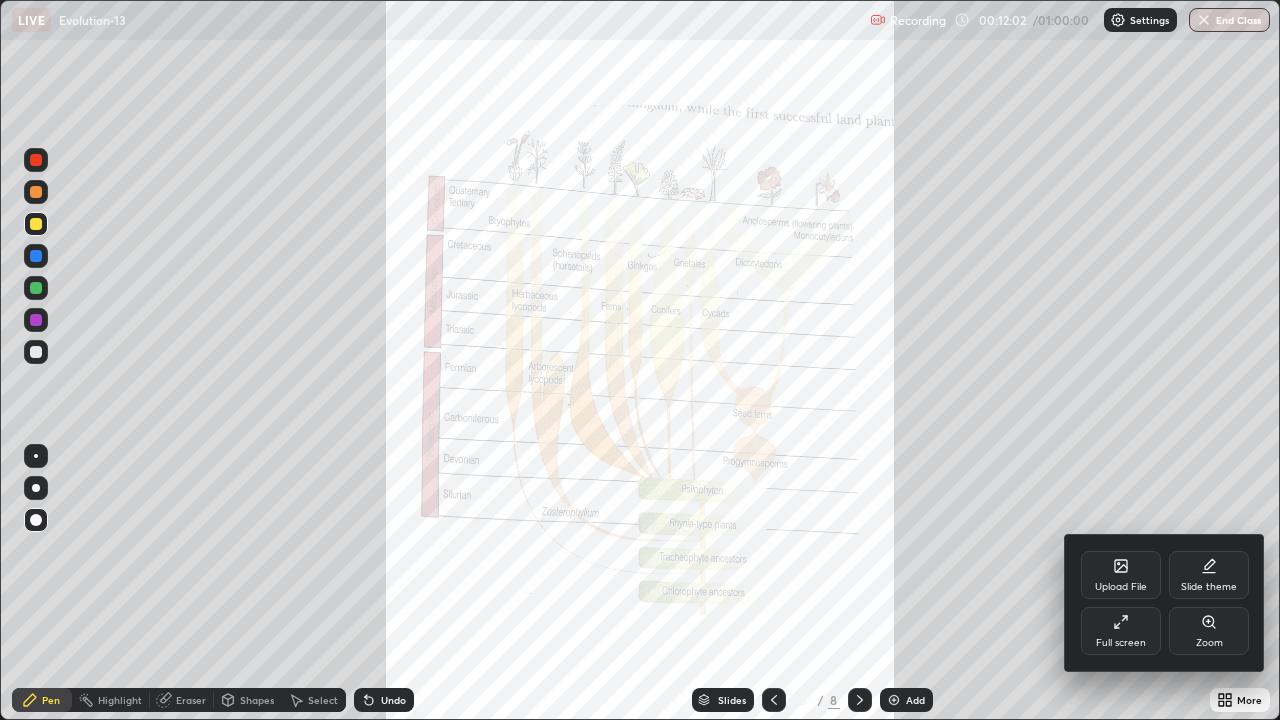 click 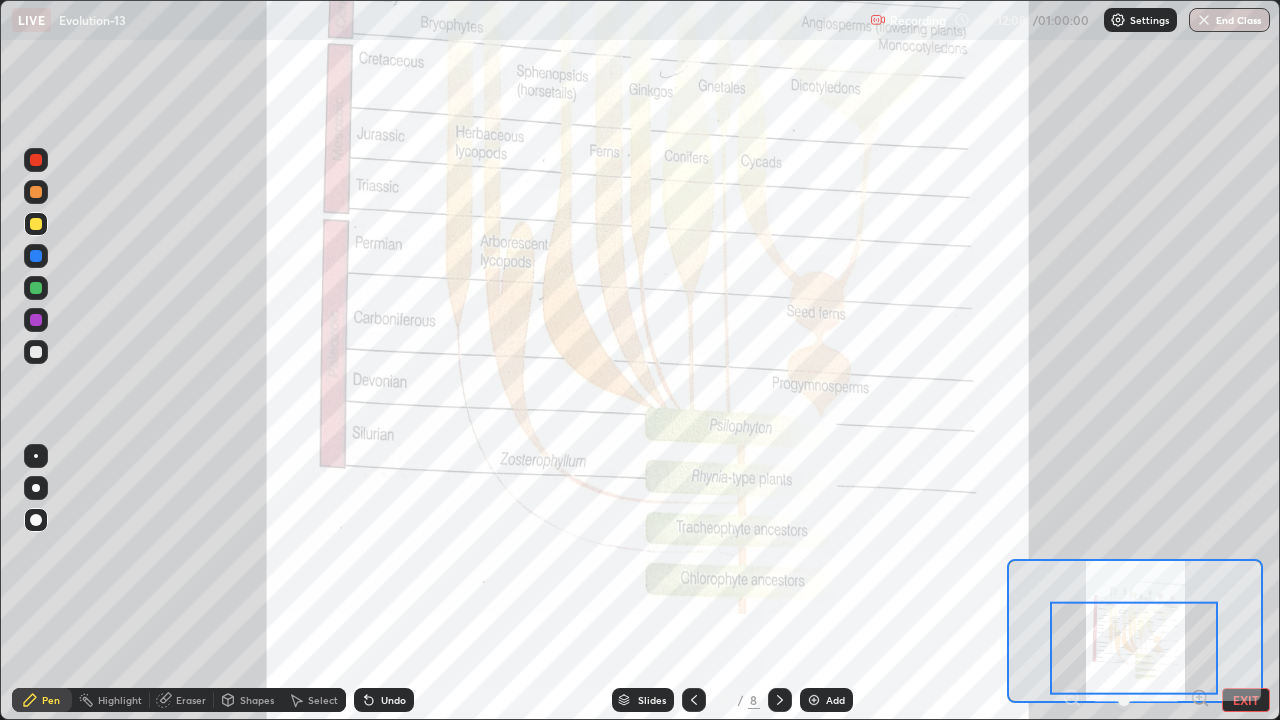 click at bounding box center [1134, 647] 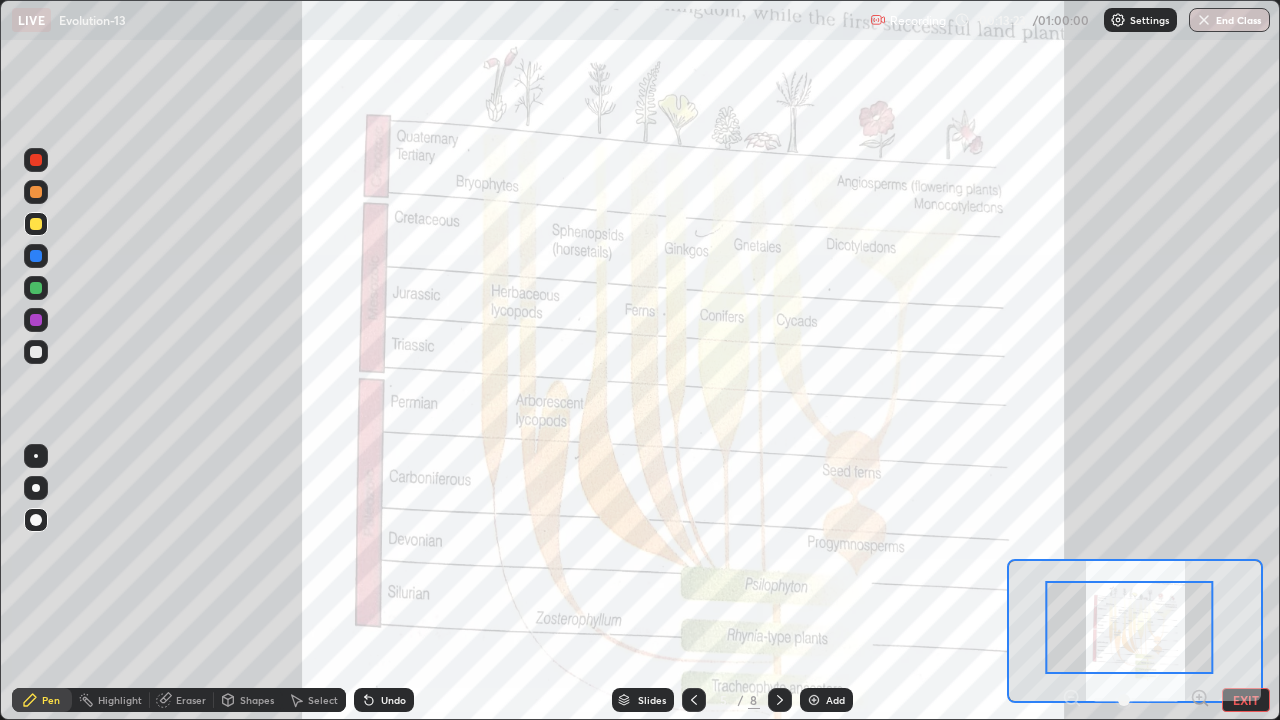 click at bounding box center (1130, 627) 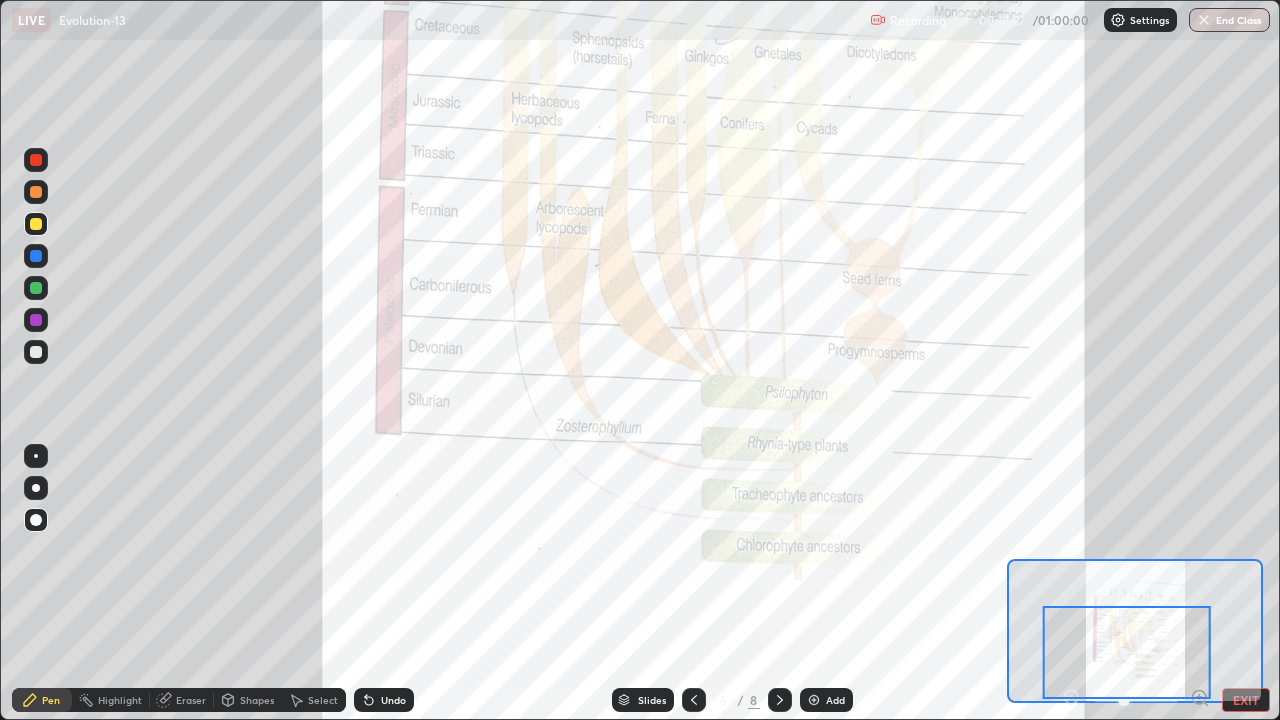 click at bounding box center (36, 160) 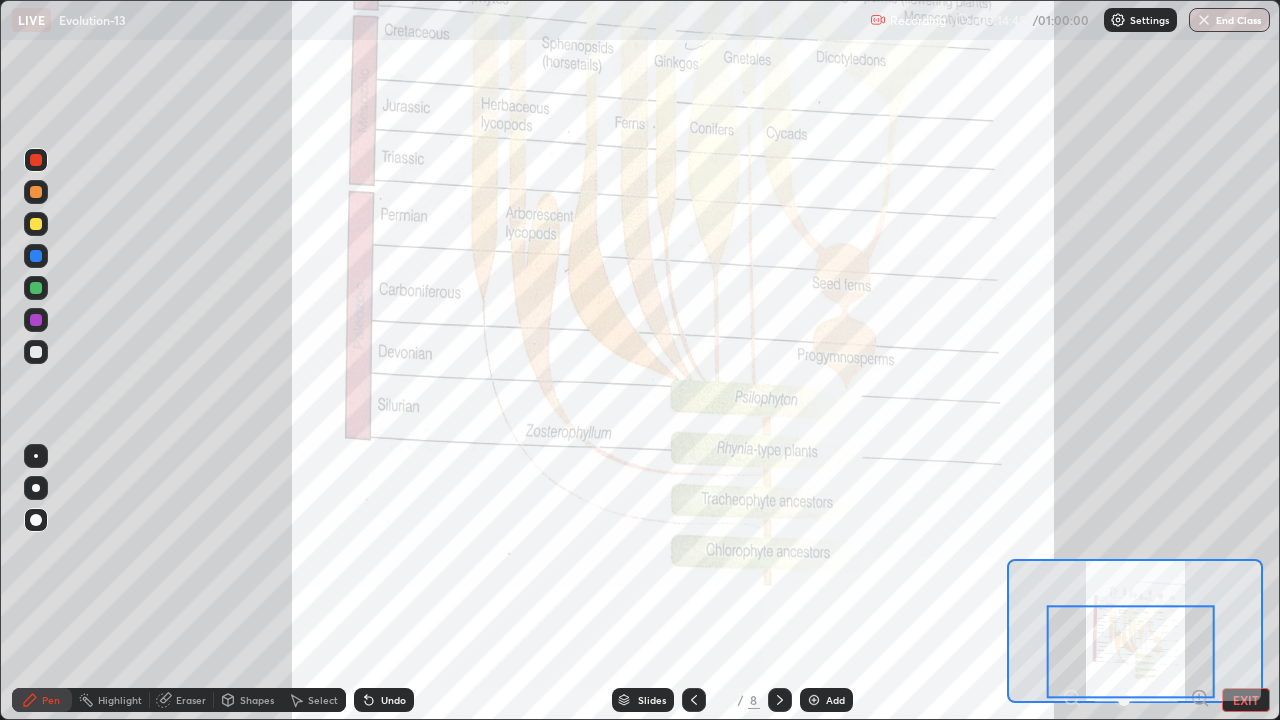 click at bounding box center [1131, 651] 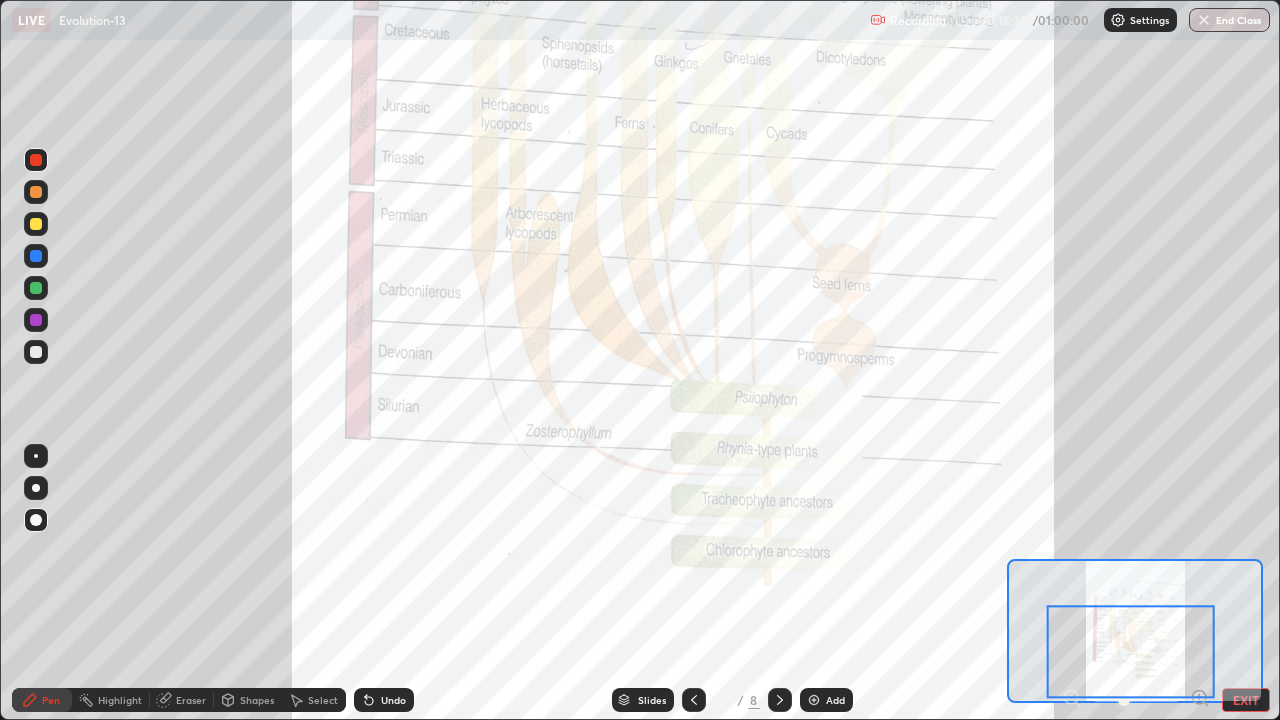 click 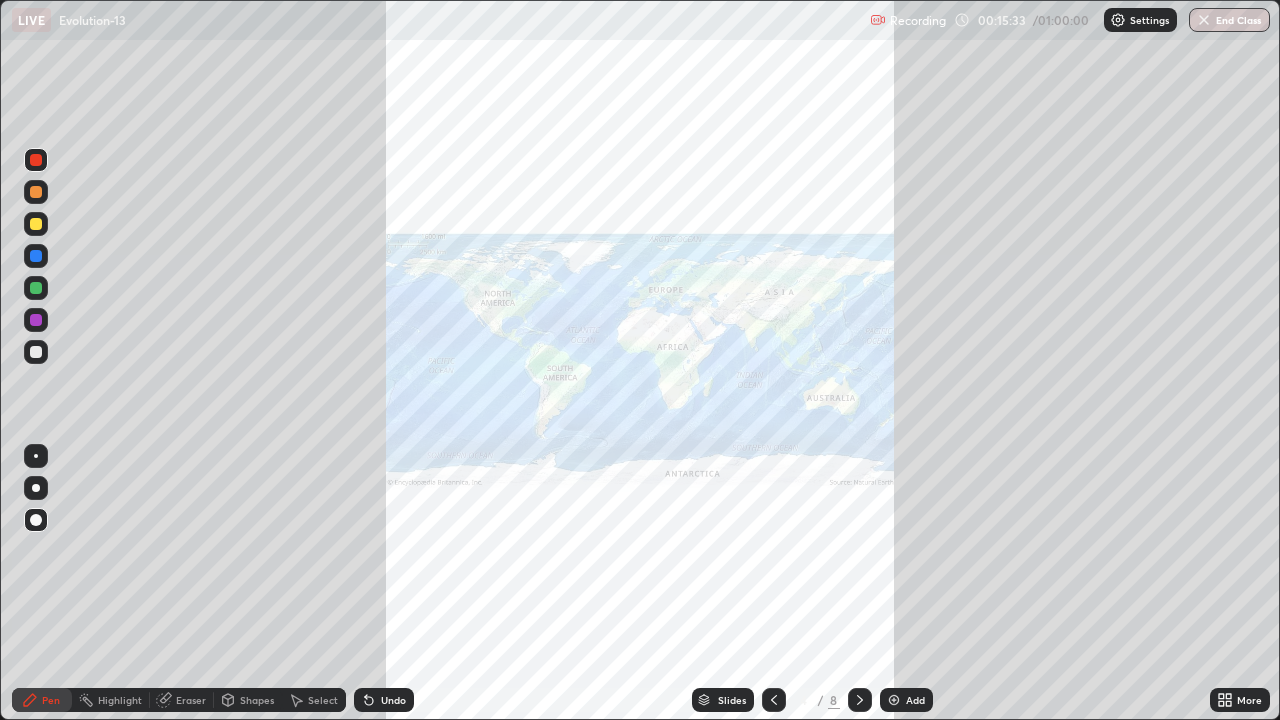 click 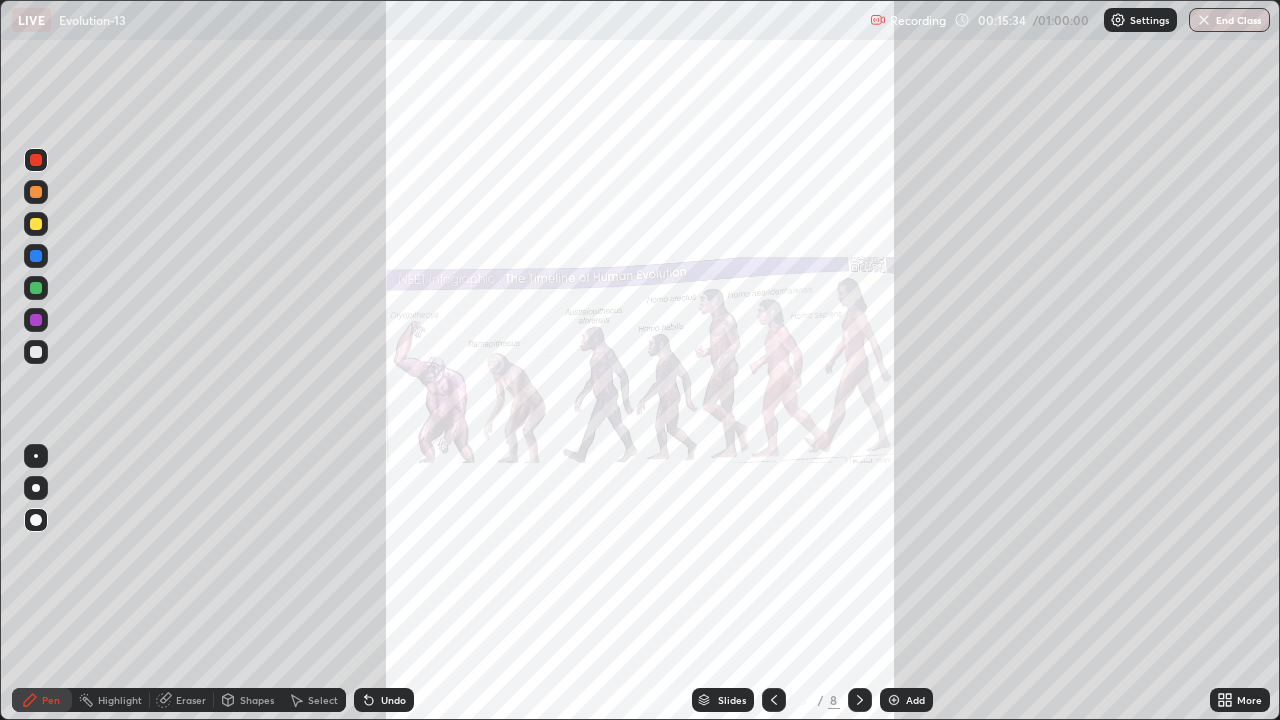 click 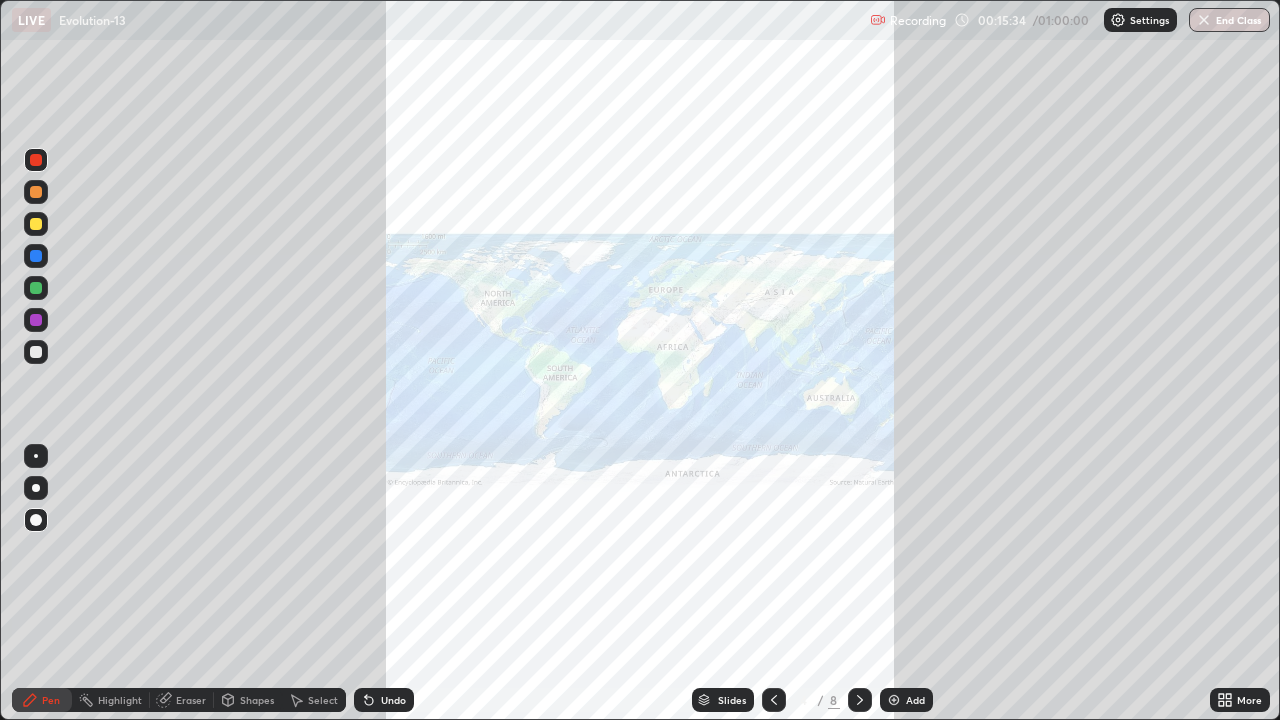 click 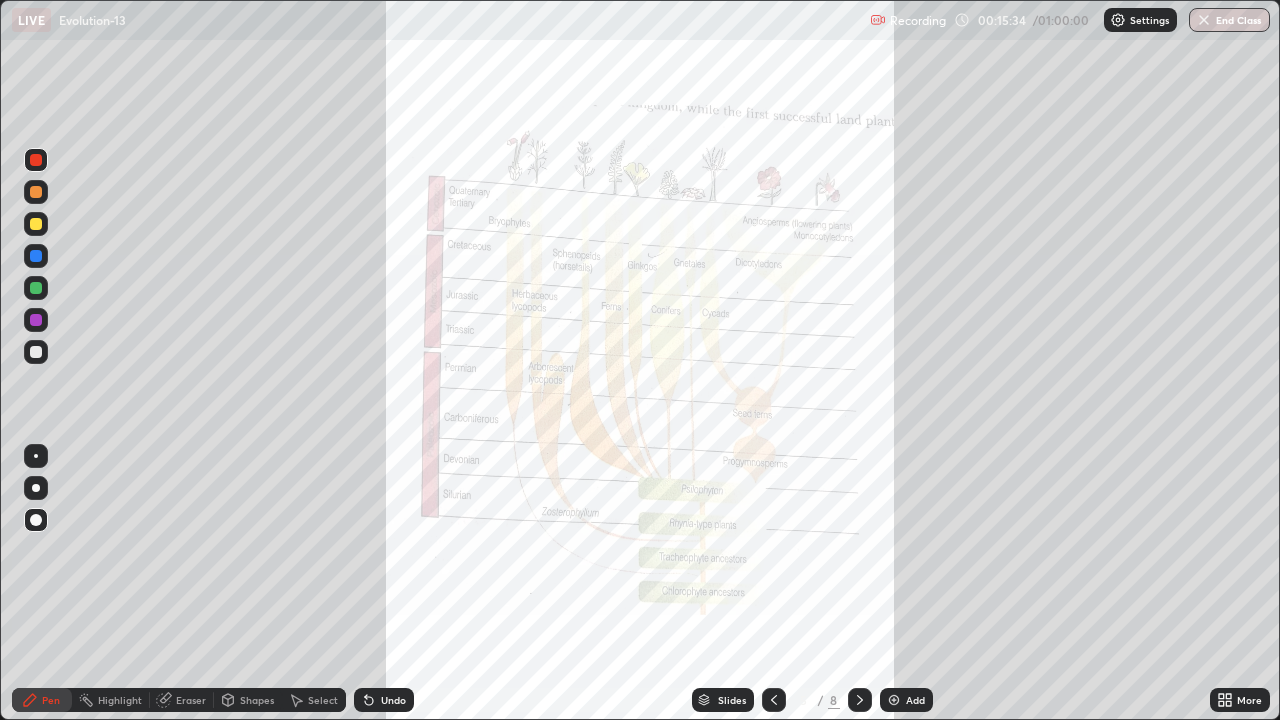 click 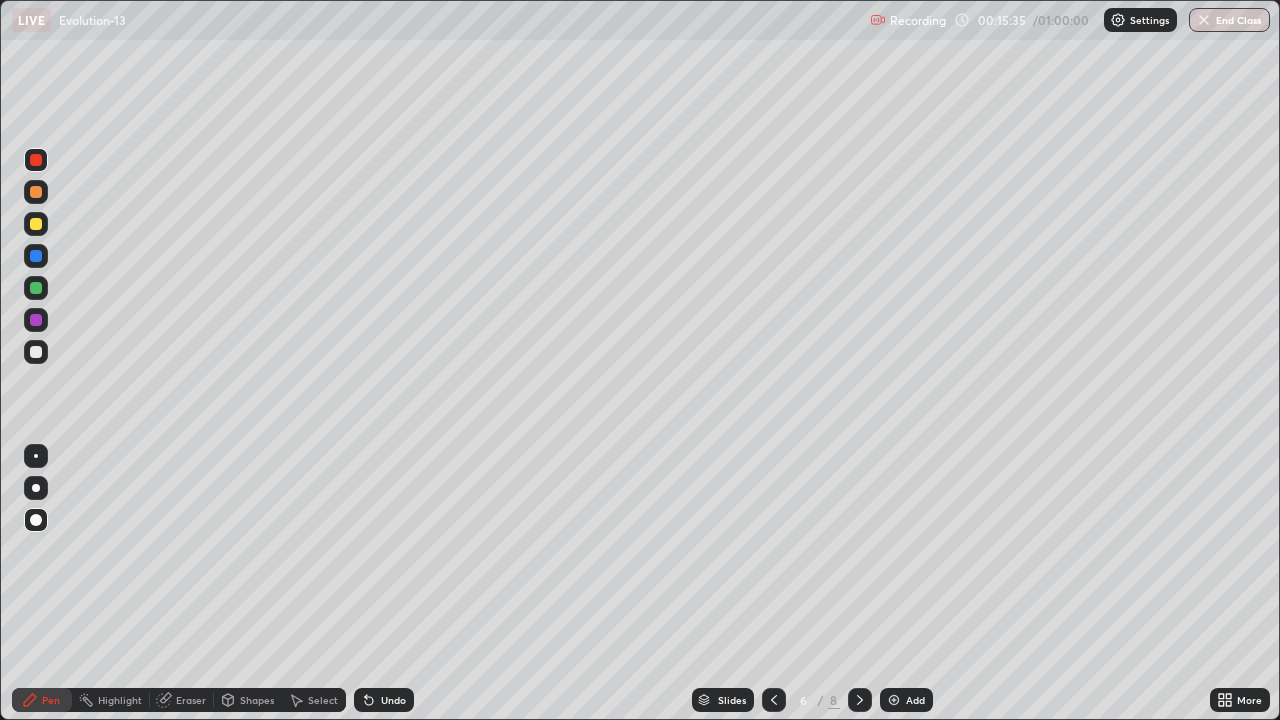 click 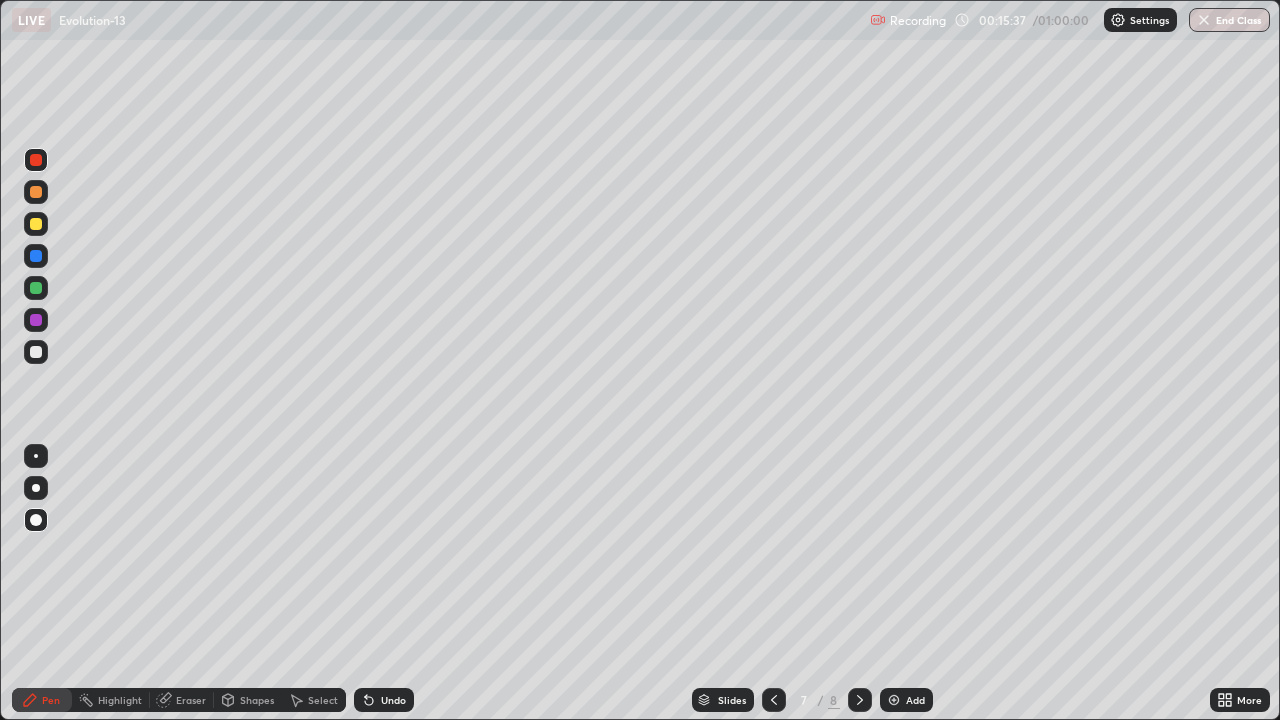 click at bounding box center (894, 700) 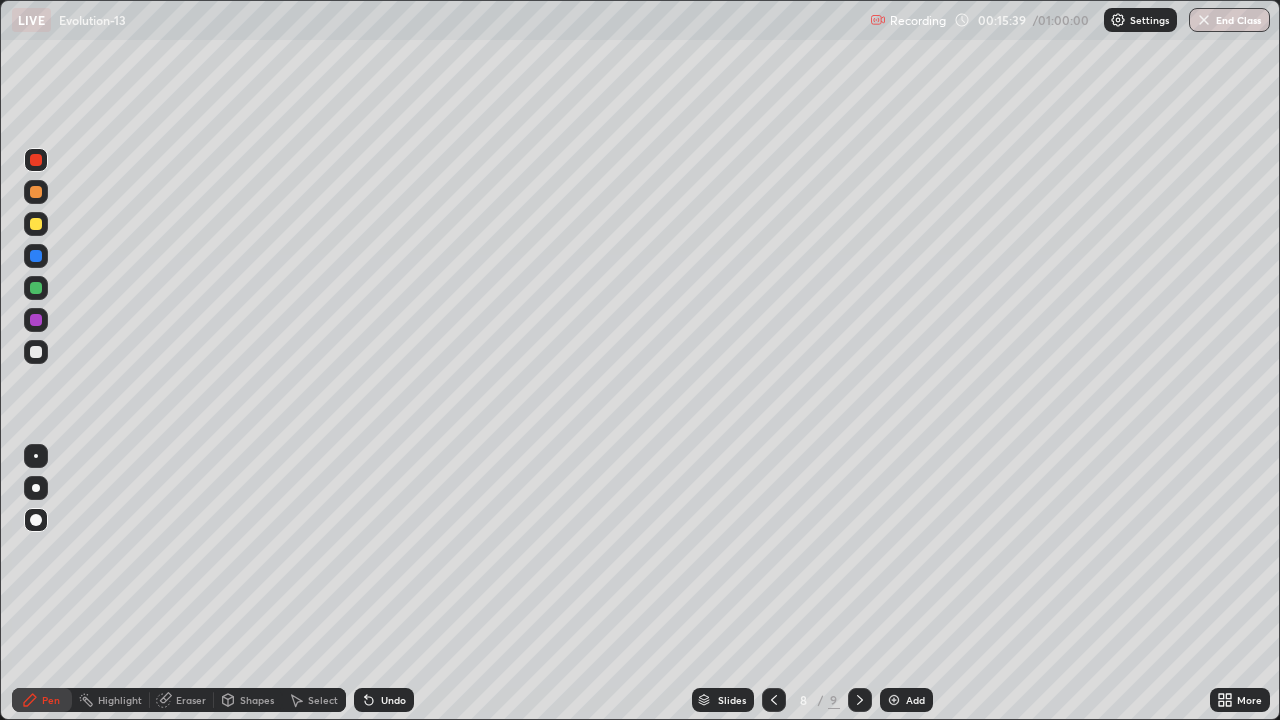 click at bounding box center (36, 224) 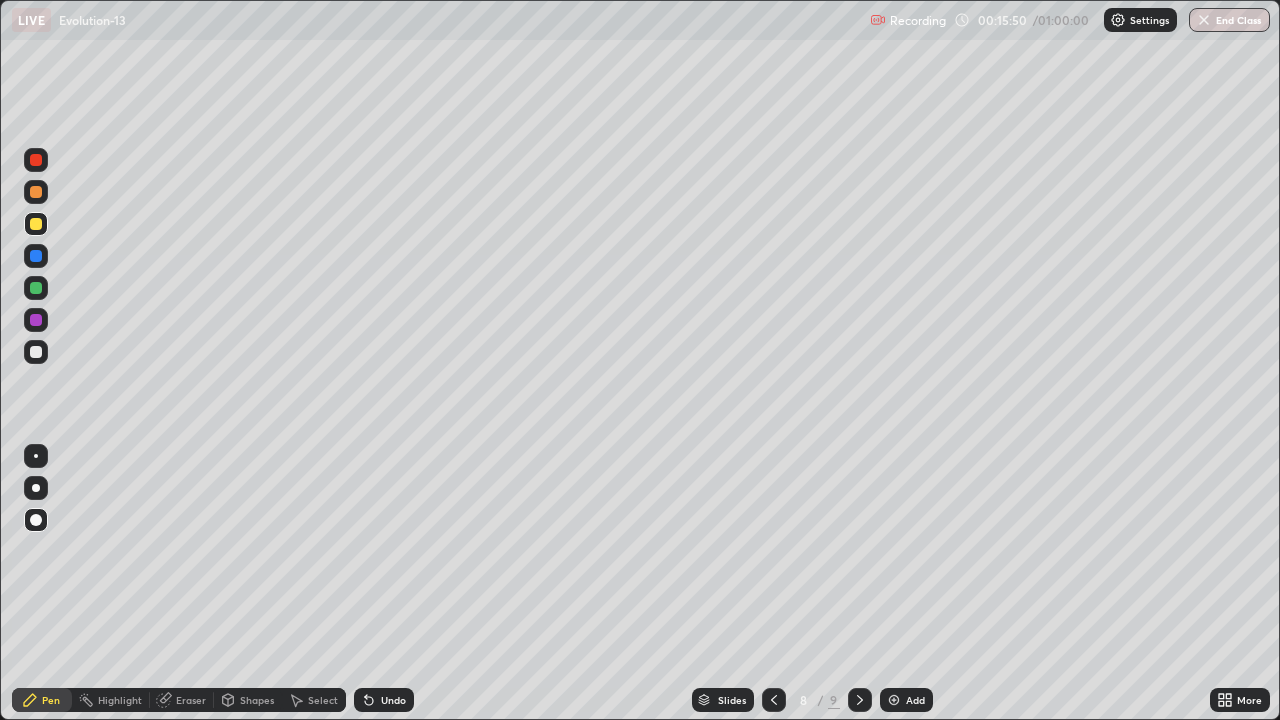 click at bounding box center (36, 352) 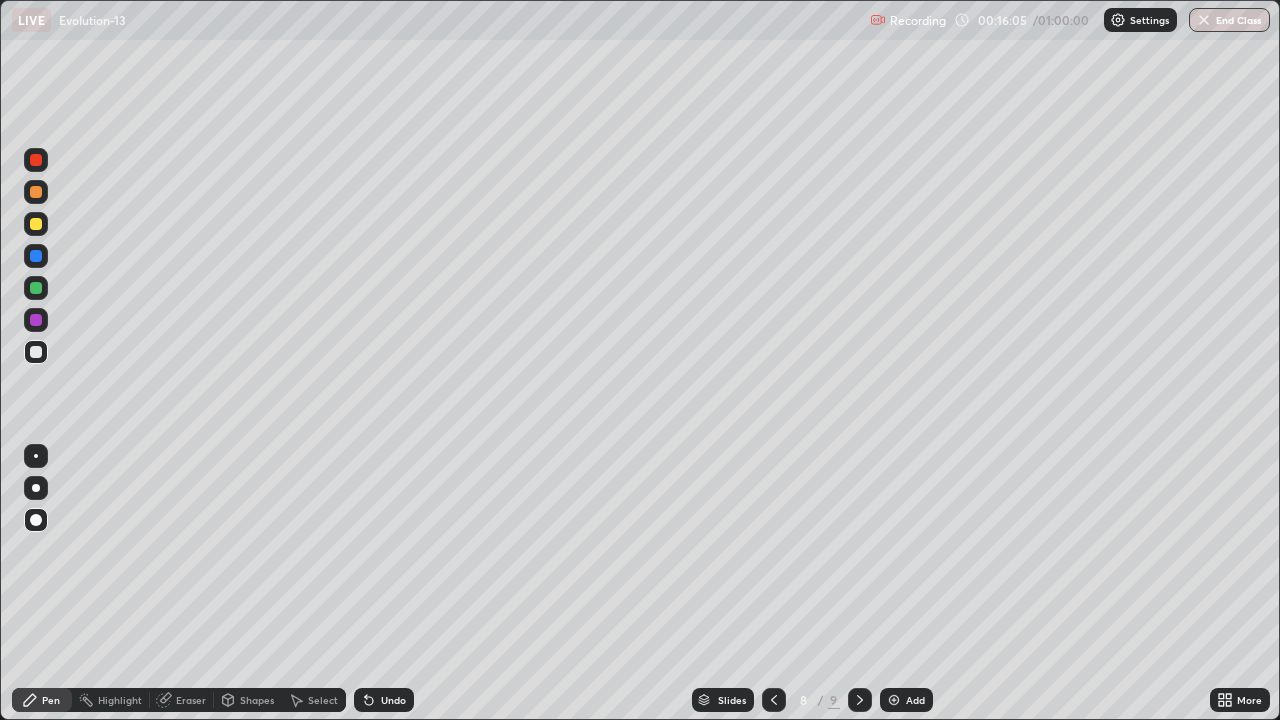 click at bounding box center (36, 224) 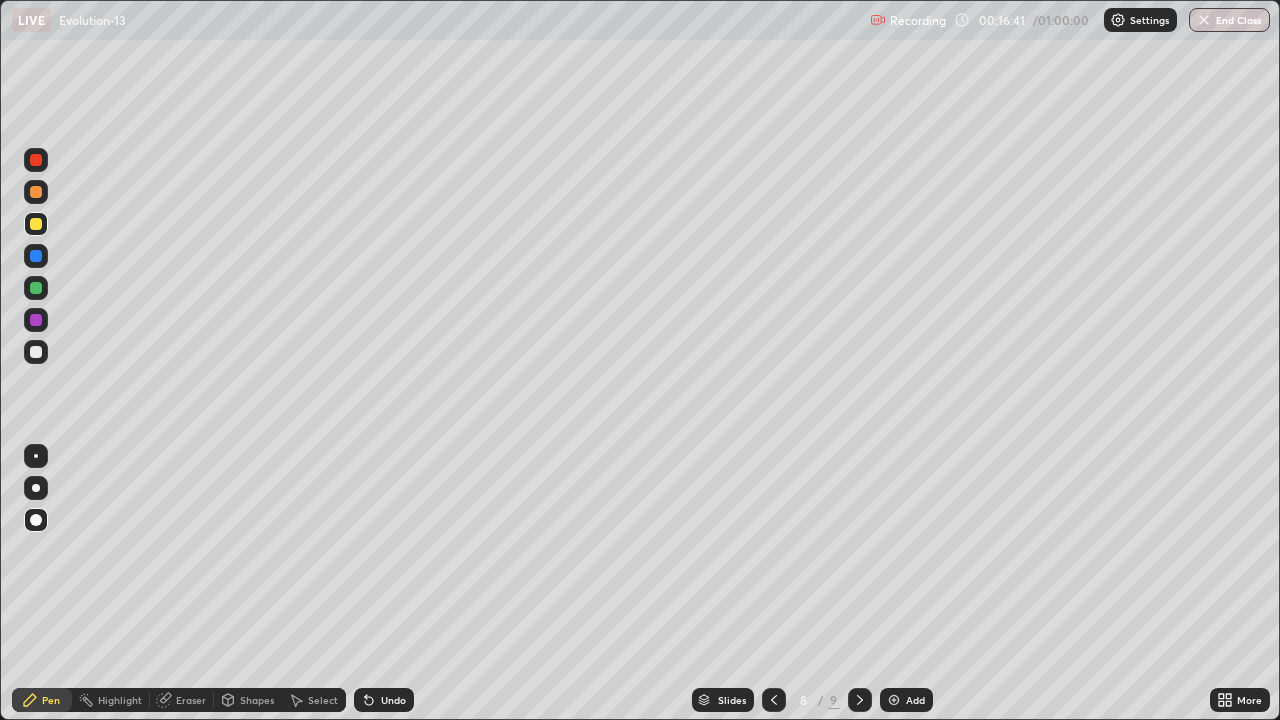 click at bounding box center [36, 320] 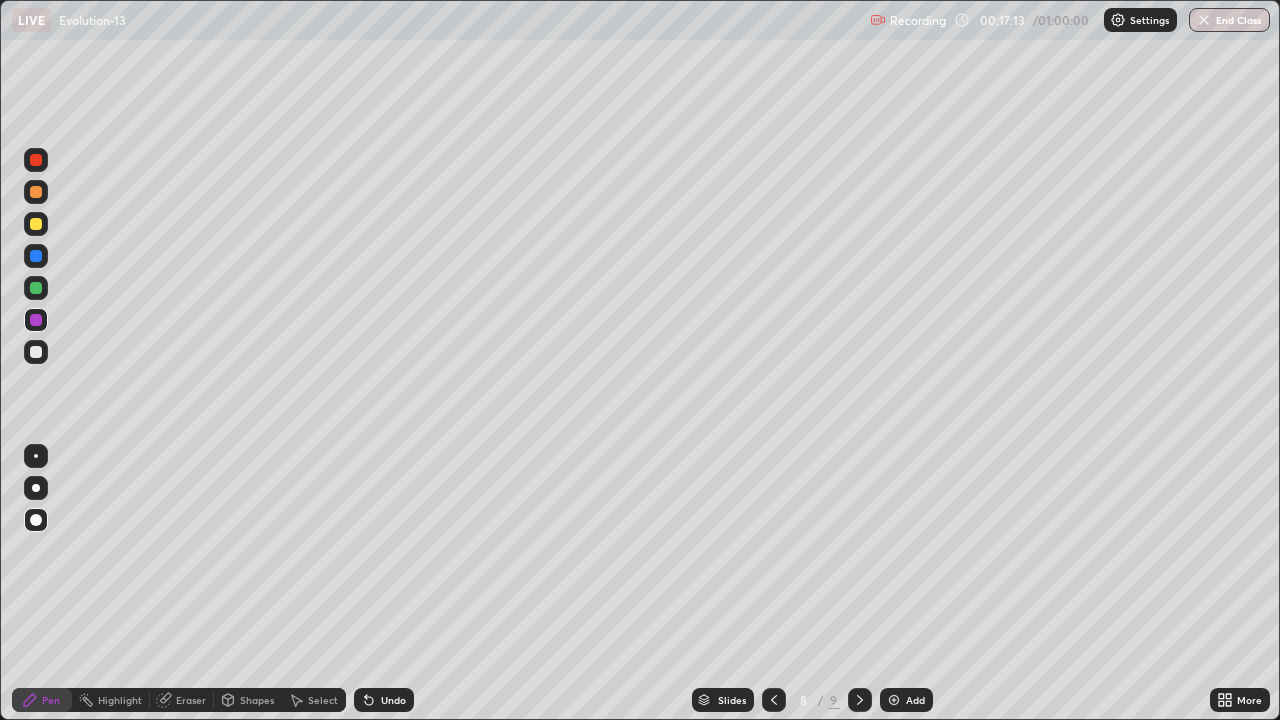 click at bounding box center [36, 352] 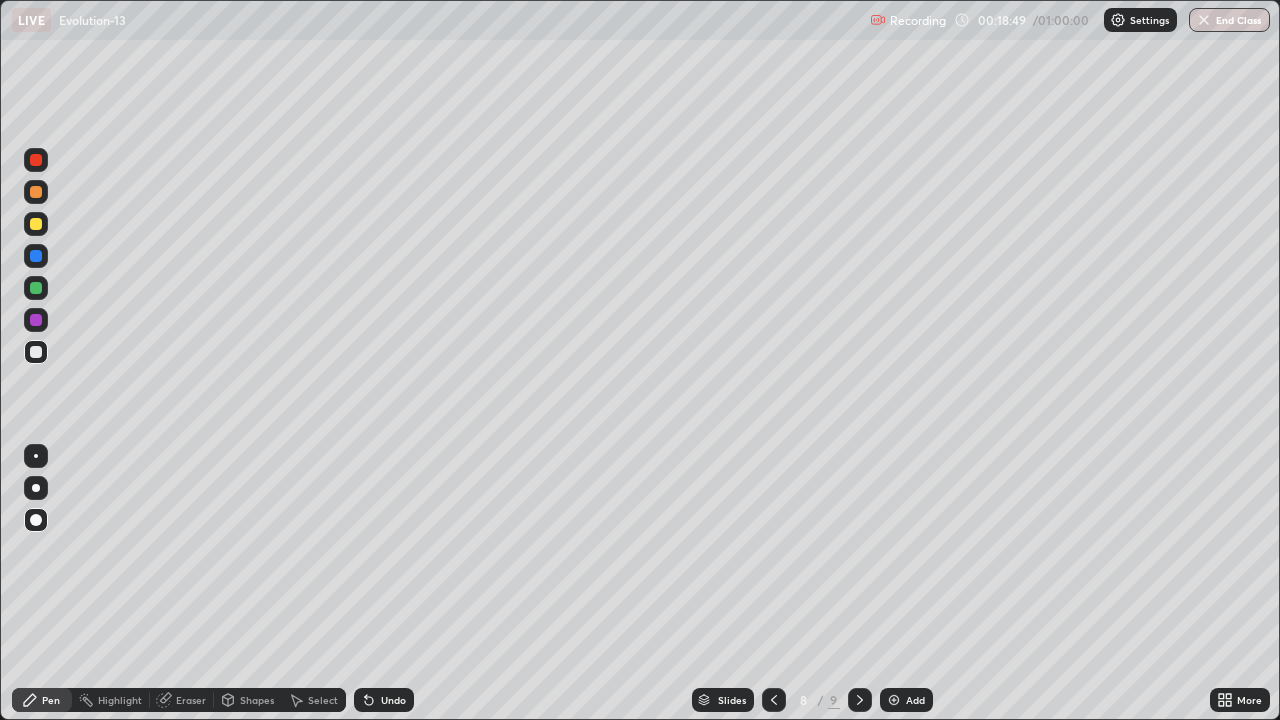 click 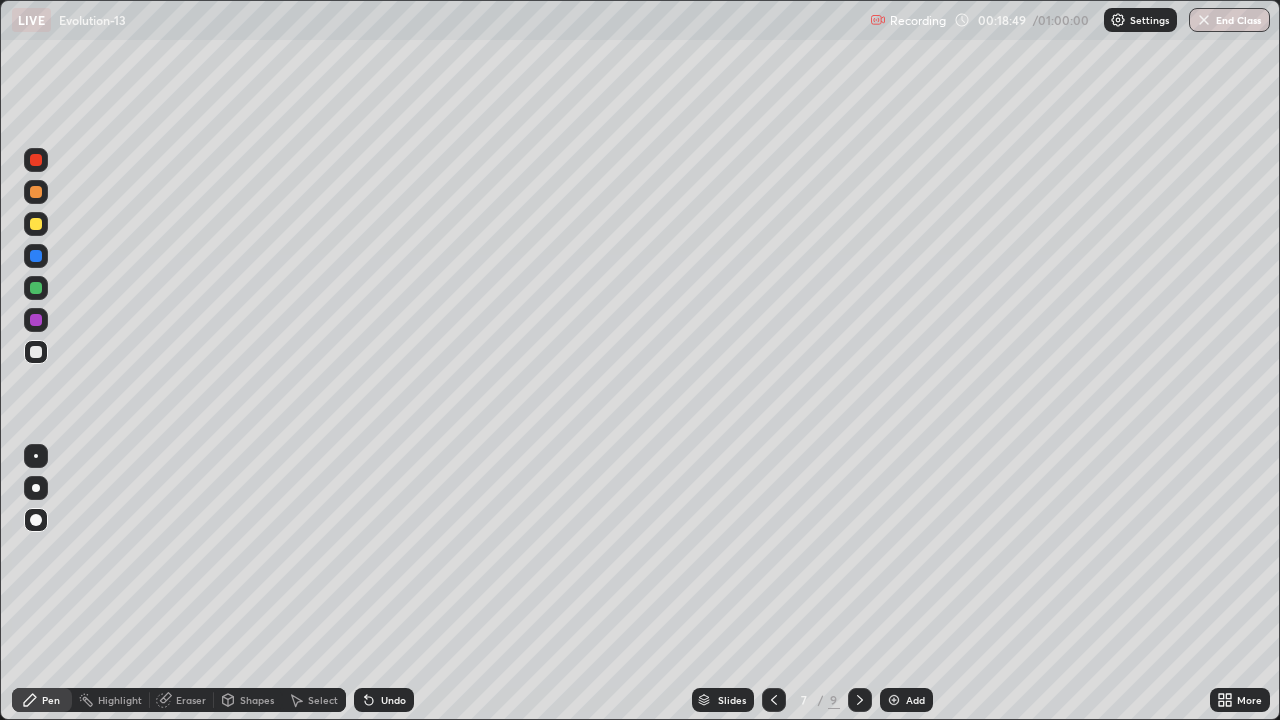 click 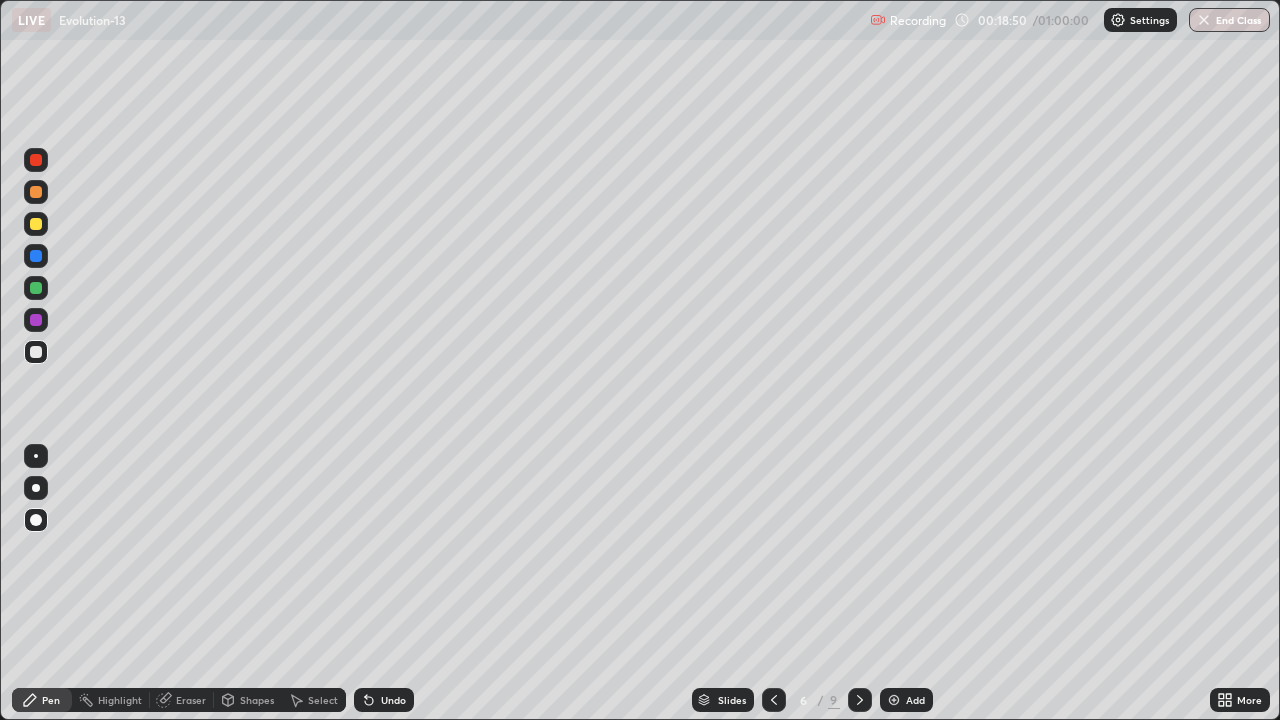 click at bounding box center [774, 700] 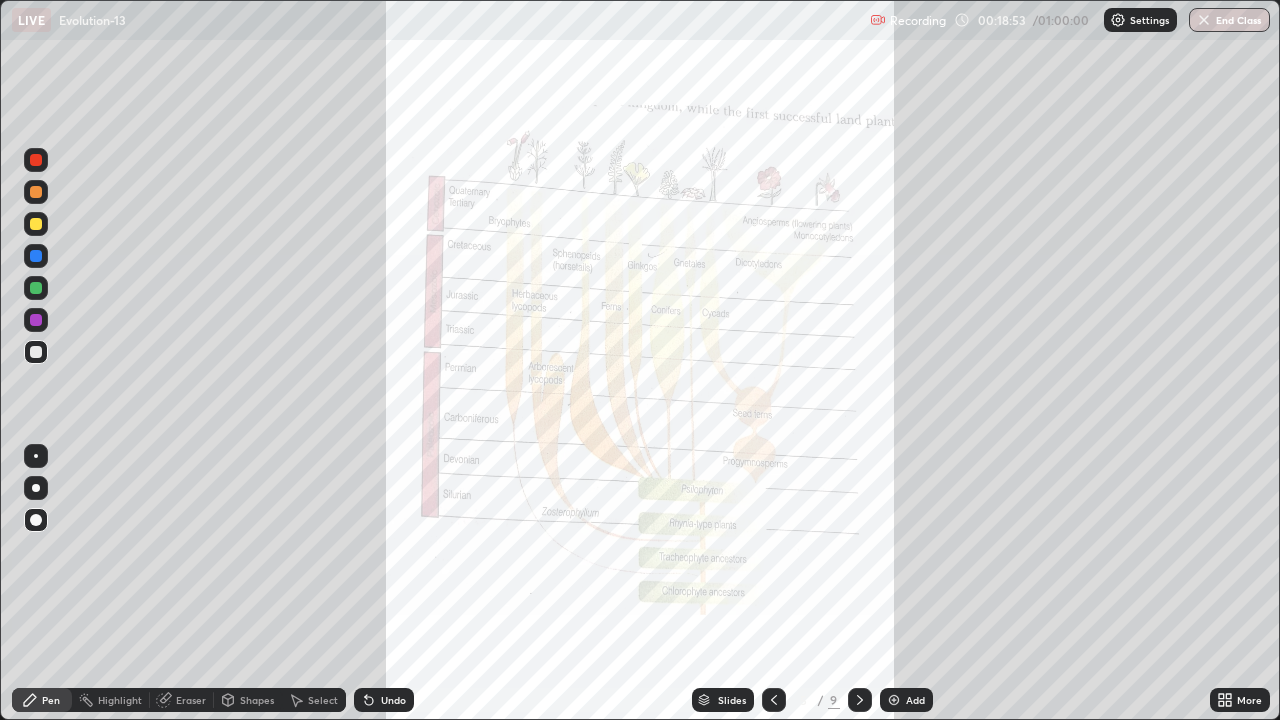 click 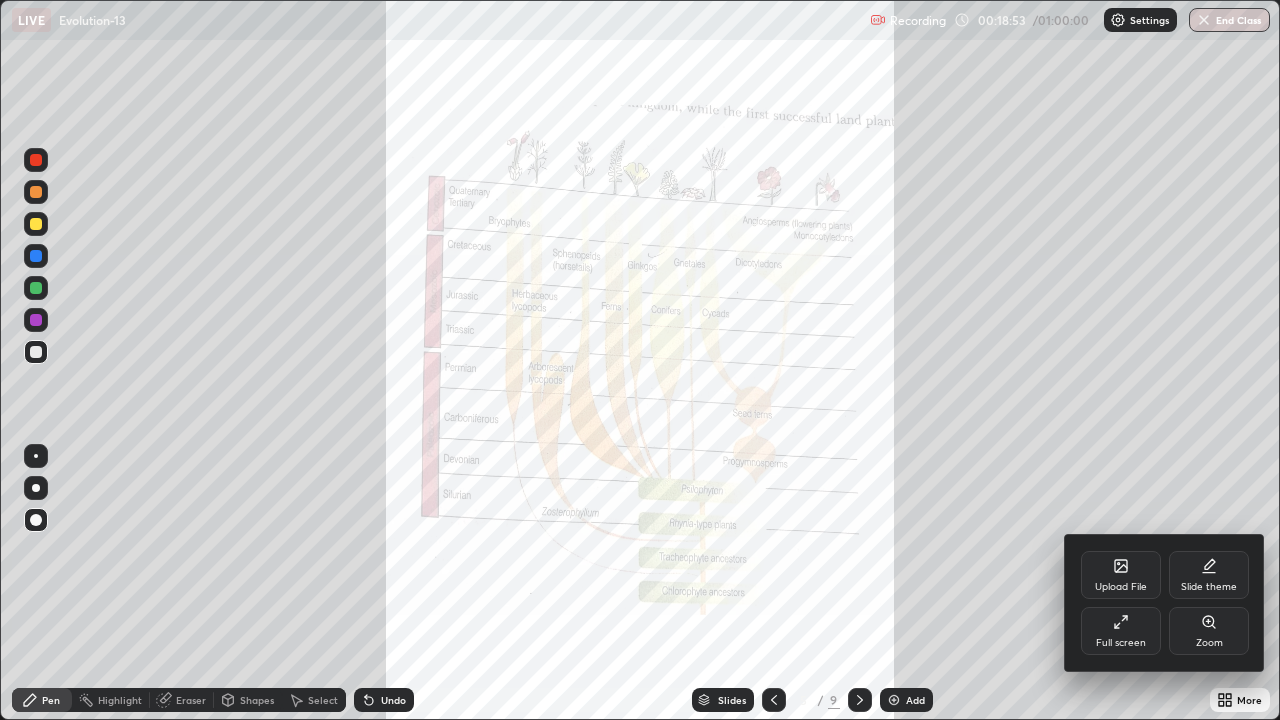 click 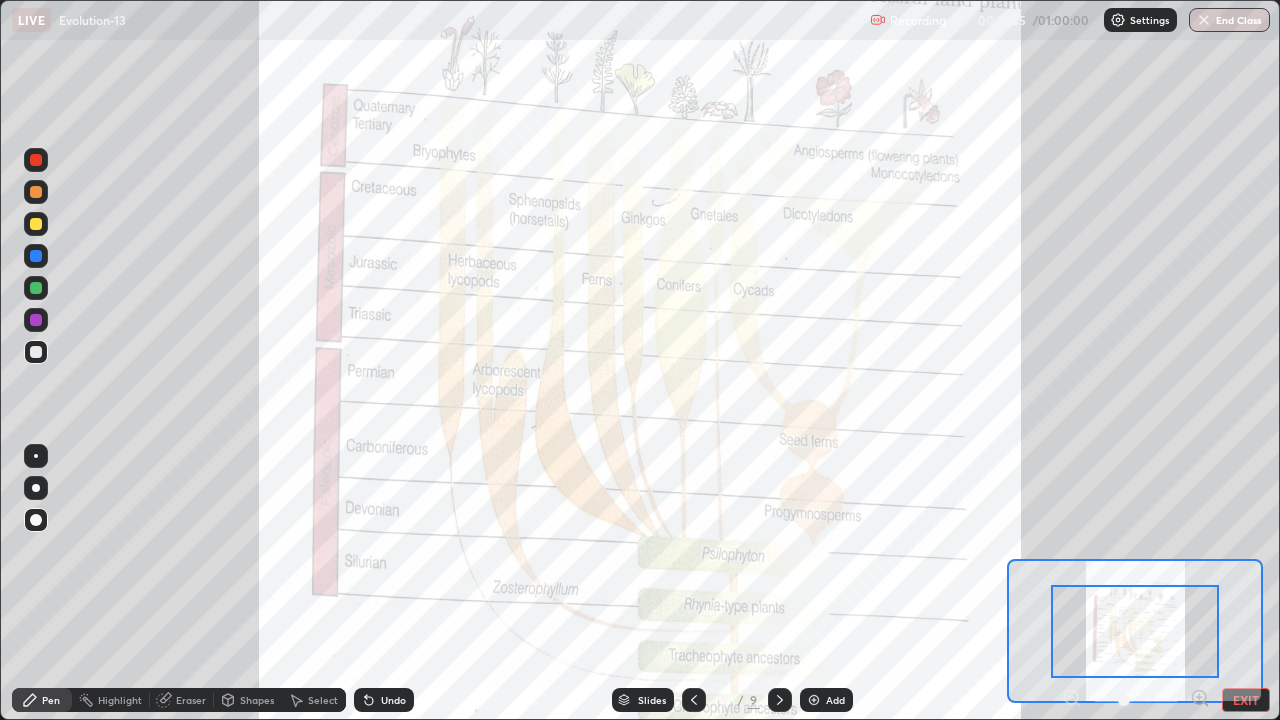 click at bounding box center [1135, 631] 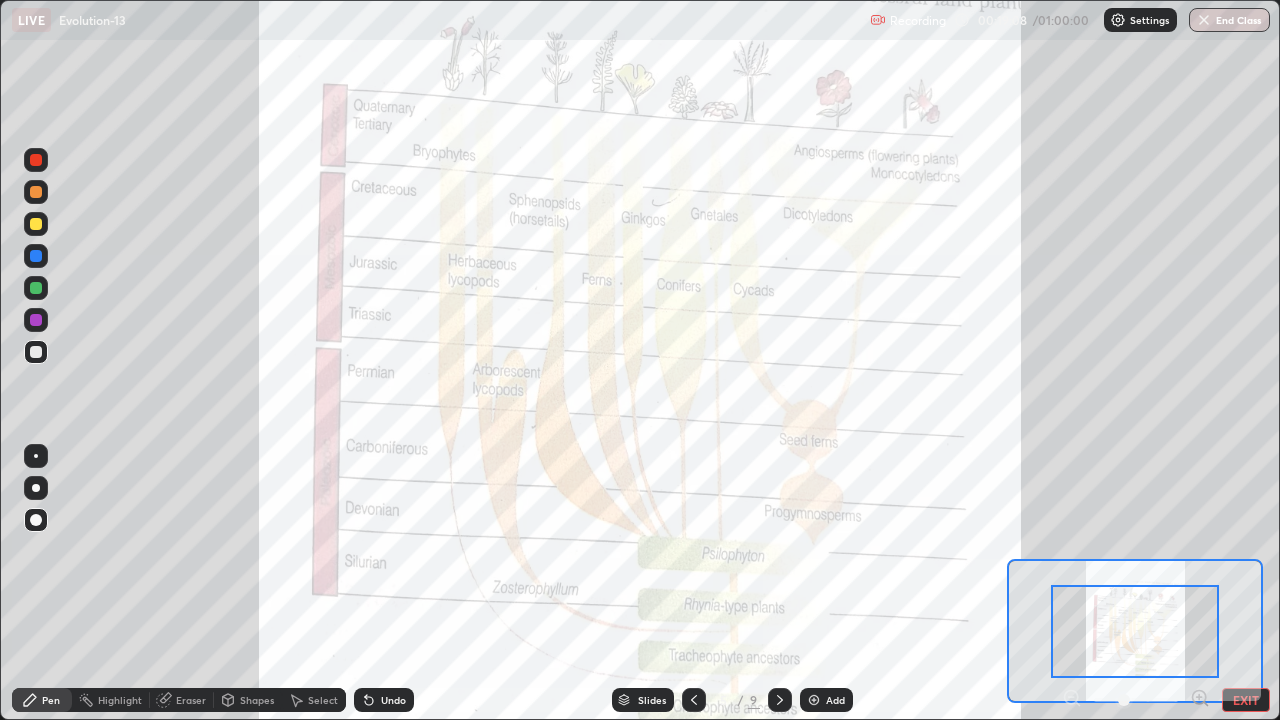 click at bounding box center (36, 160) 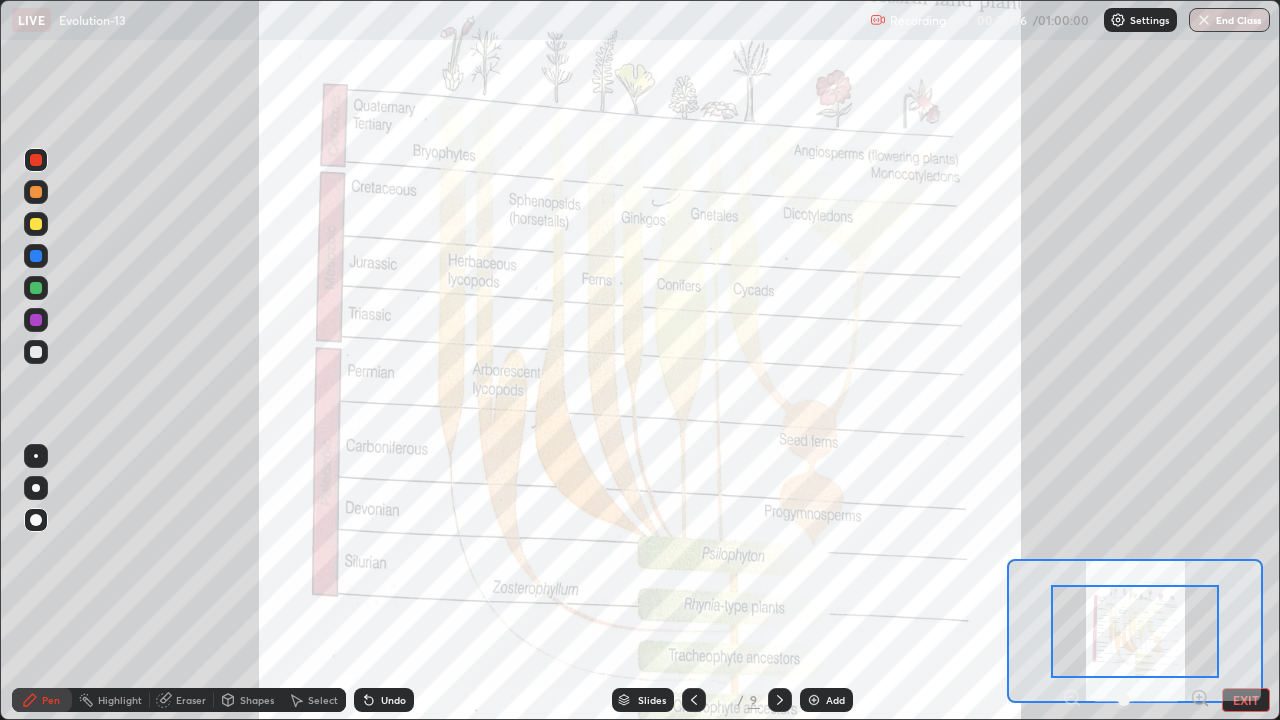 click at bounding box center (814, 700) 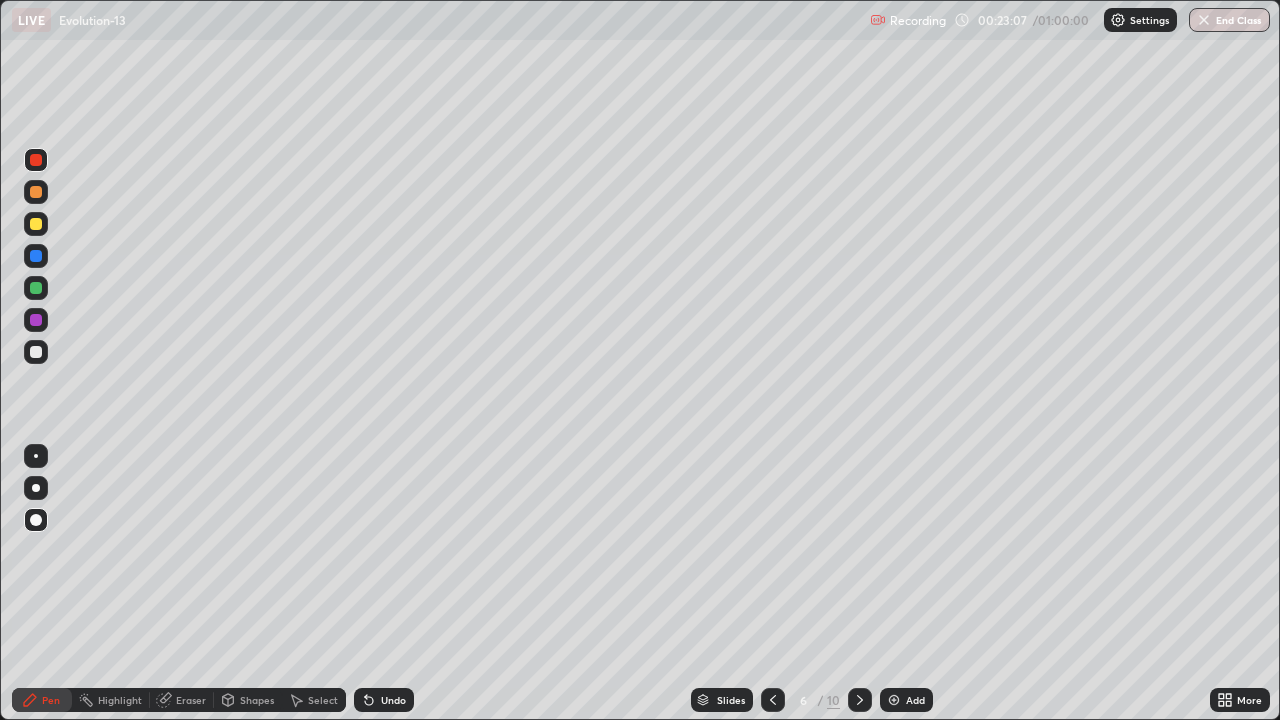 click on "Slides" at bounding box center [731, 700] 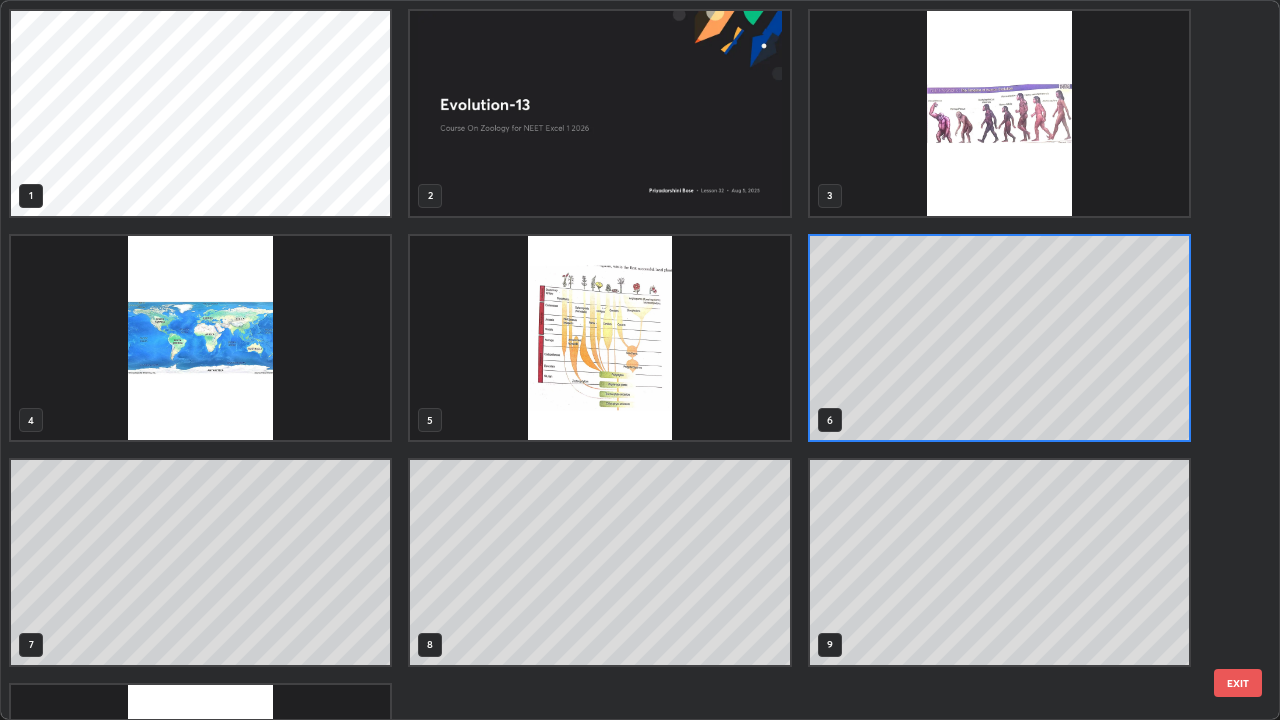 scroll, scrollTop: 7, scrollLeft: 11, axis: both 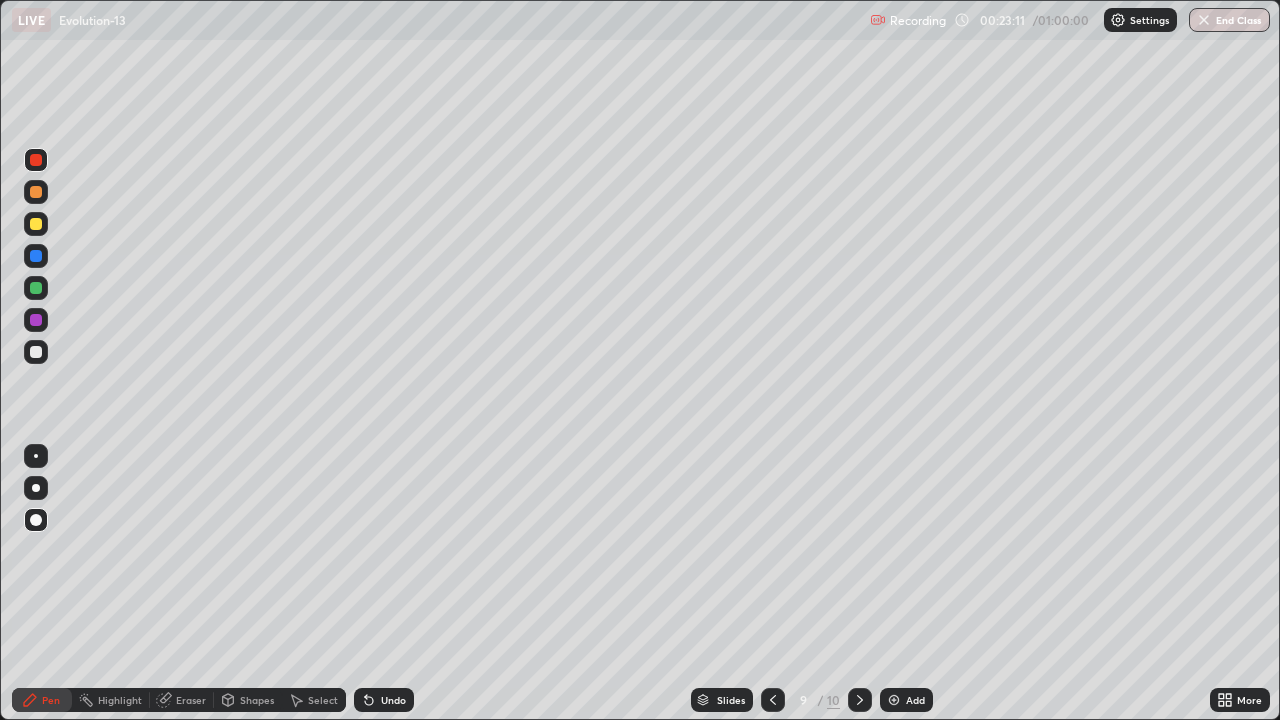 click at bounding box center [36, 224] 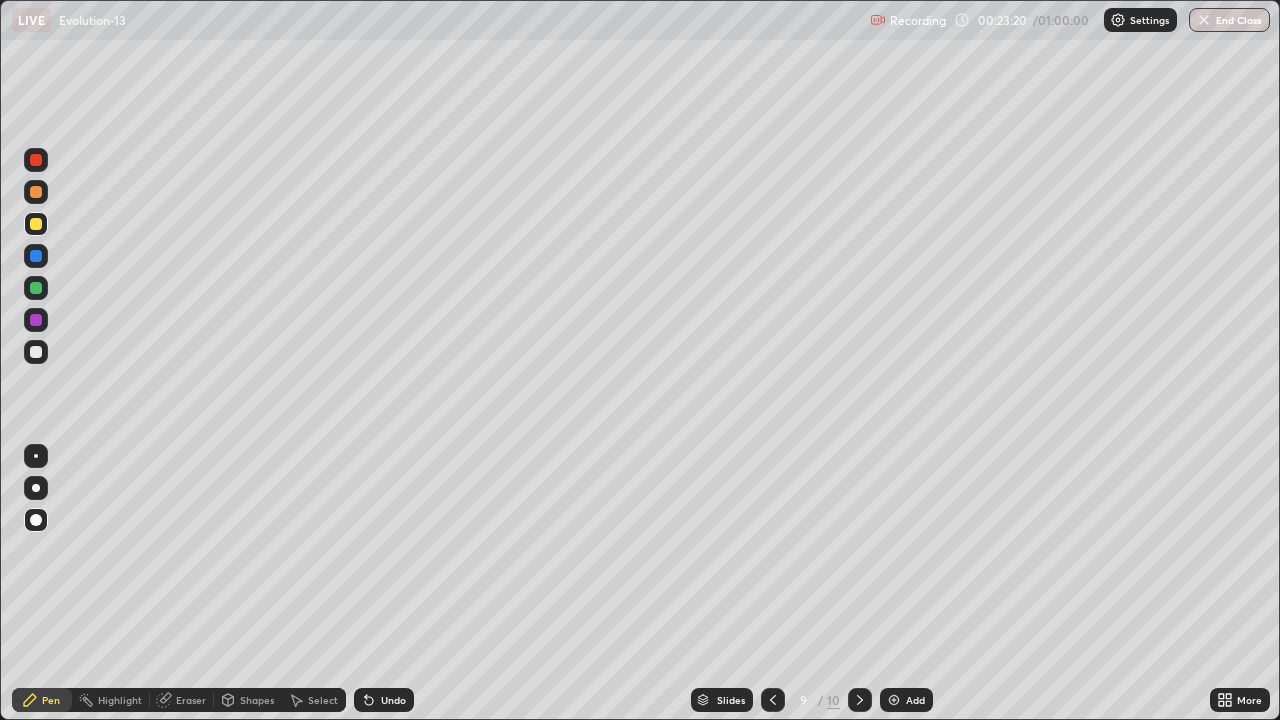 click at bounding box center (36, 352) 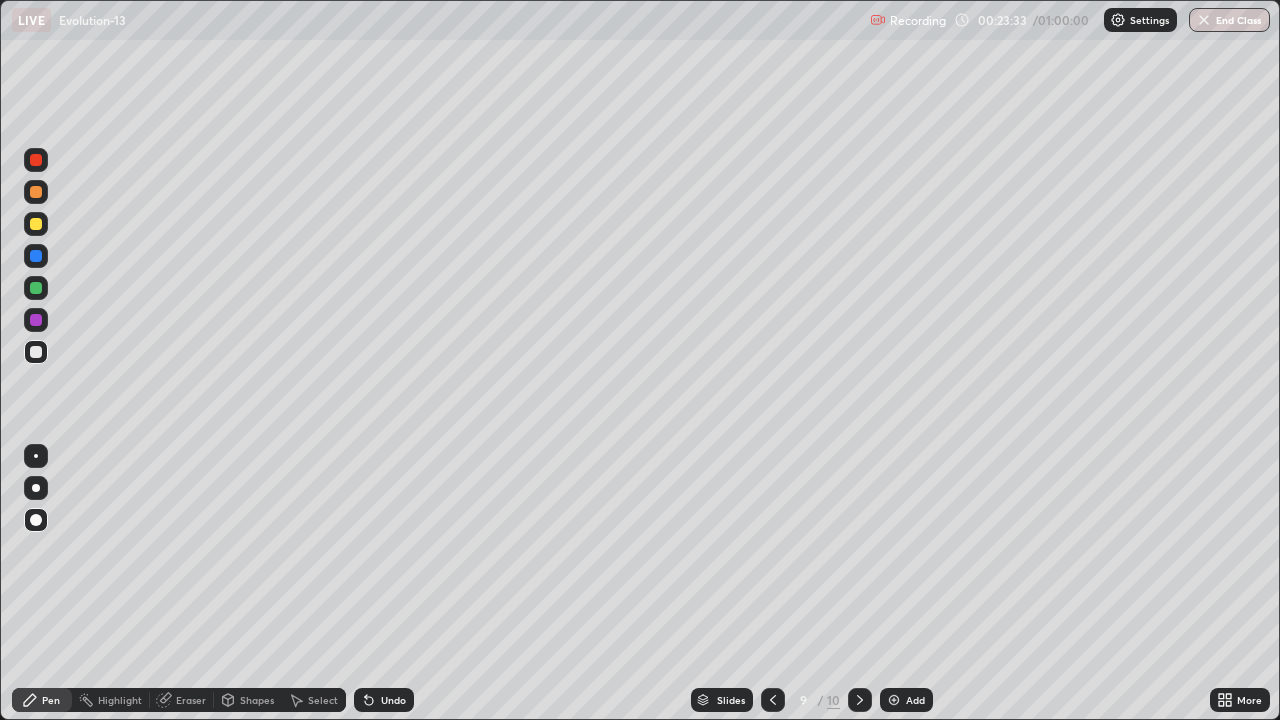 click at bounding box center [36, 224] 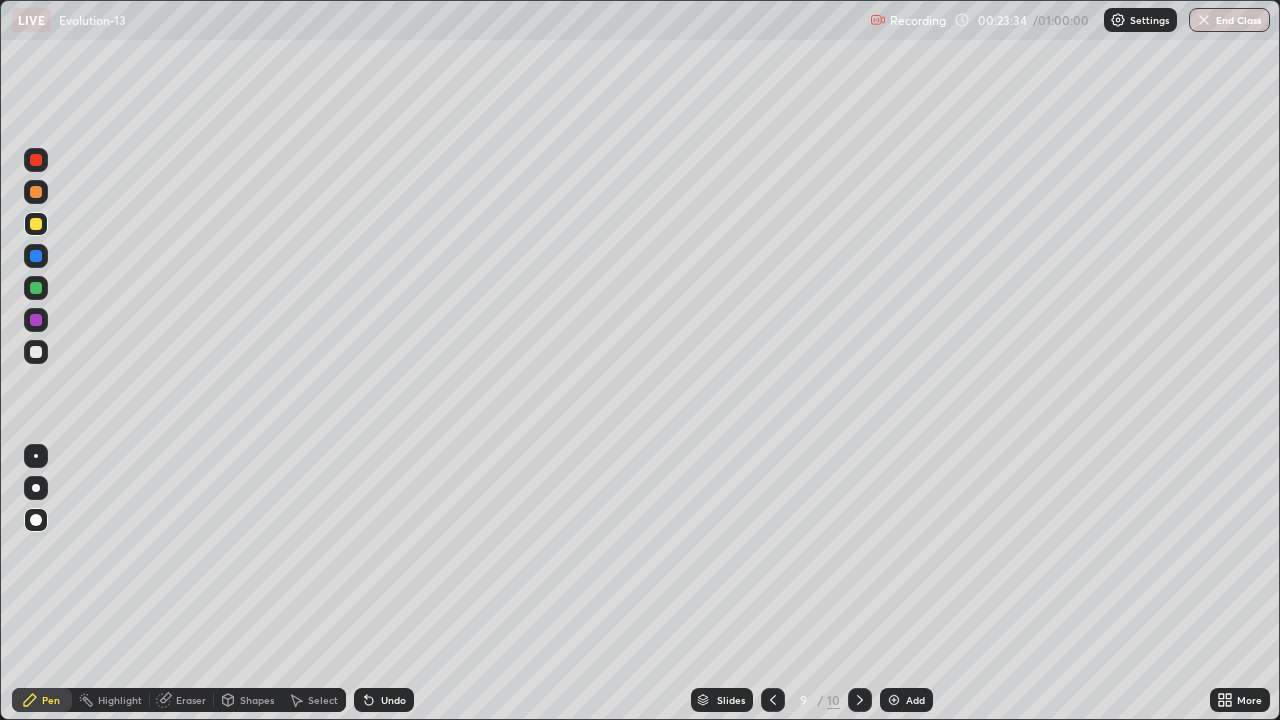 click at bounding box center [36, 192] 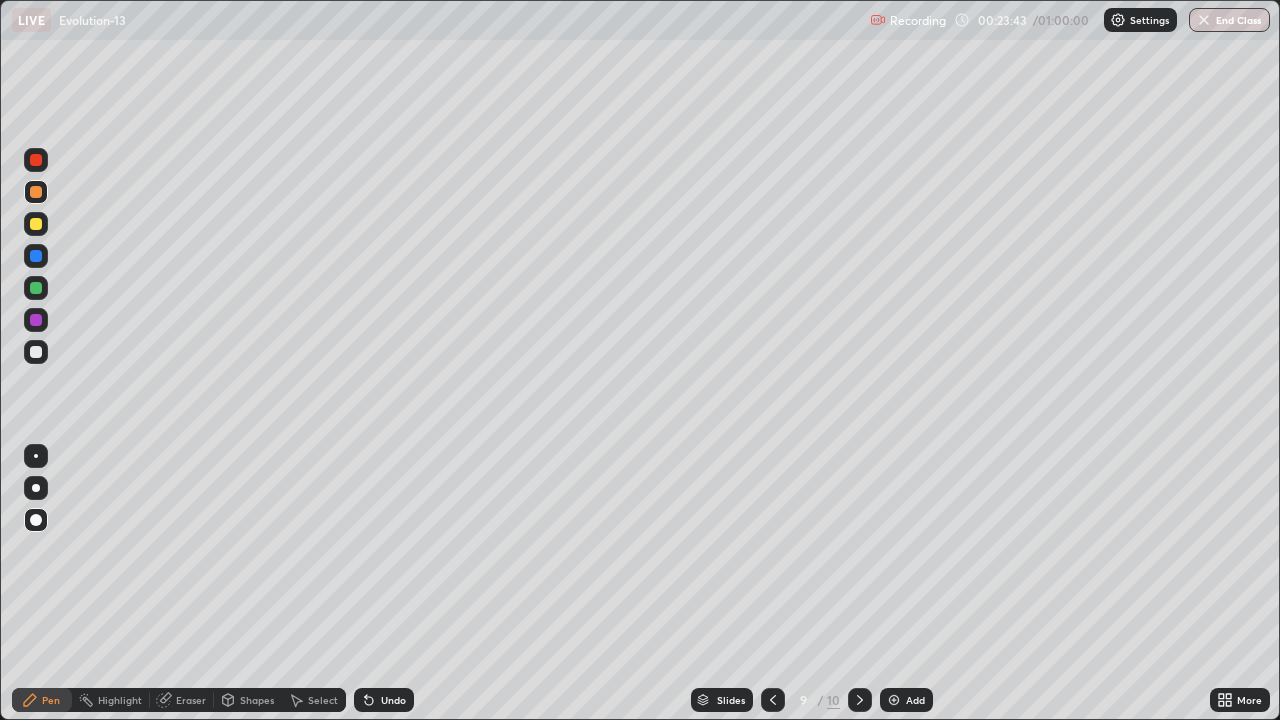 click at bounding box center (36, 288) 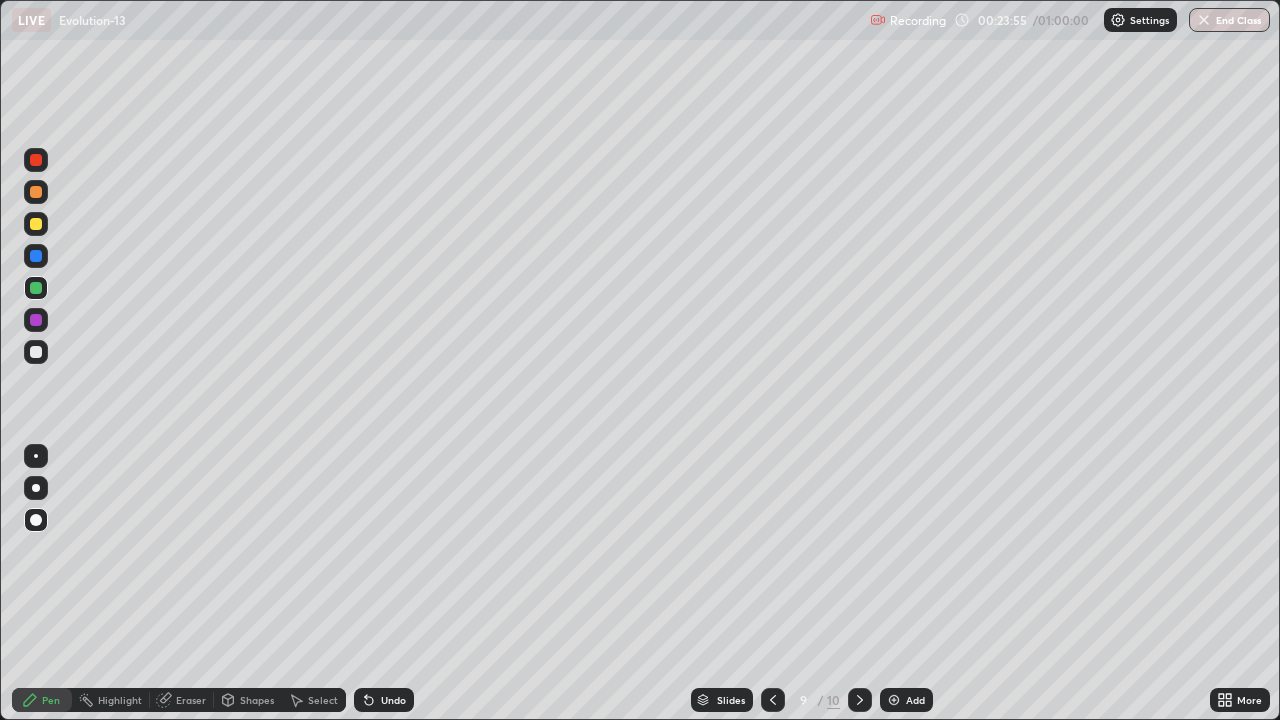 click at bounding box center (36, 352) 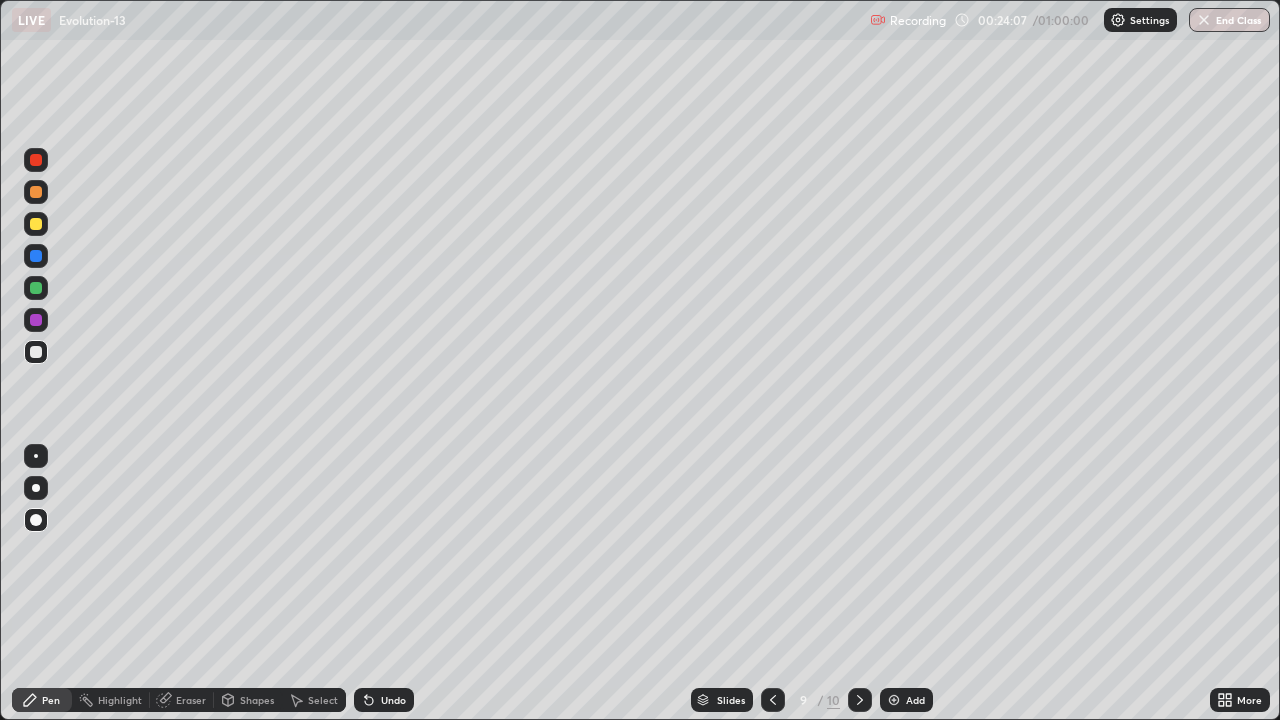 click at bounding box center (36, 320) 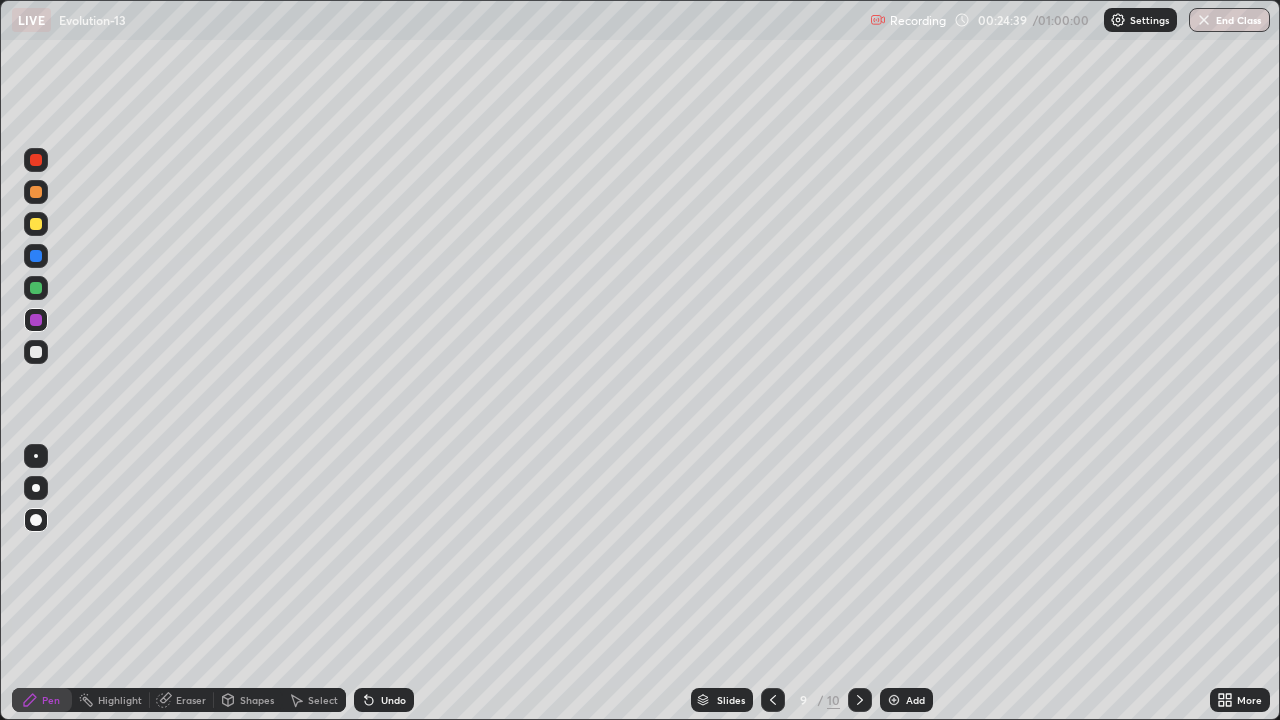 click at bounding box center (36, 192) 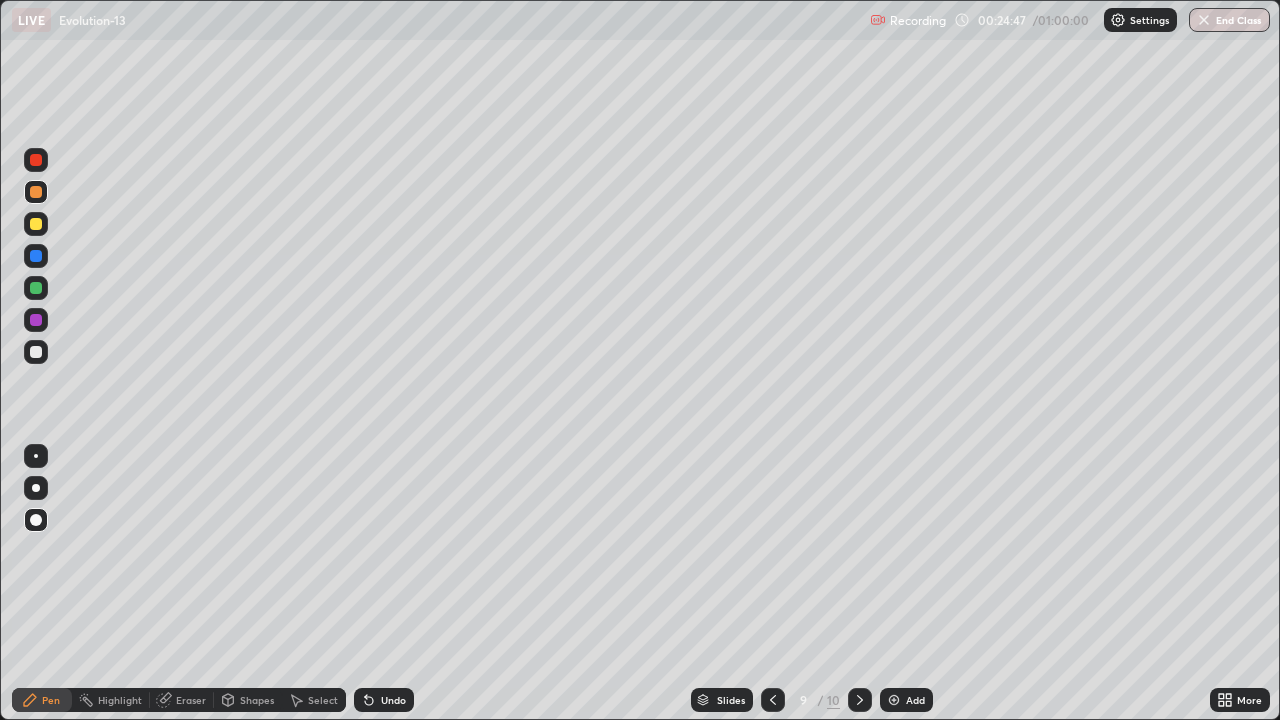 click at bounding box center [36, 352] 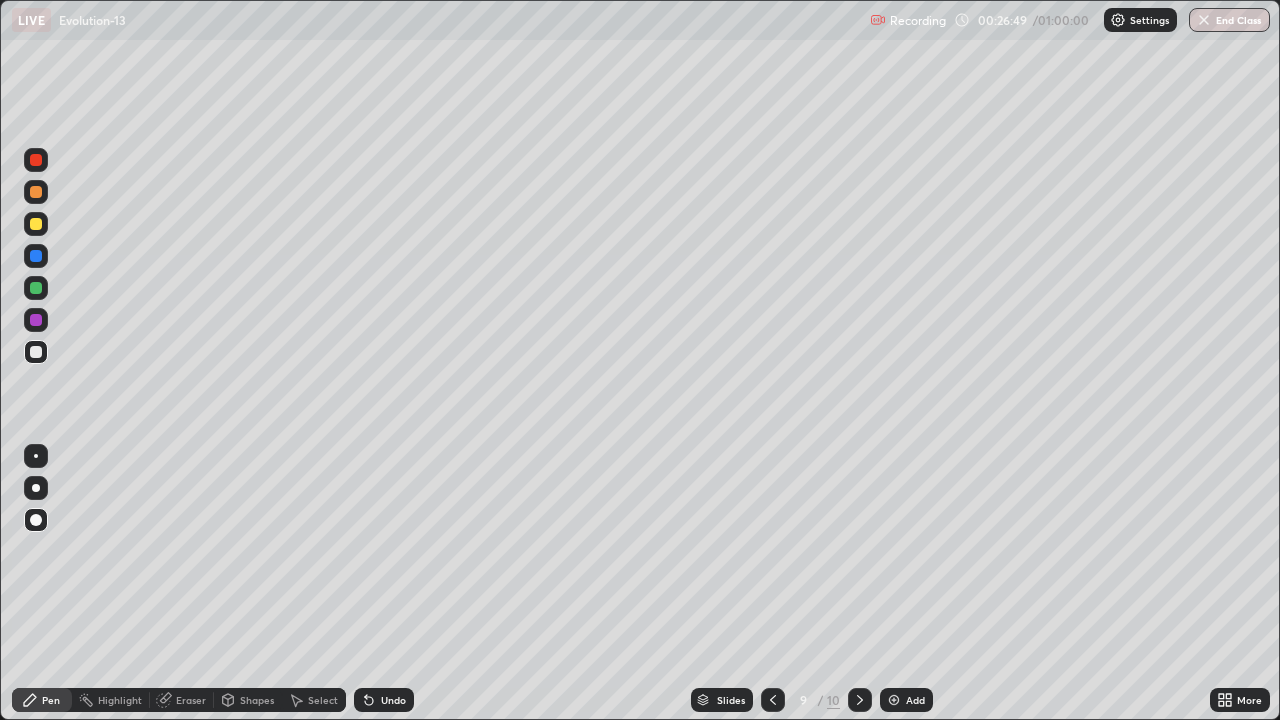 click 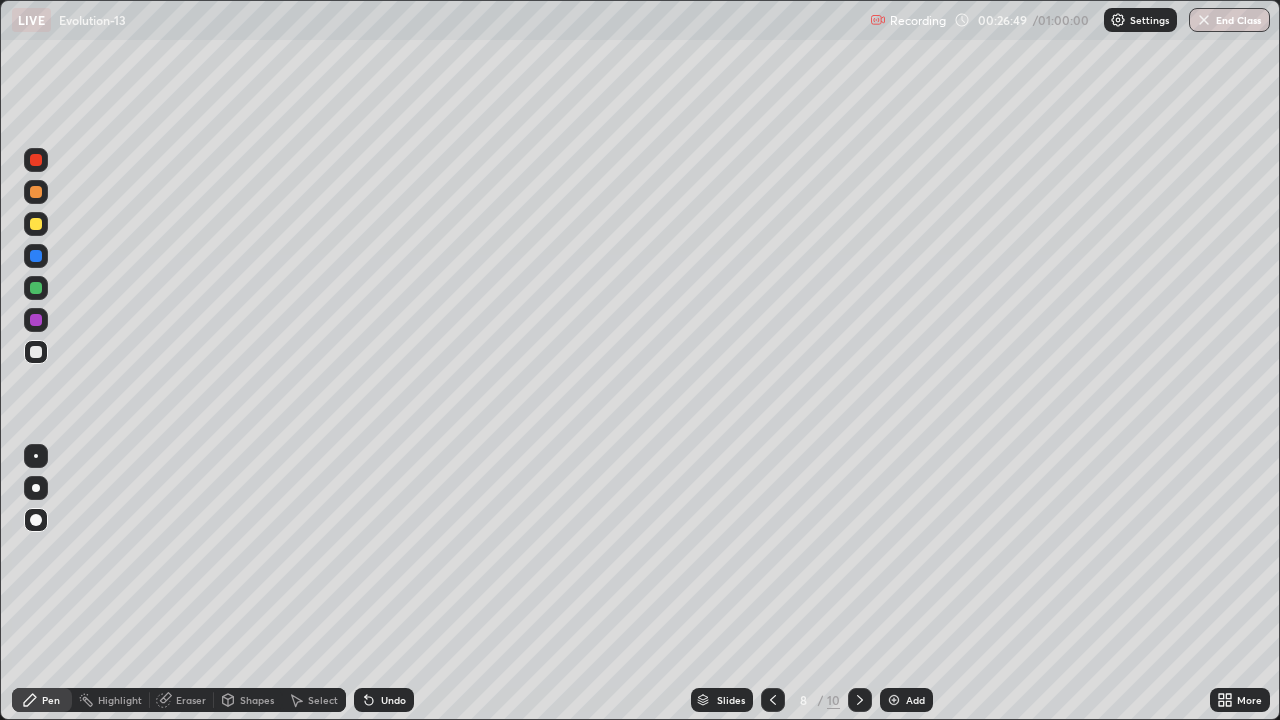 click at bounding box center (773, 700) 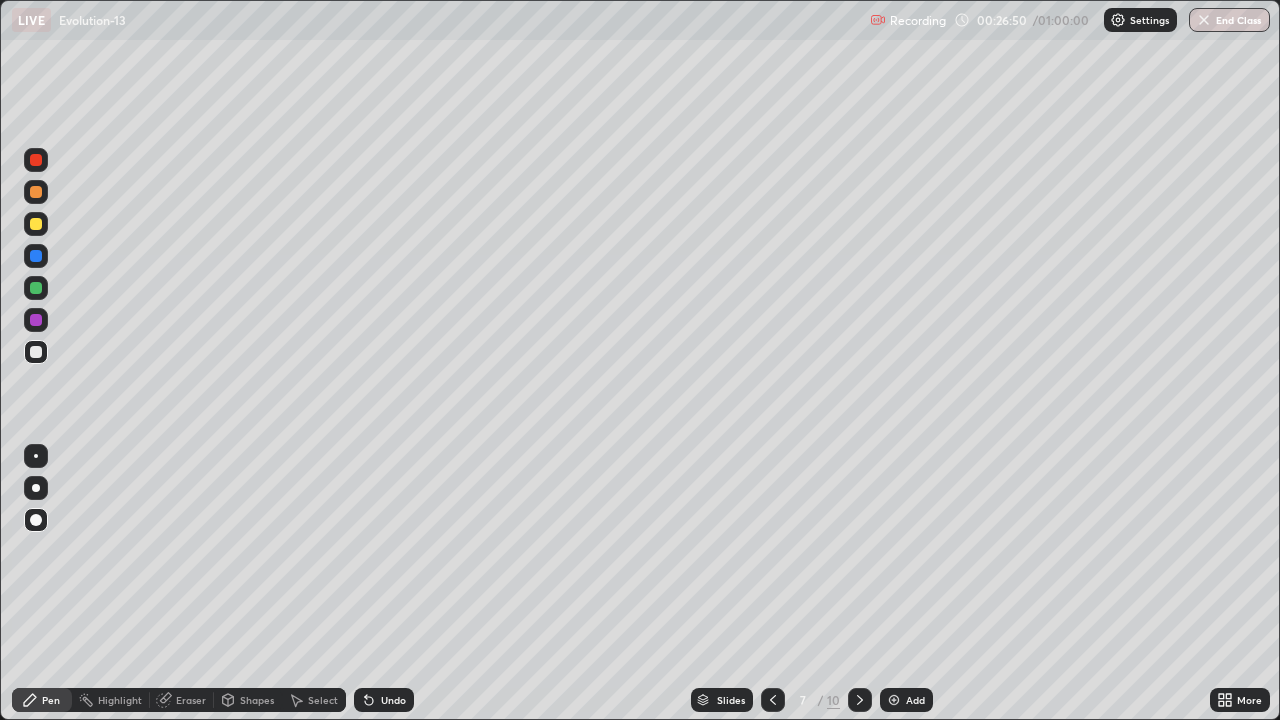 click 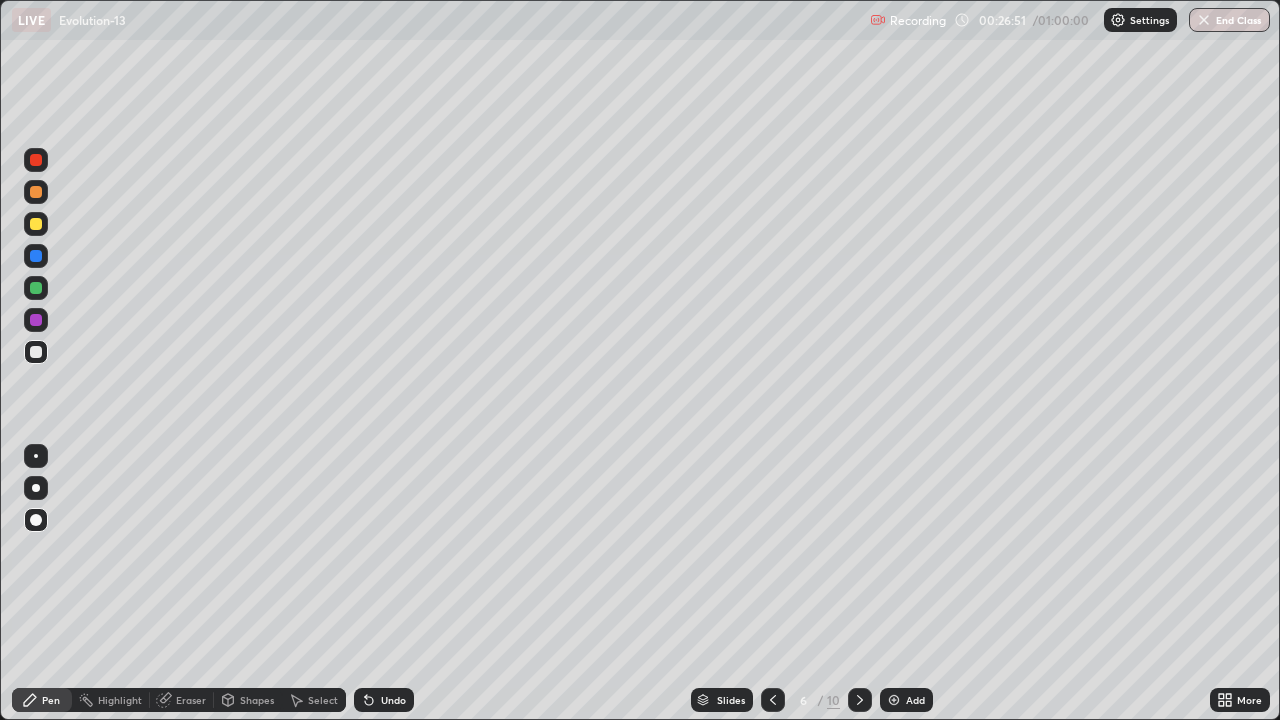 click 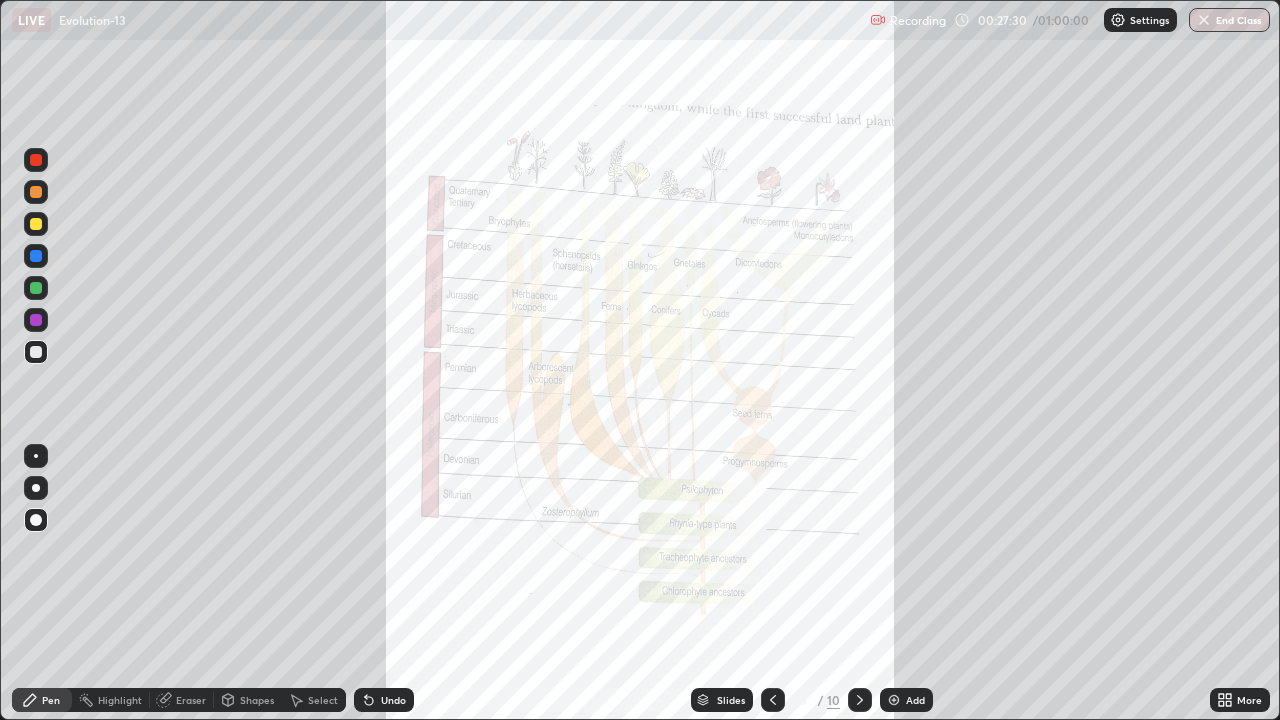 click at bounding box center (36, 160) 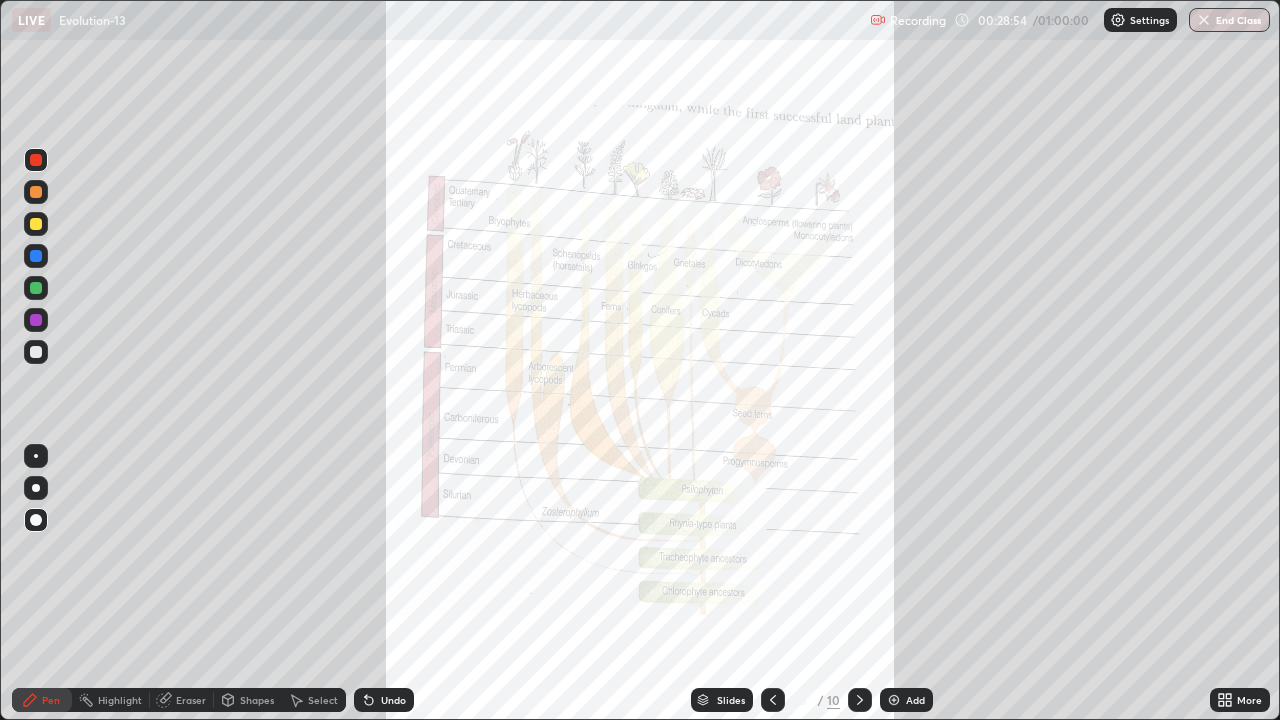 click 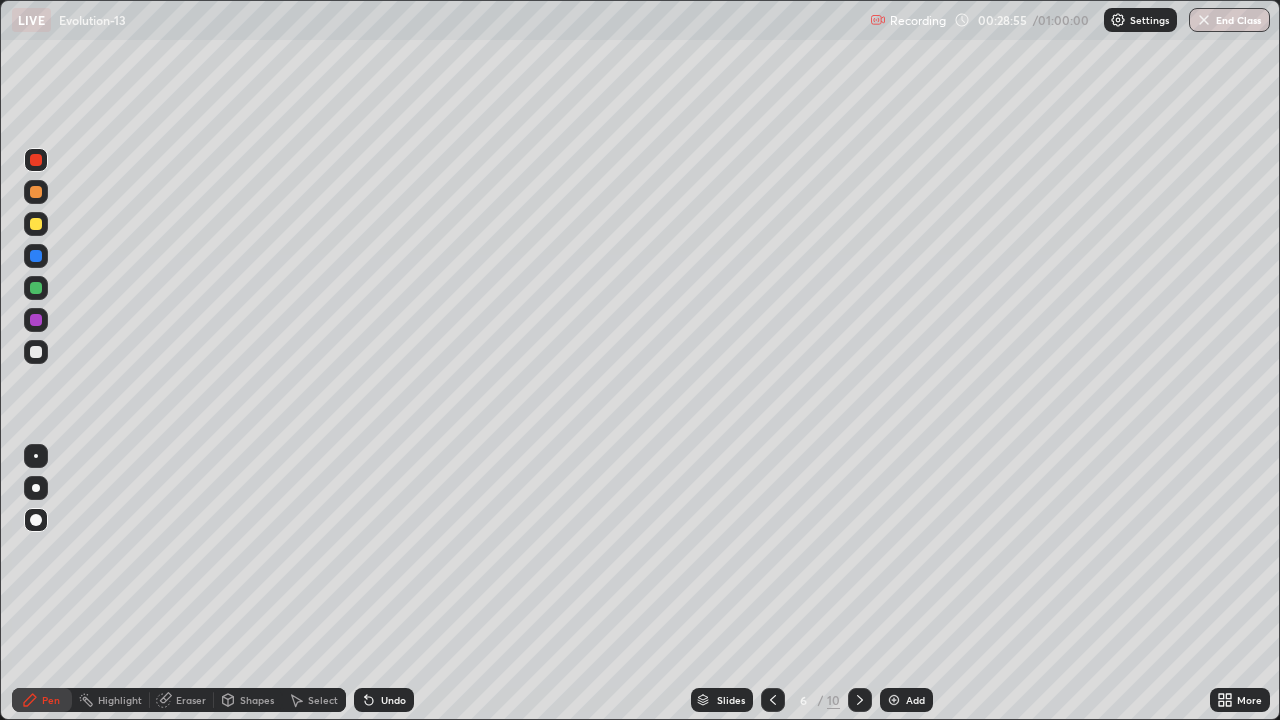click 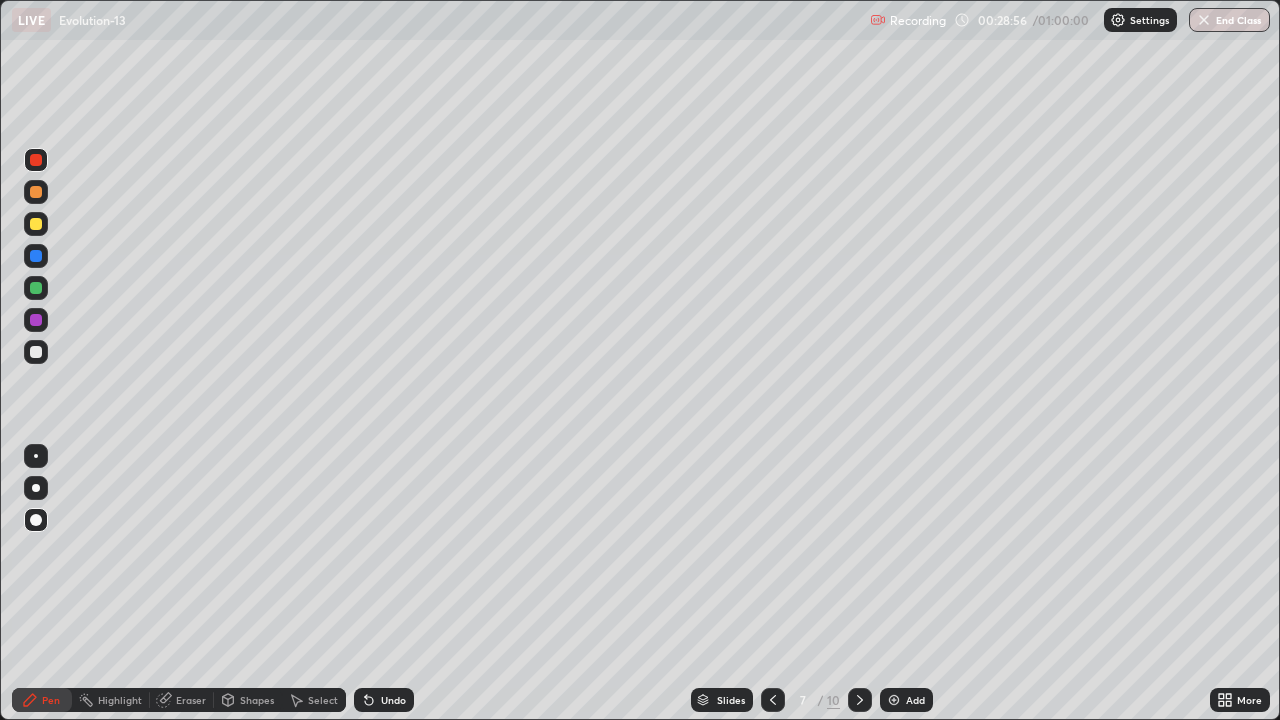 click 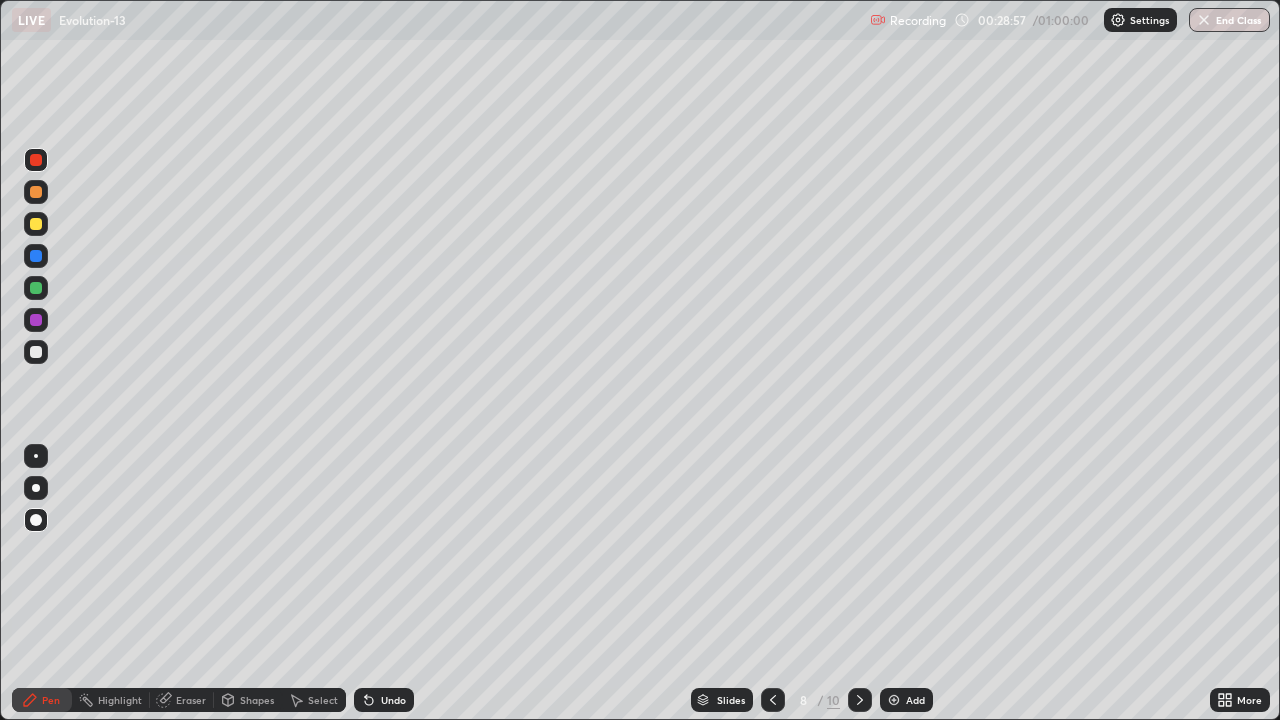 click 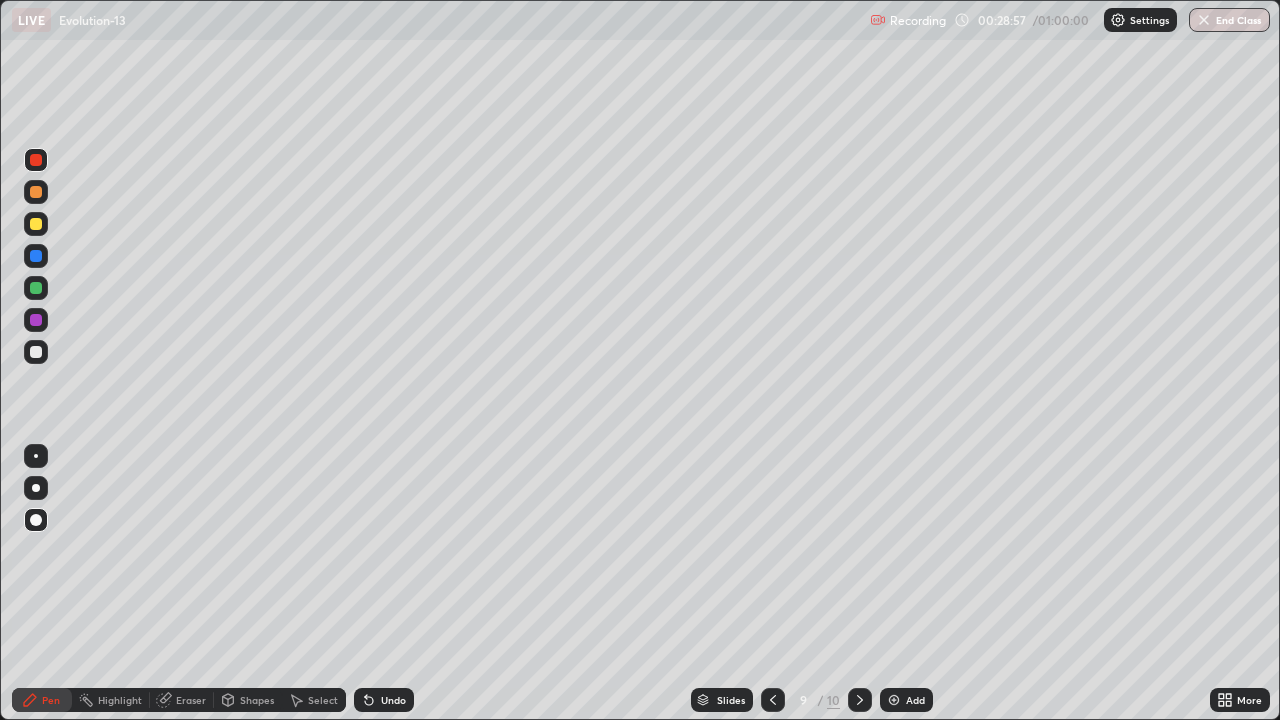 click 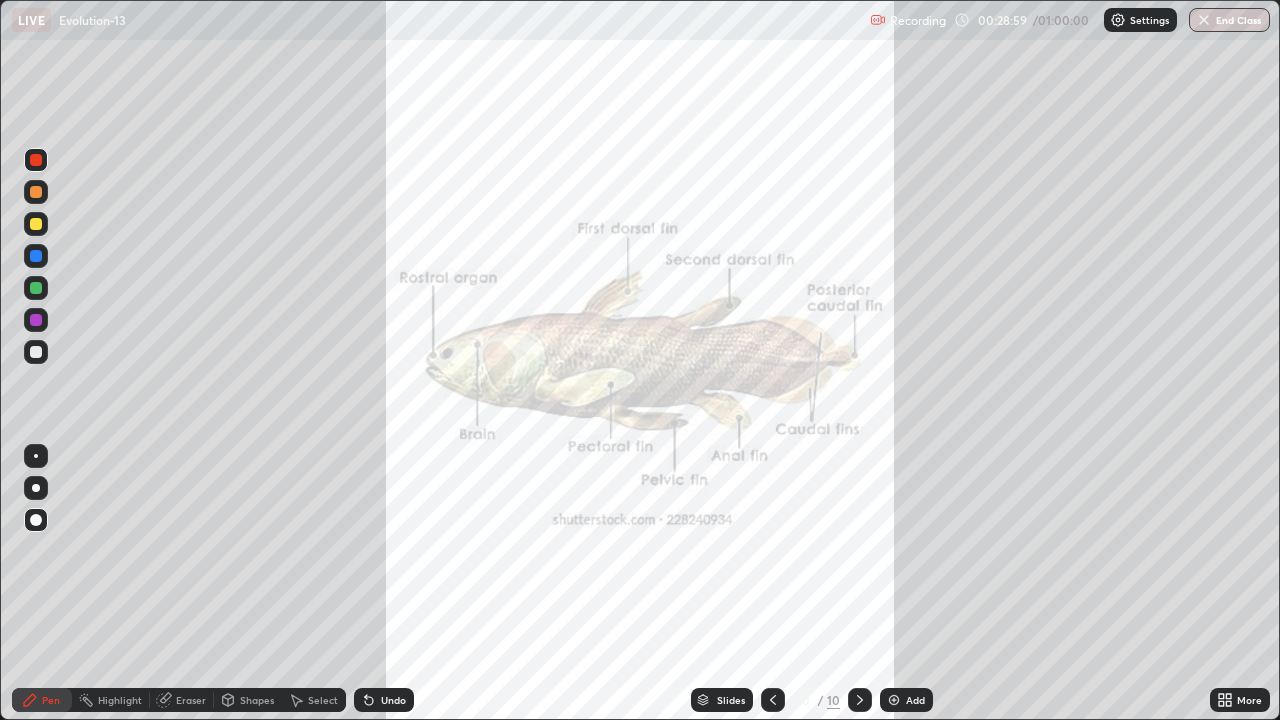 click at bounding box center (773, 700) 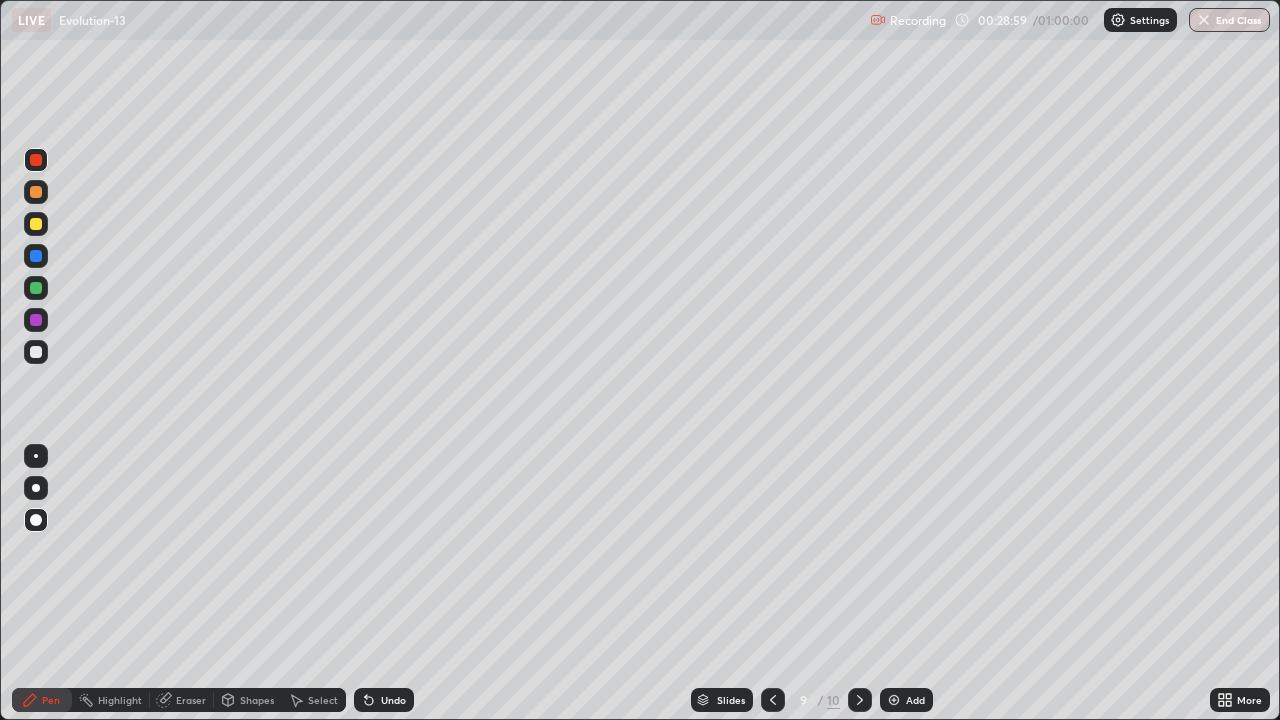 click at bounding box center (894, 700) 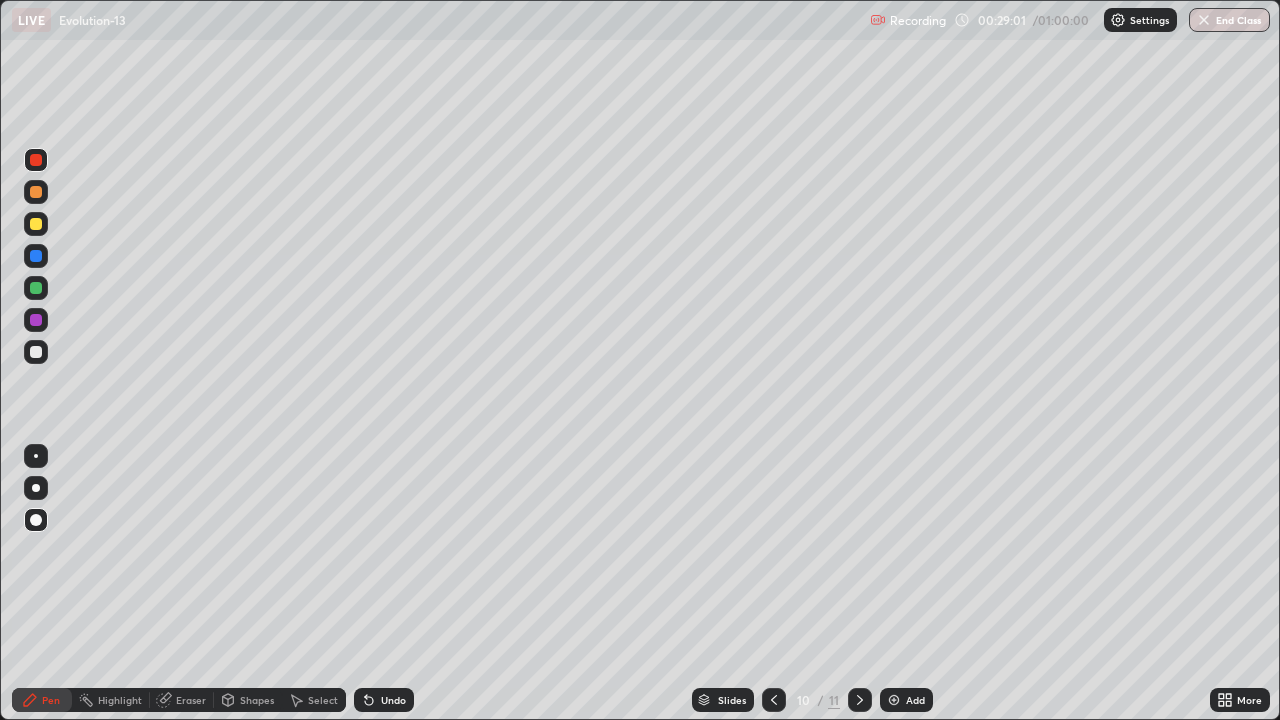 click at bounding box center (36, 224) 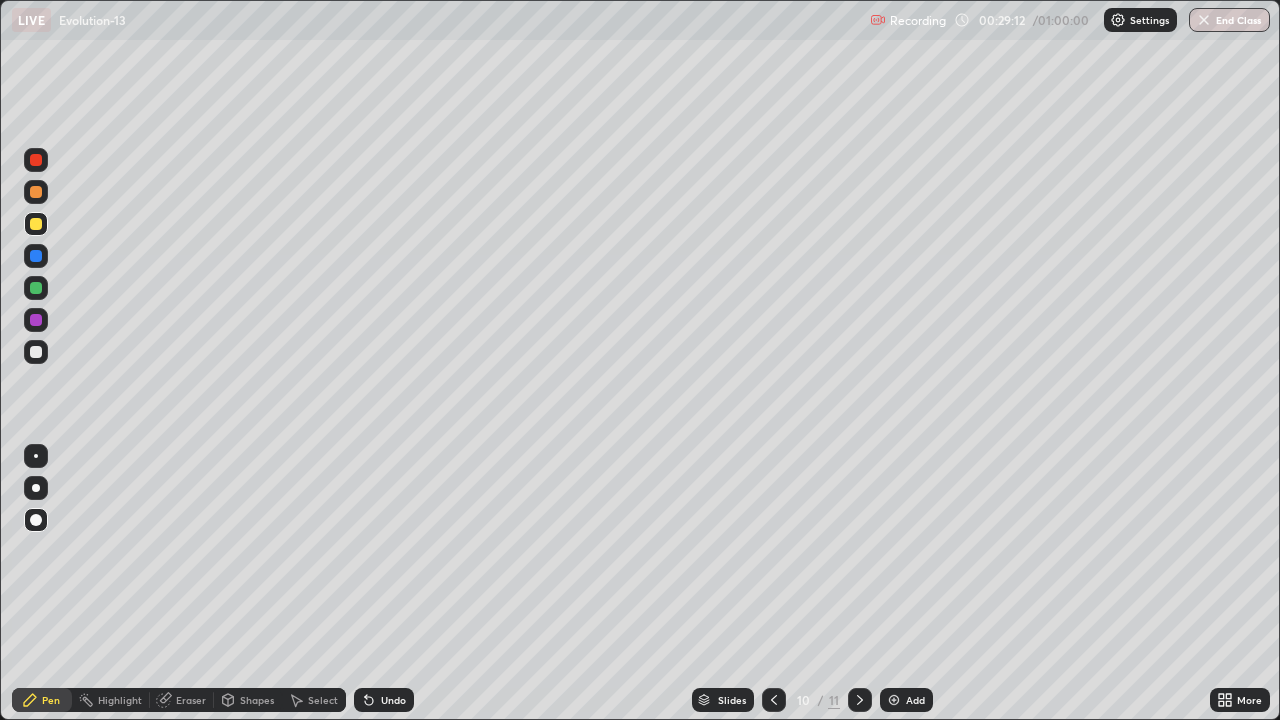 click on "Eraser" at bounding box center (191, 700) 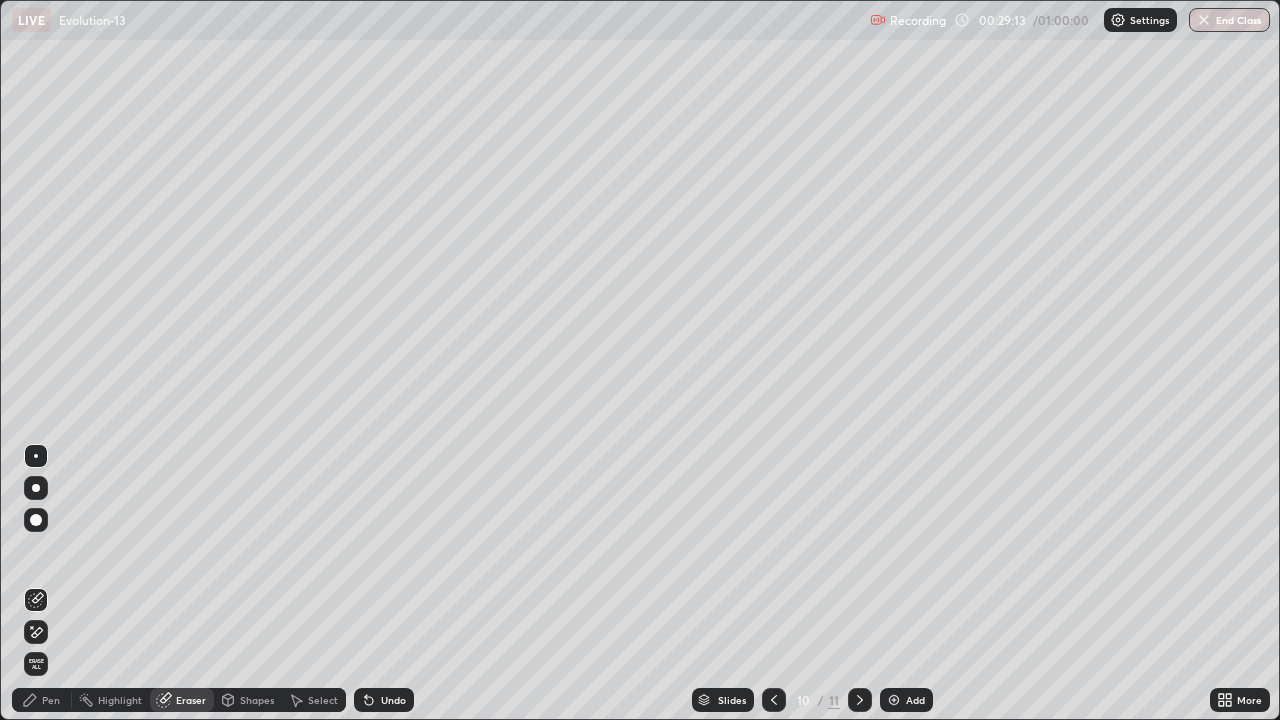click on "Pen" at bounding box center [51, 700] 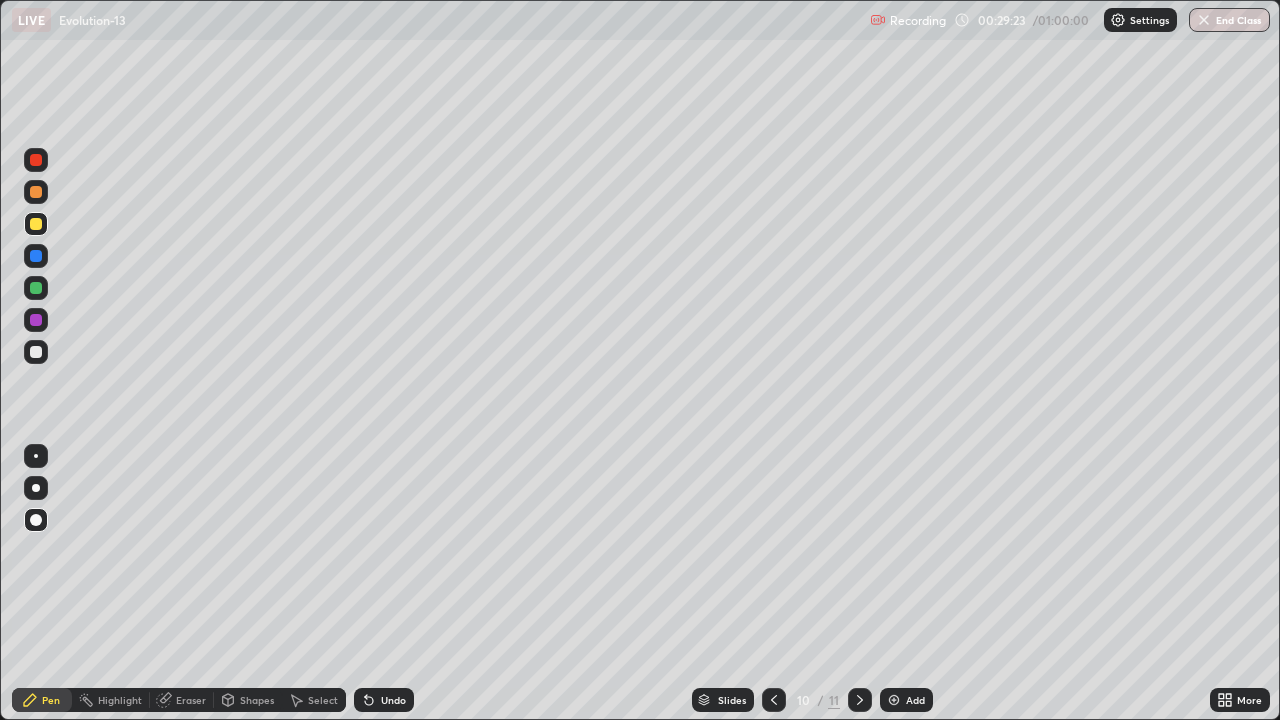 click at bounding box center [36, 320] 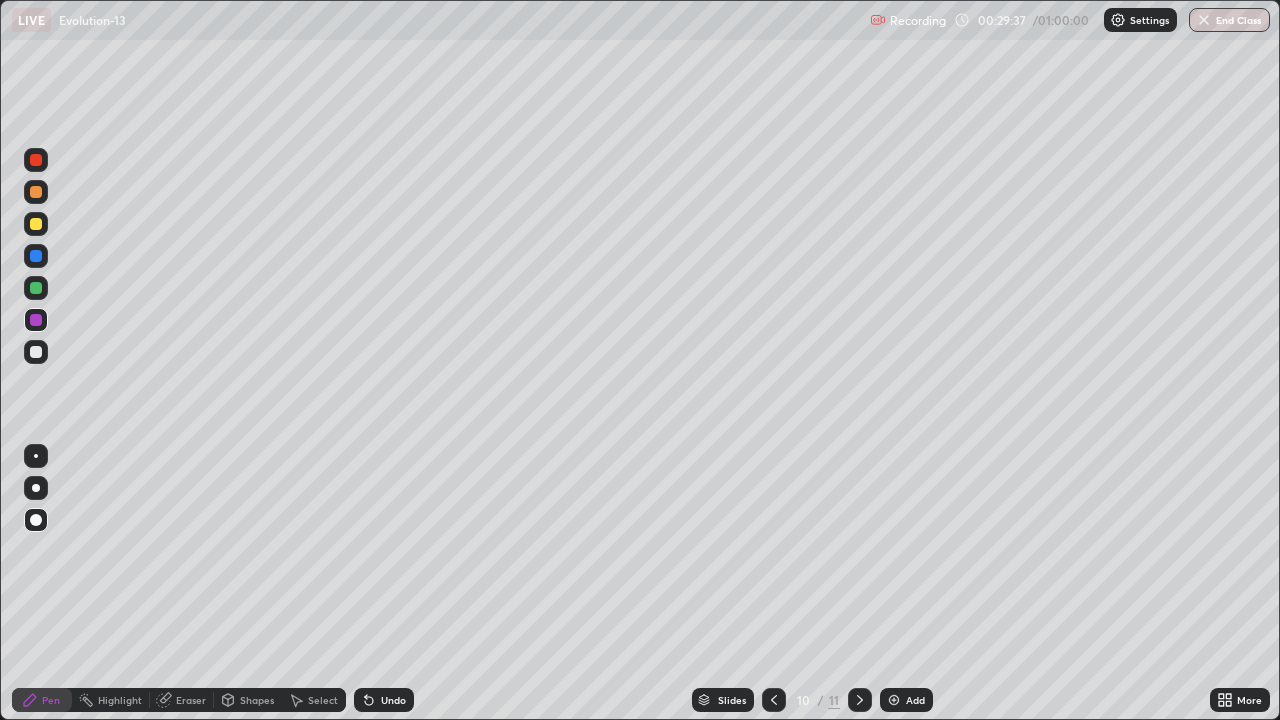 click at bounding box center [36, 224] 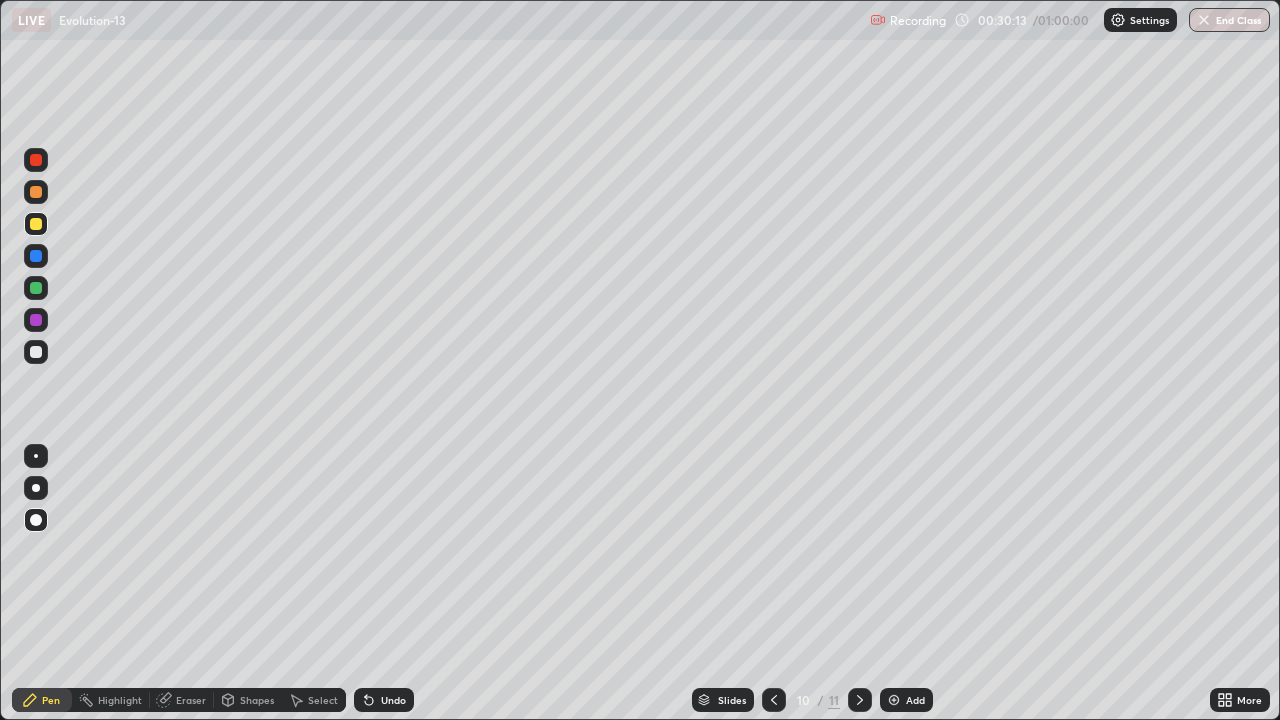 click on "Slides" at bounding box center [723, 700] 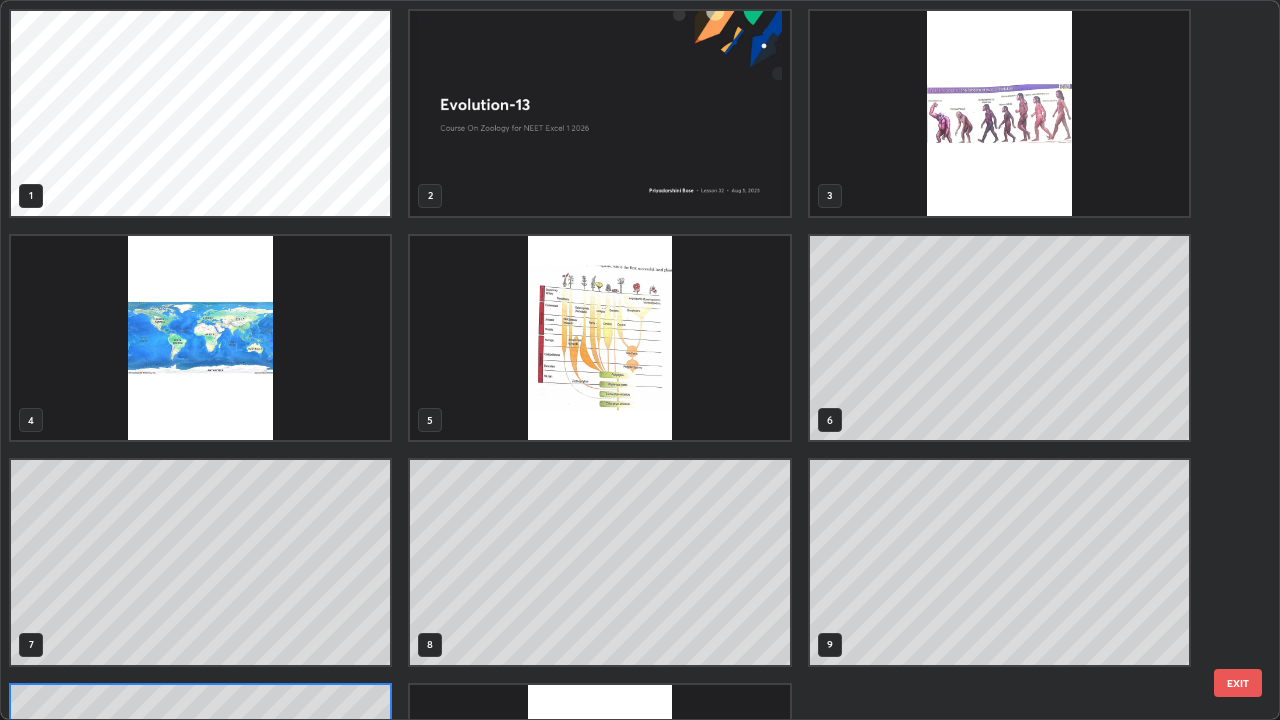 scroll, scrollTop: 180, scrollLeft: 0, axis: vertical 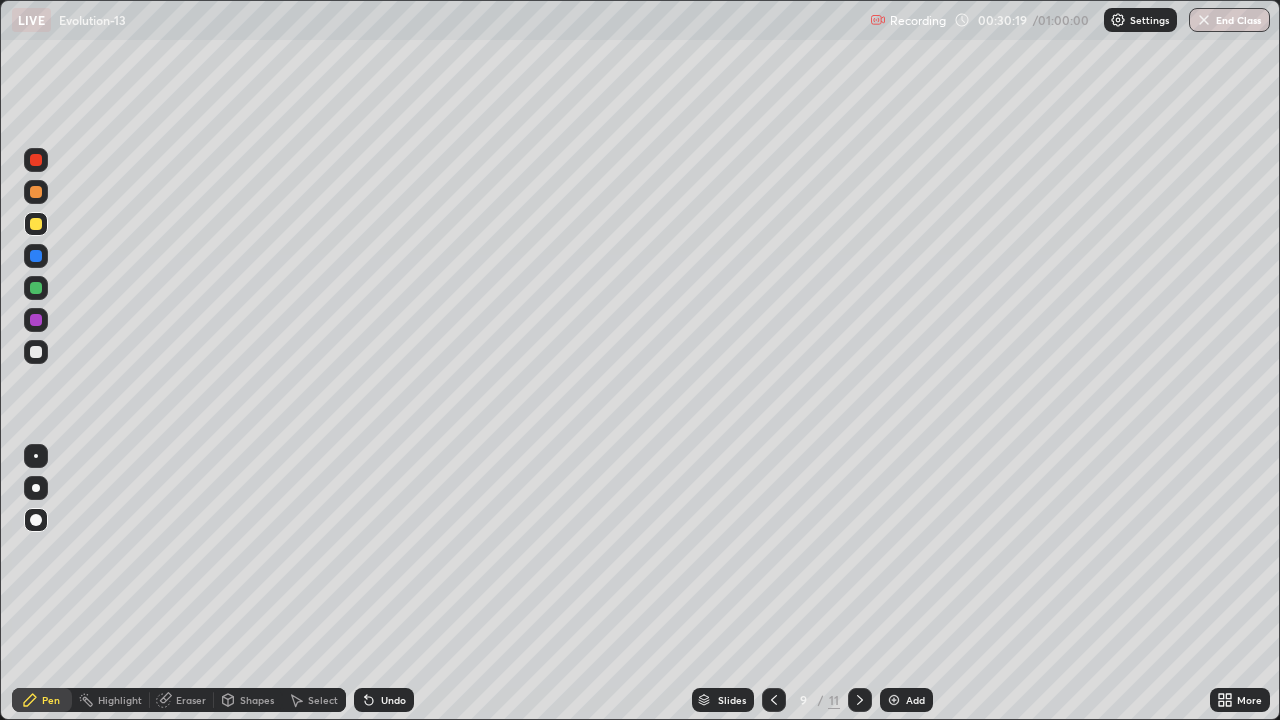 click 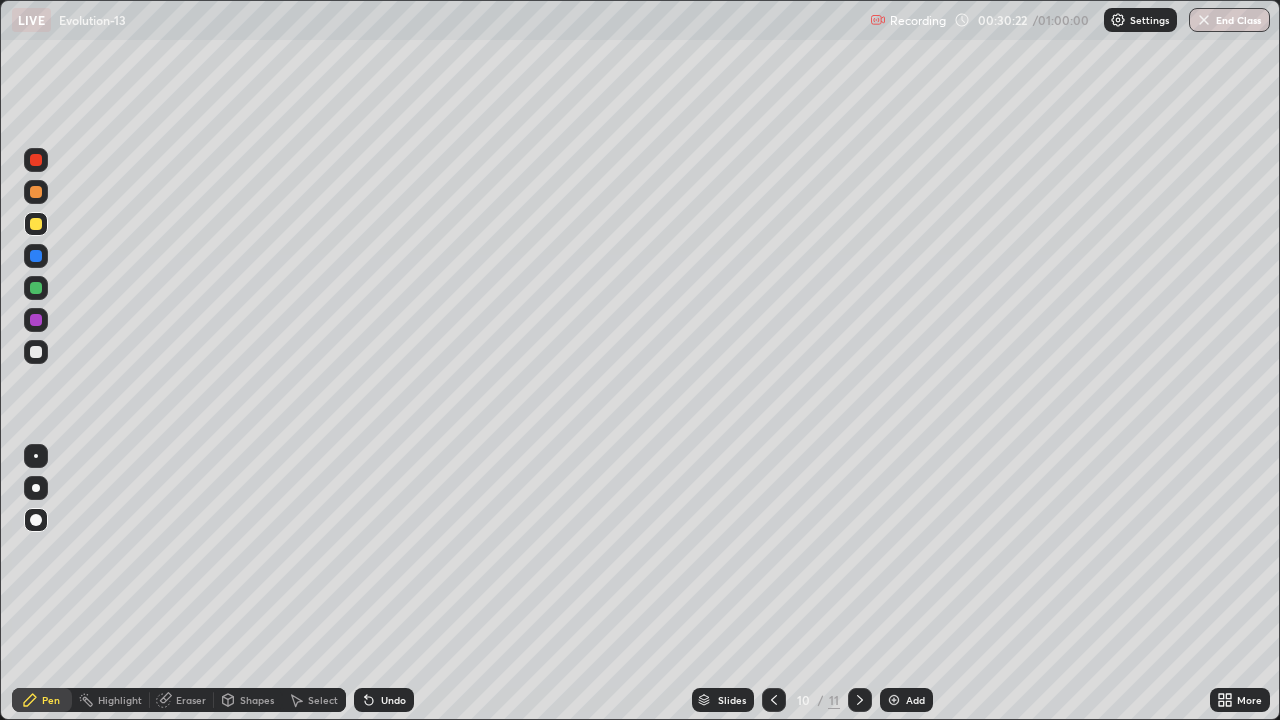 click at bounding box center (36, 288) 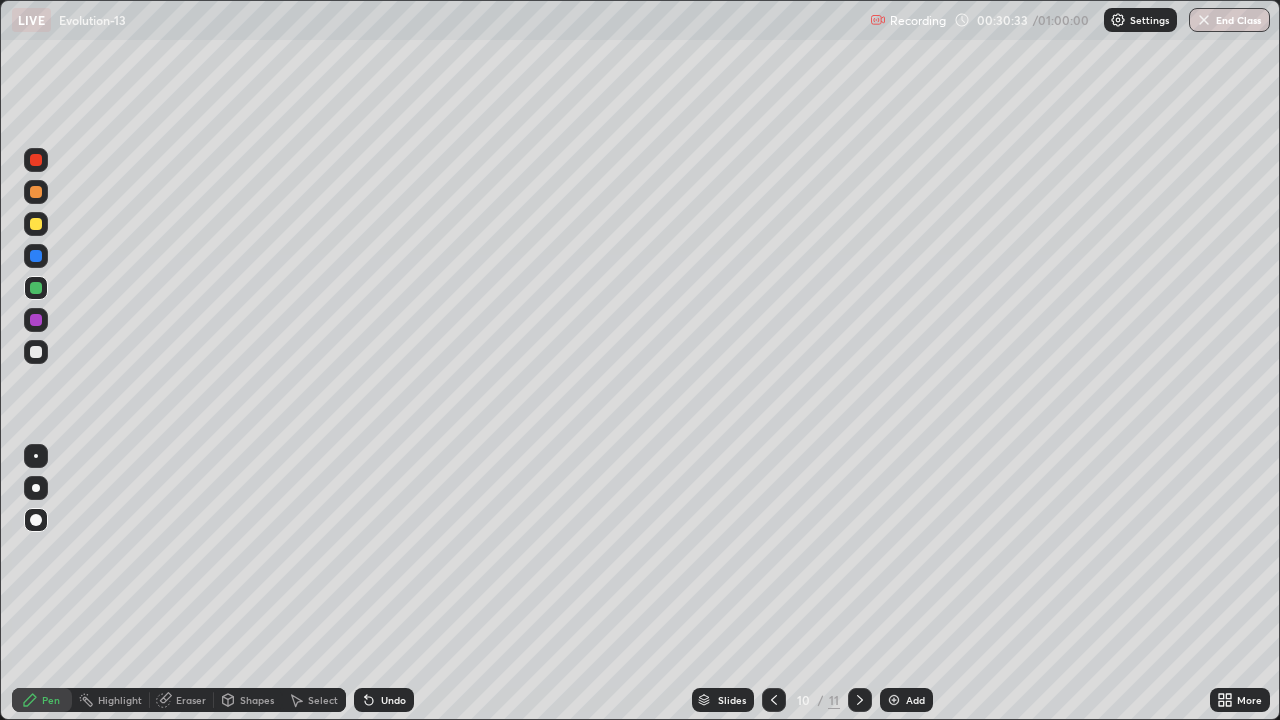 click on "Slides" at bounding box center (732, 700) 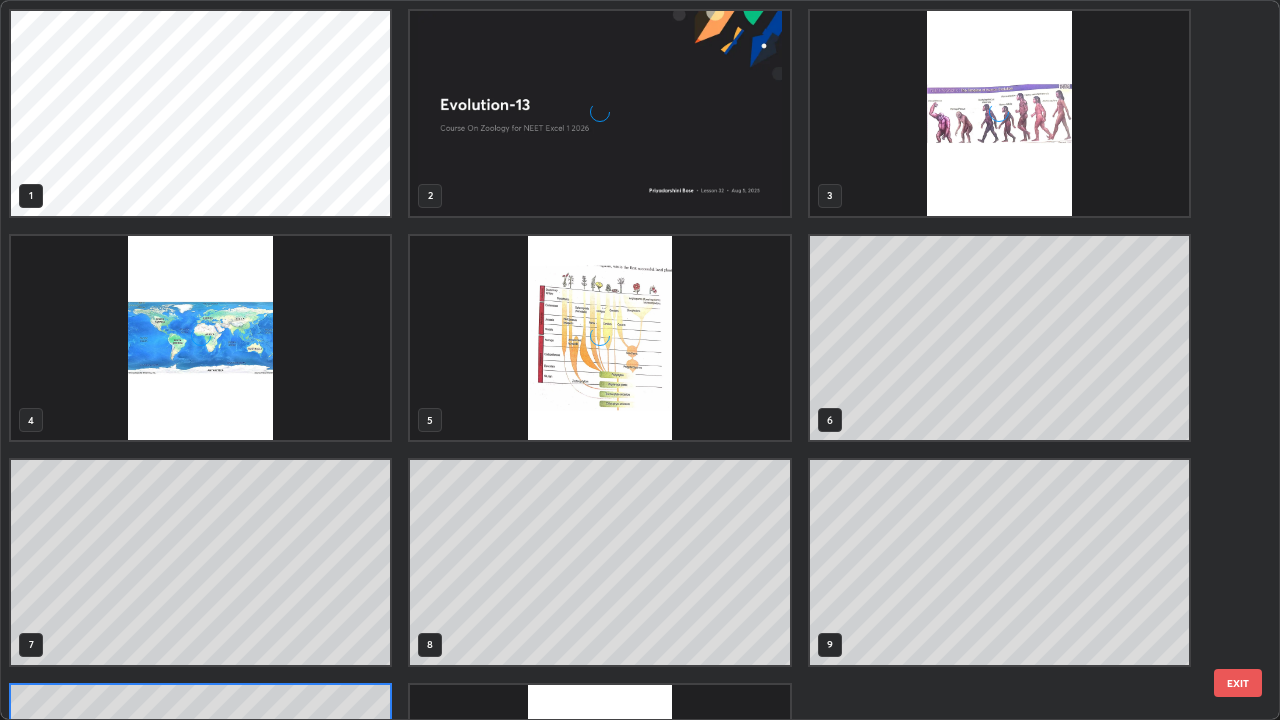 scroll, scrollTop: 180, scrollLeft: 0, axis: vertical 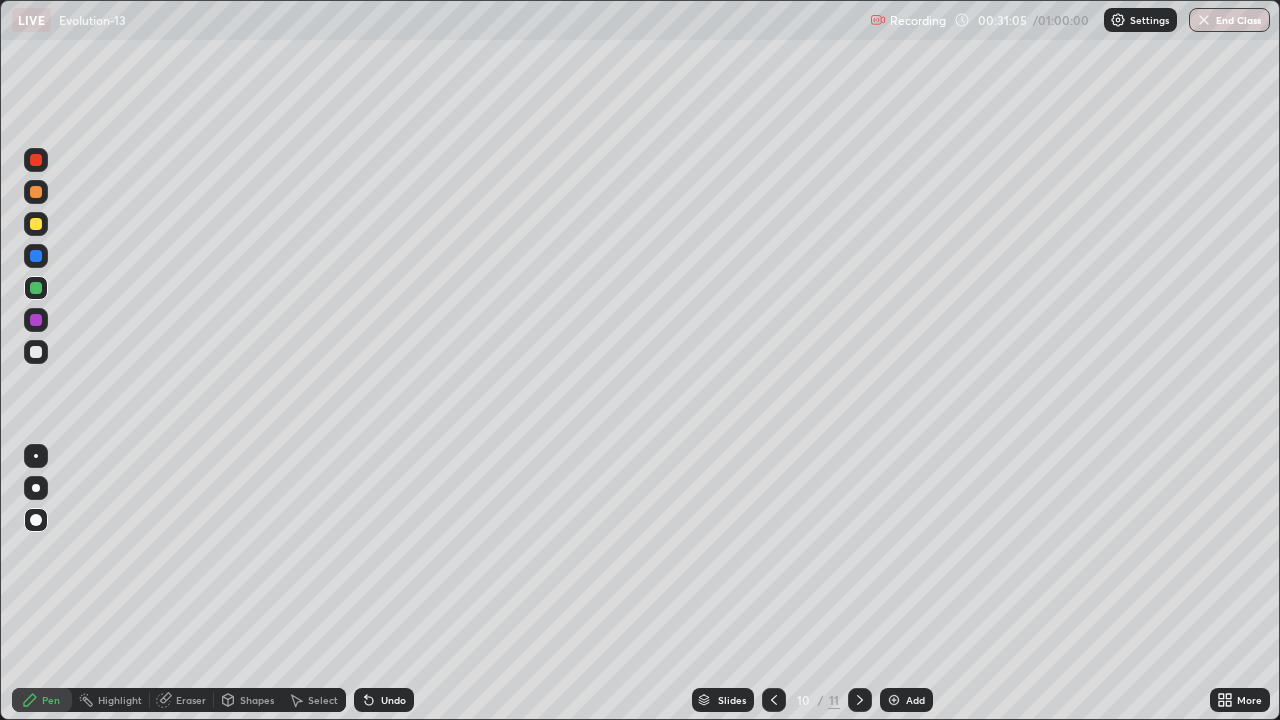 click at bounding box center (36, 352) 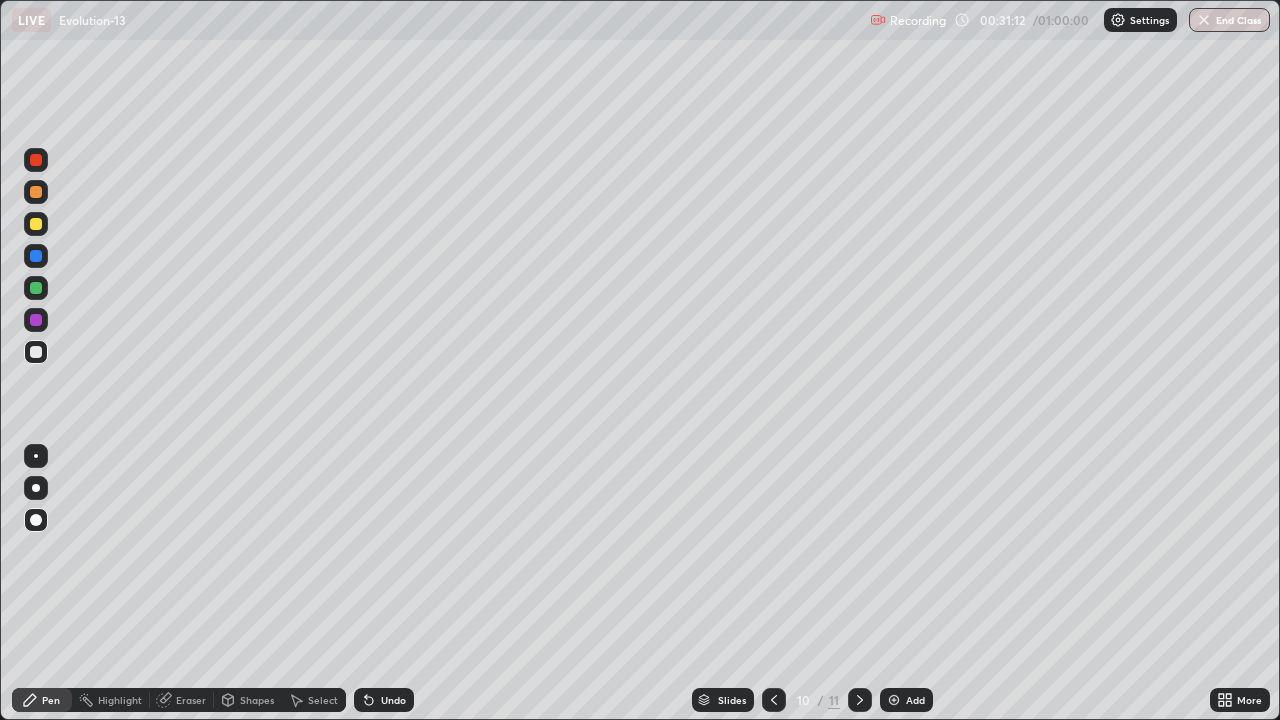 click at bounding box center [36, 320] 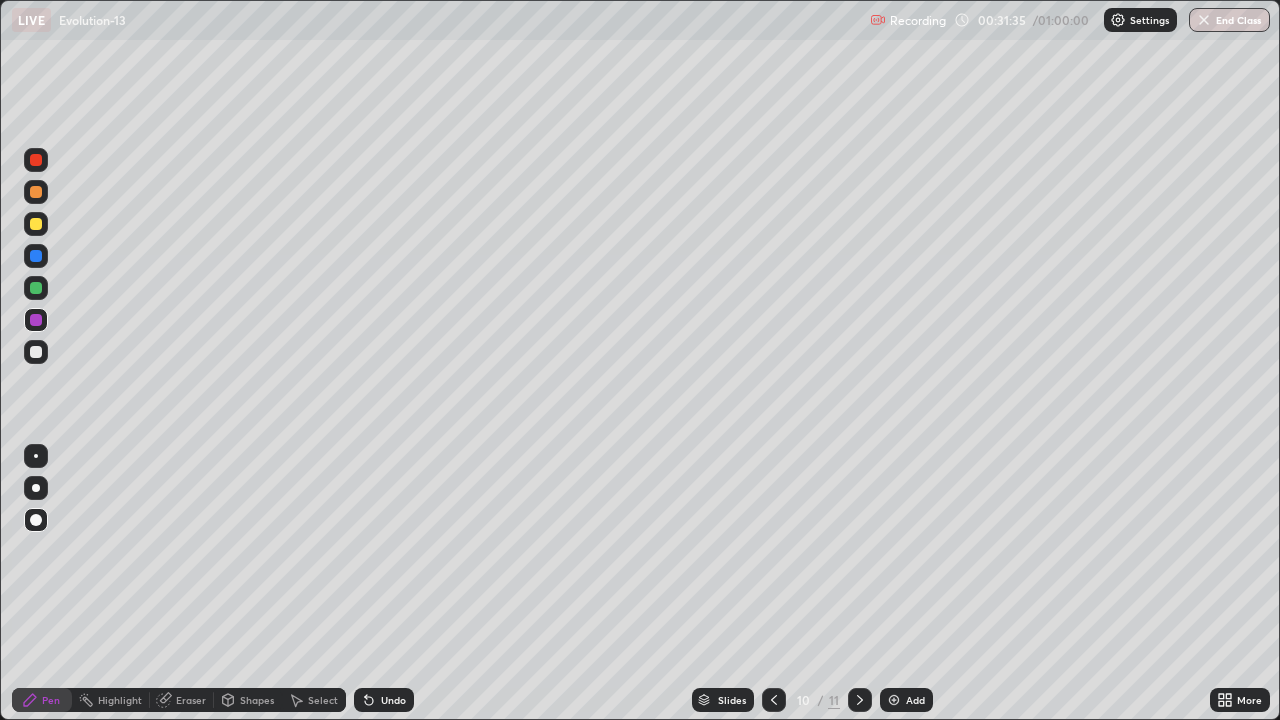 click at bounding box center (36, 352) 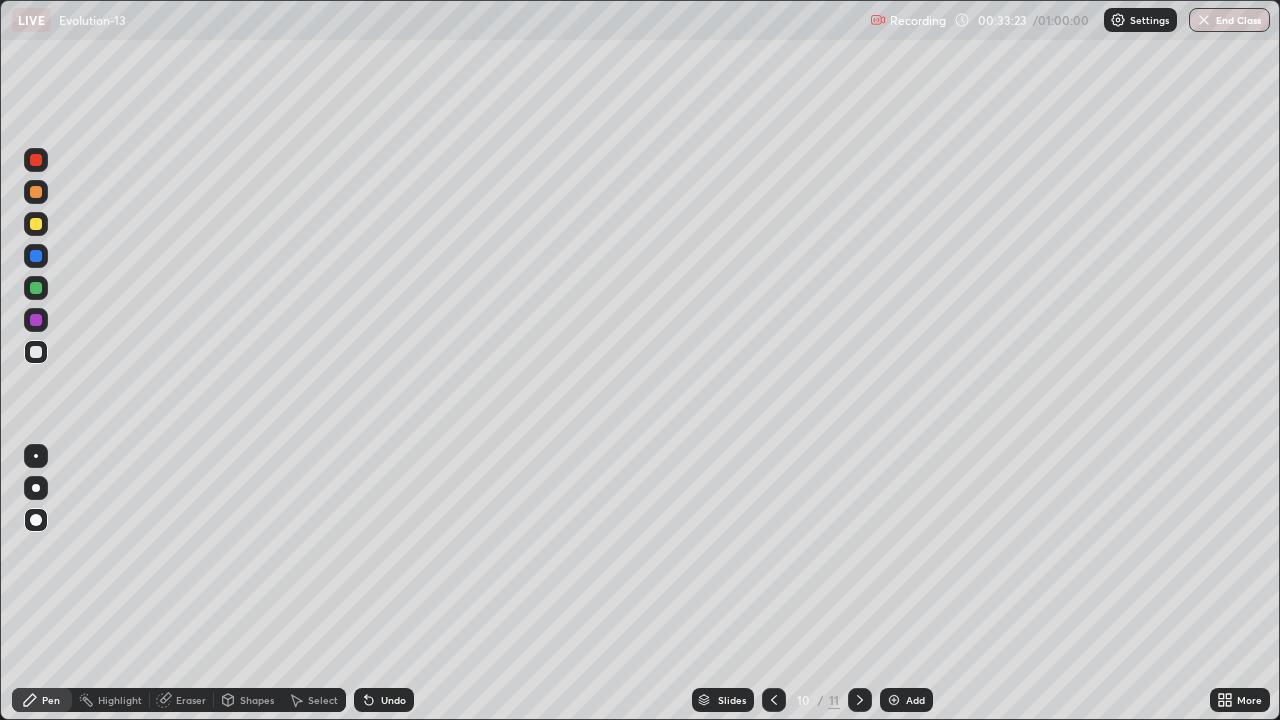 click on "Slides" at bounding box center (723, 700) 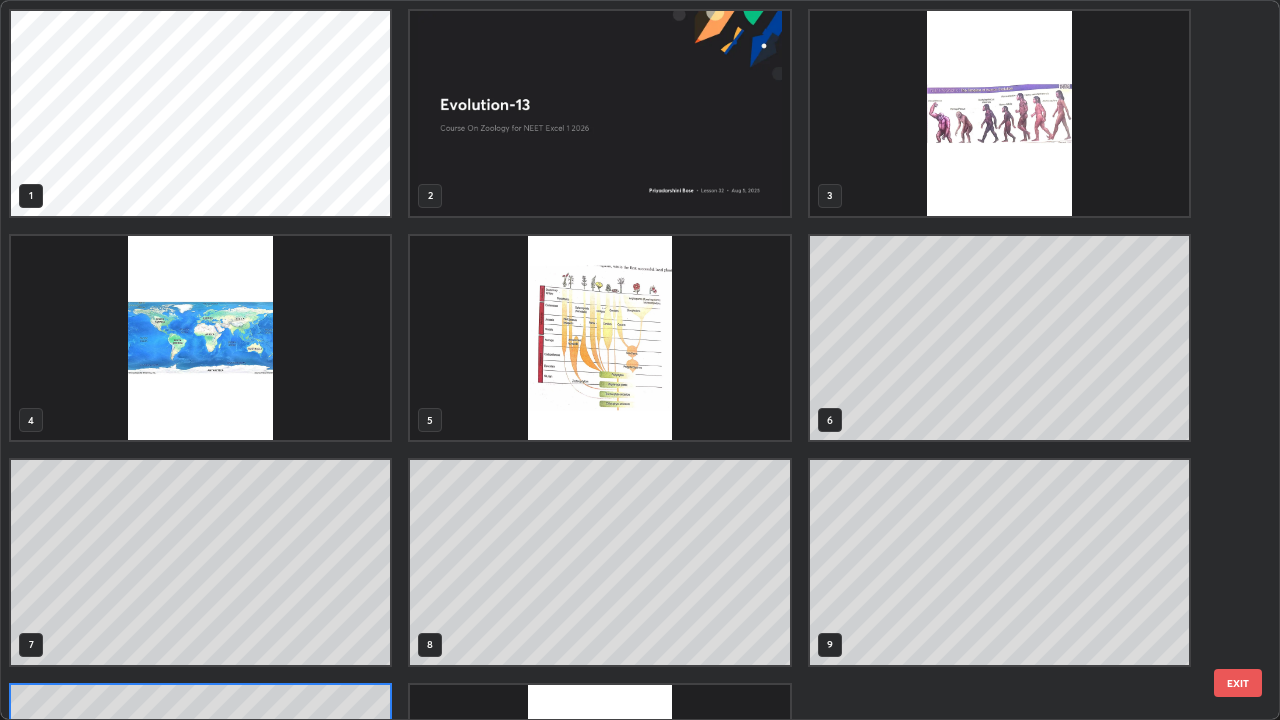 scroll, scrollTop: 180, scrollLeft: 0, axis: vertical 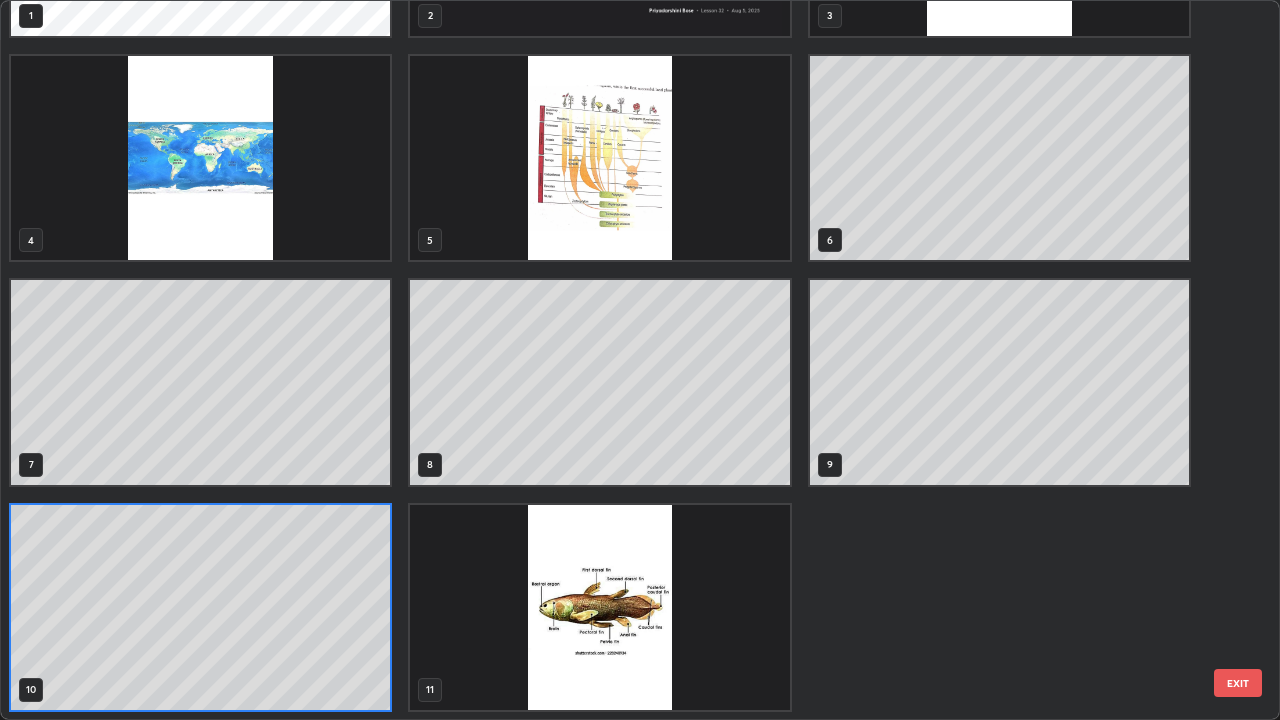 click at bounding box center (599, 158) 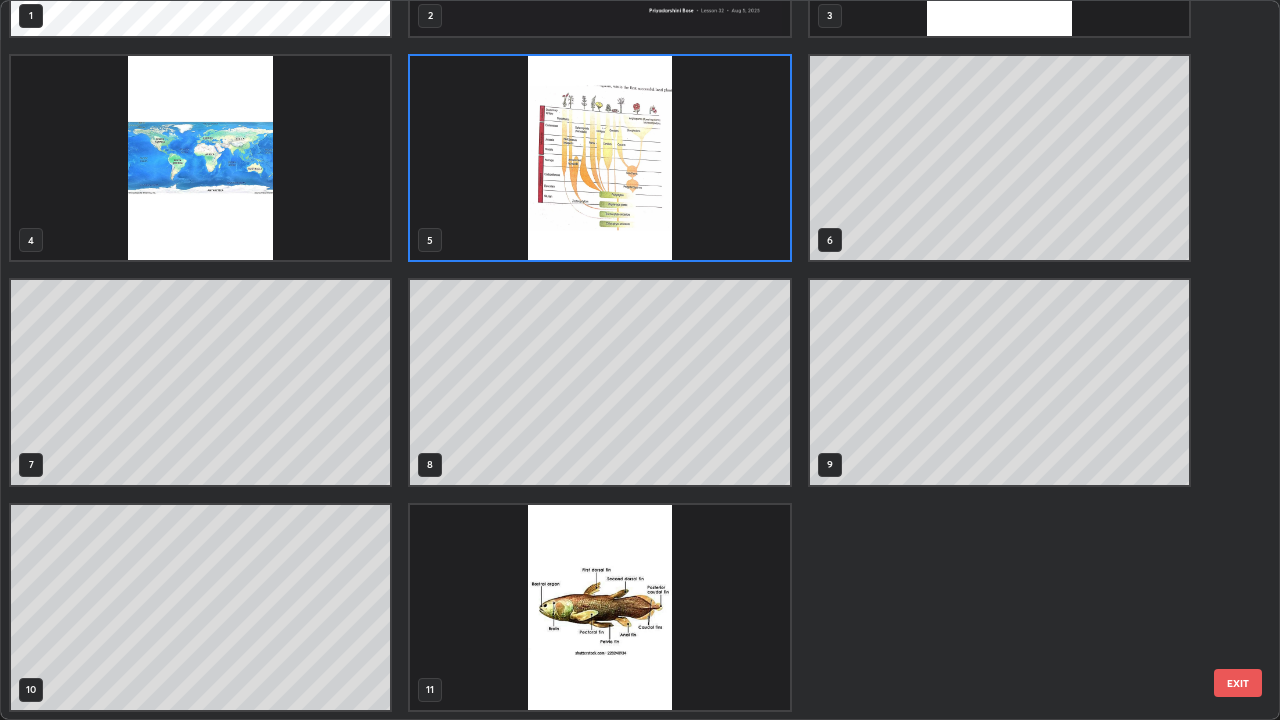 click at bounding box center (599, 158) 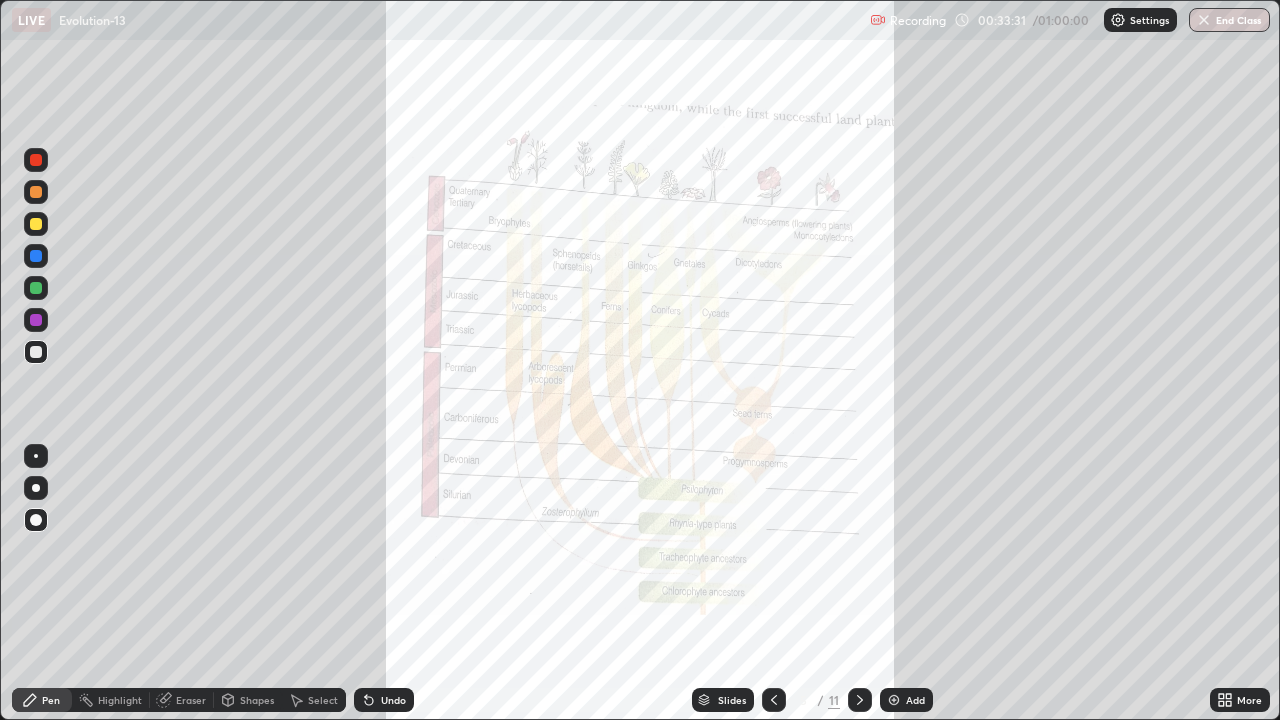 click at bounding box center [36, 160] 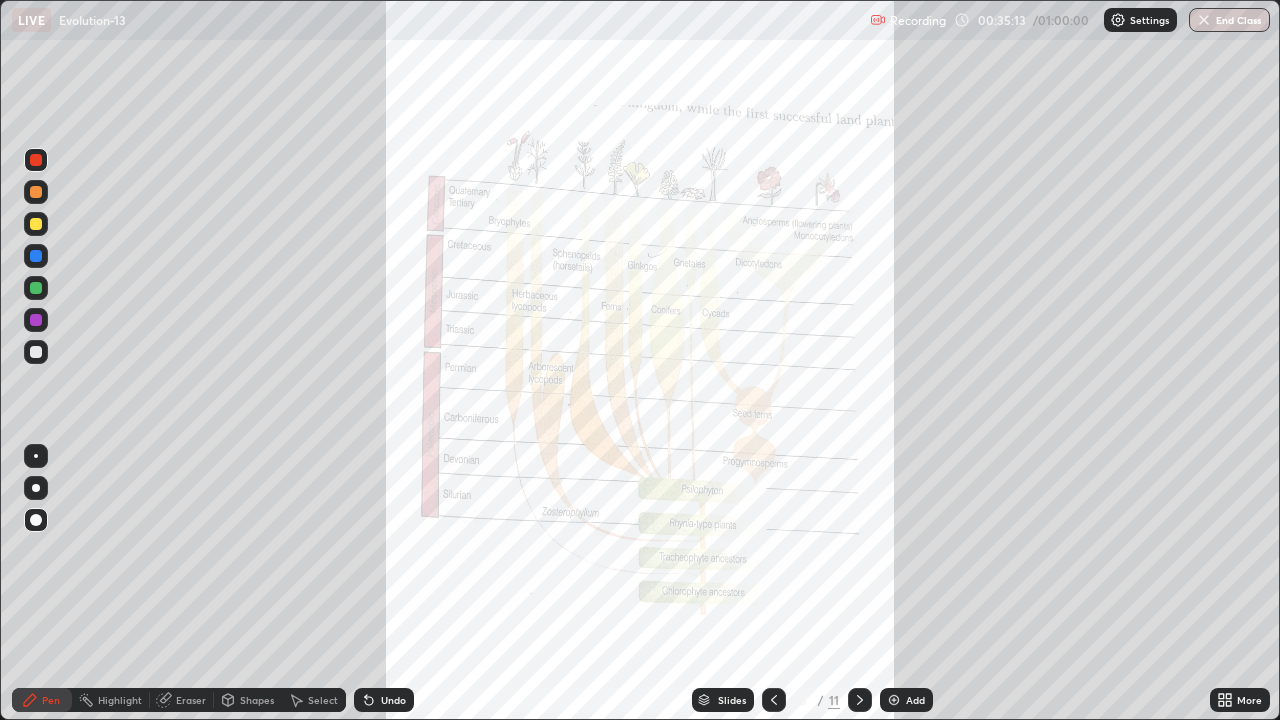 click 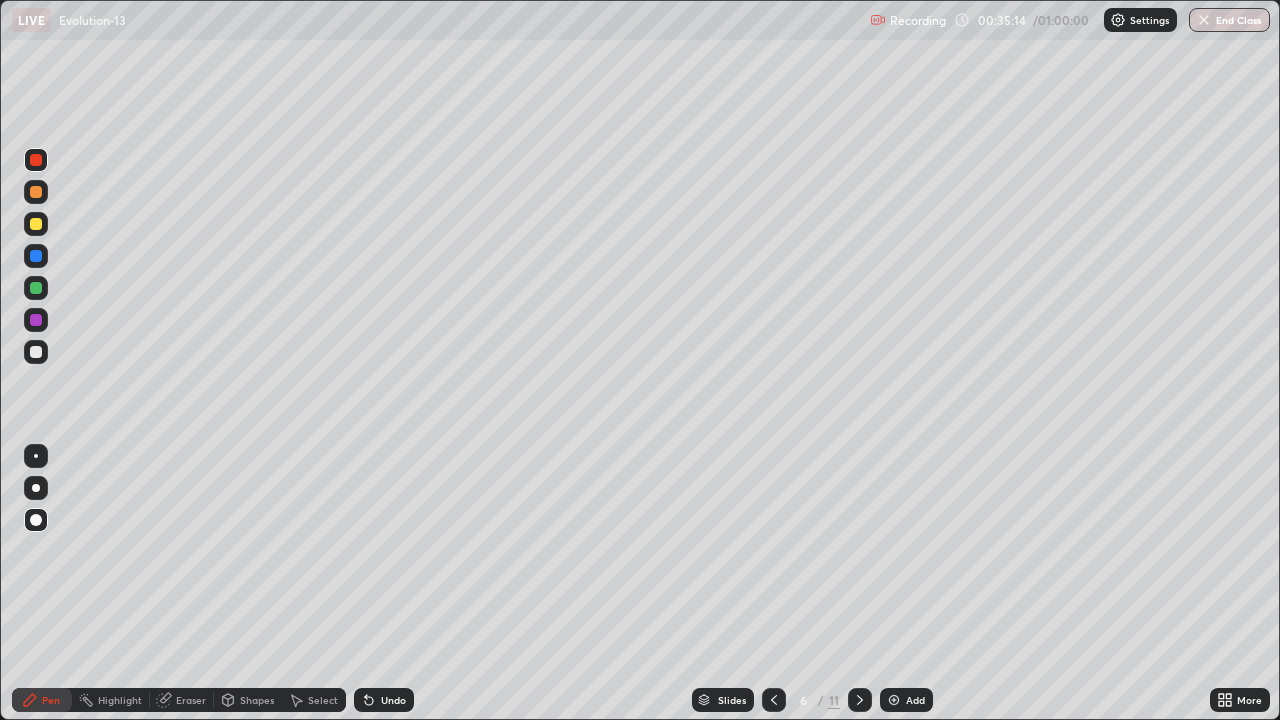 click 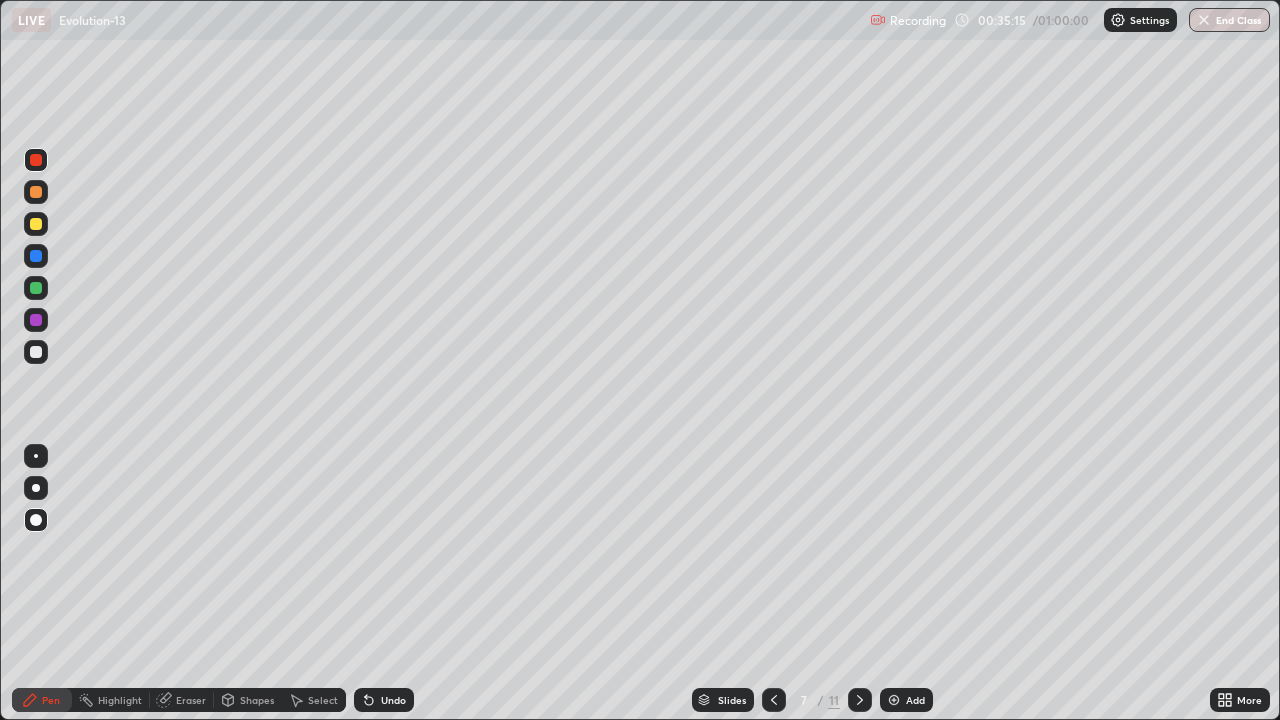 click at bounding box center [860, 700] 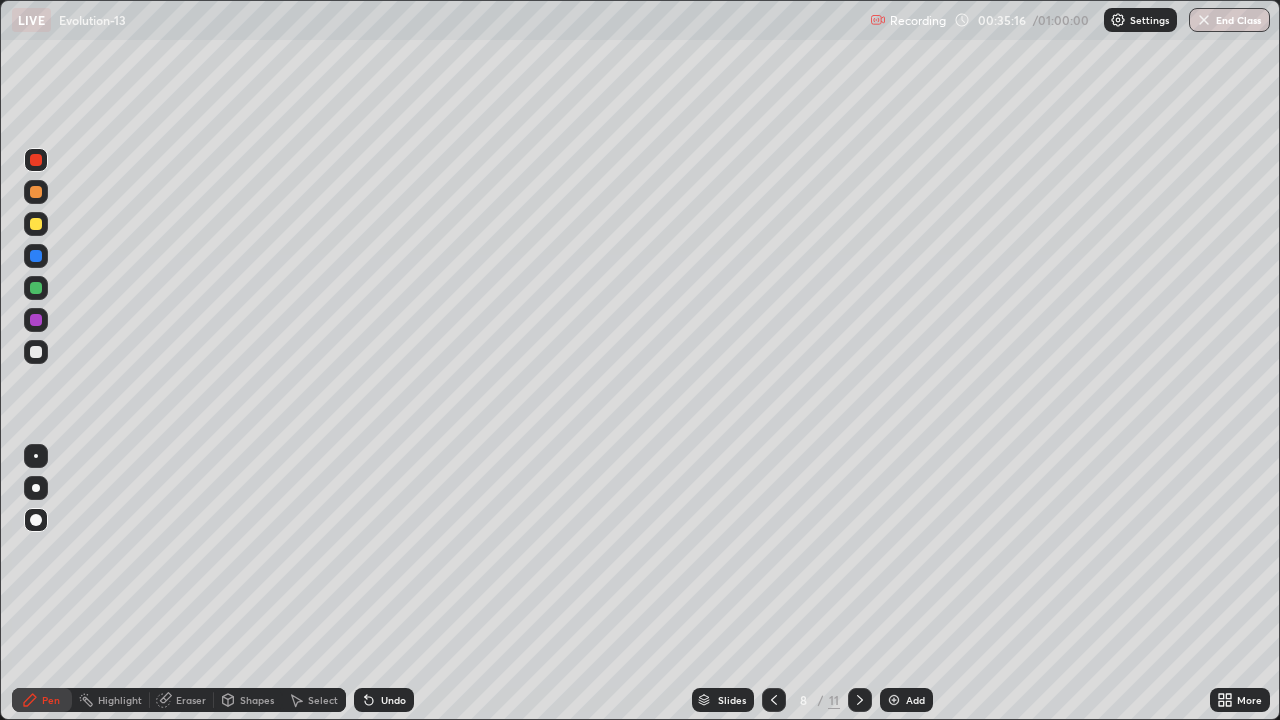 click 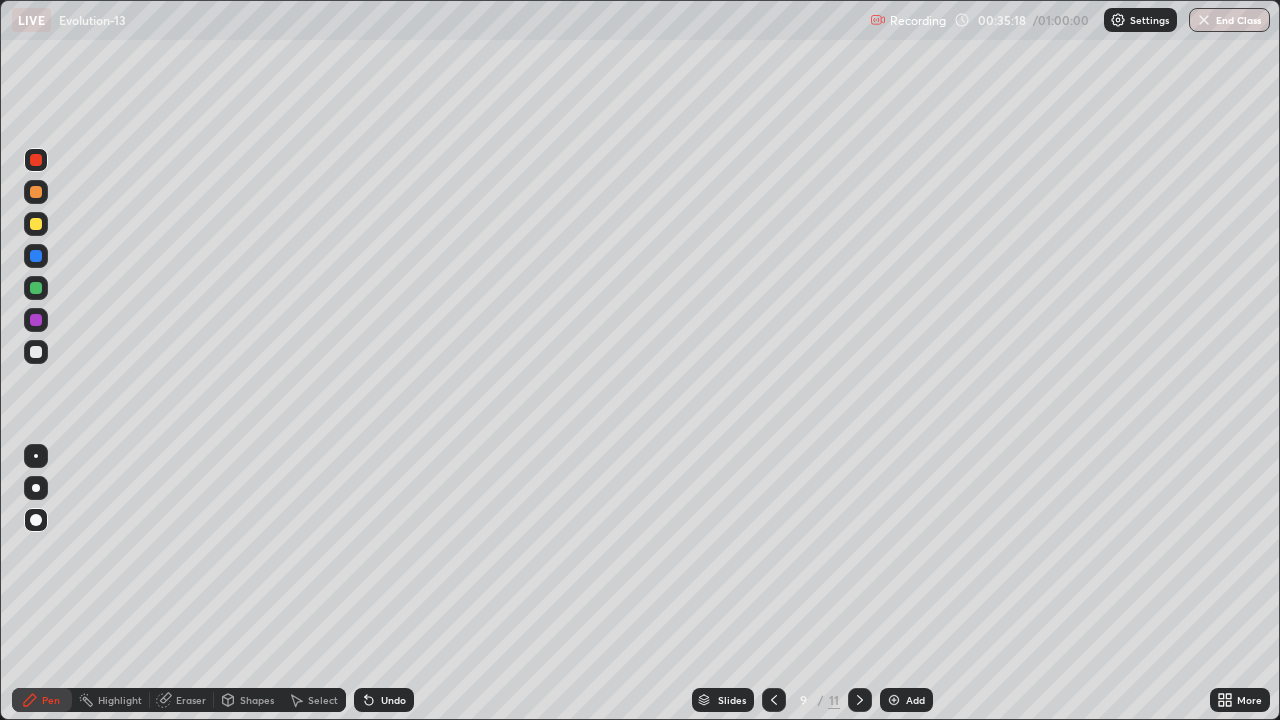 click 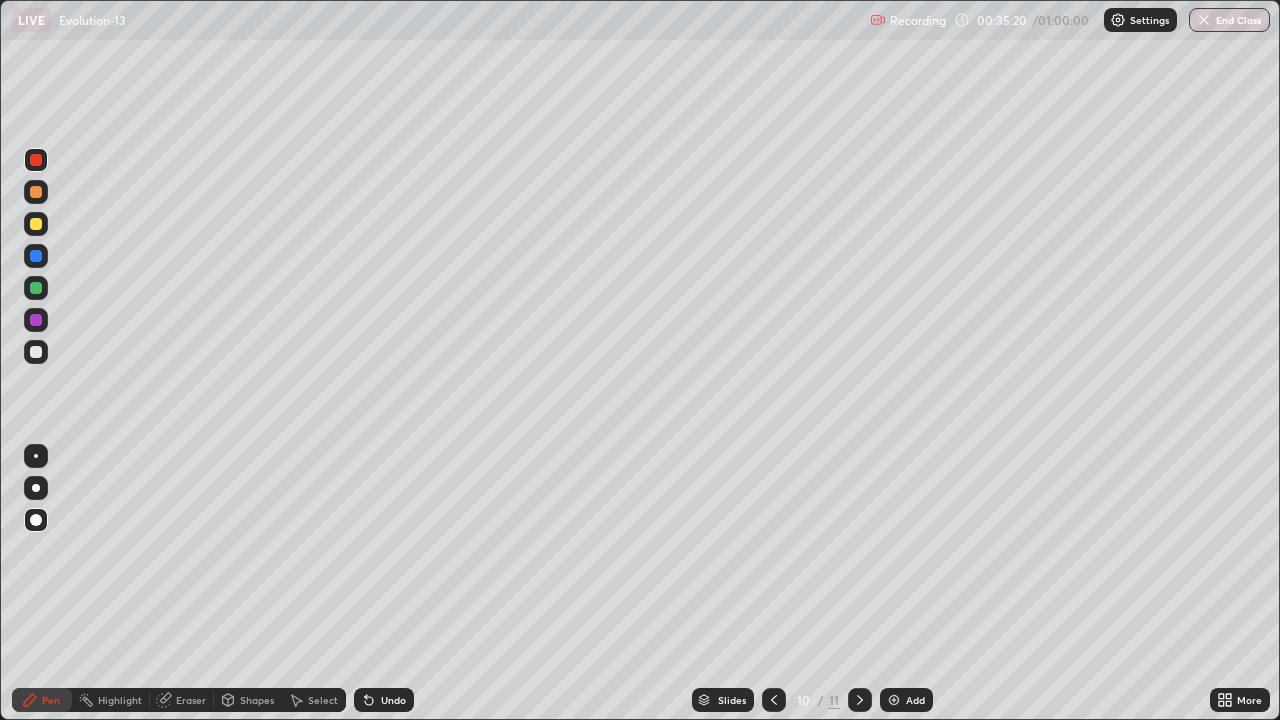 click at bounding box center (36, 224) 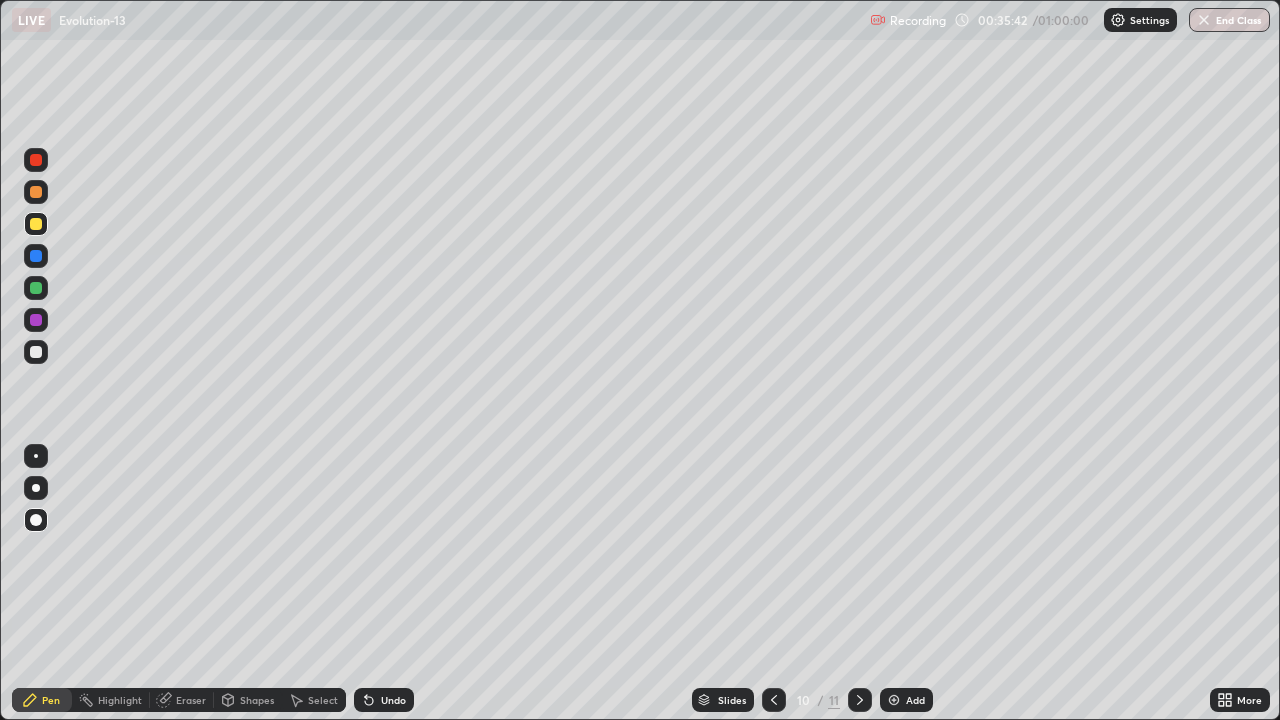 click at bounding box center (36, 352) 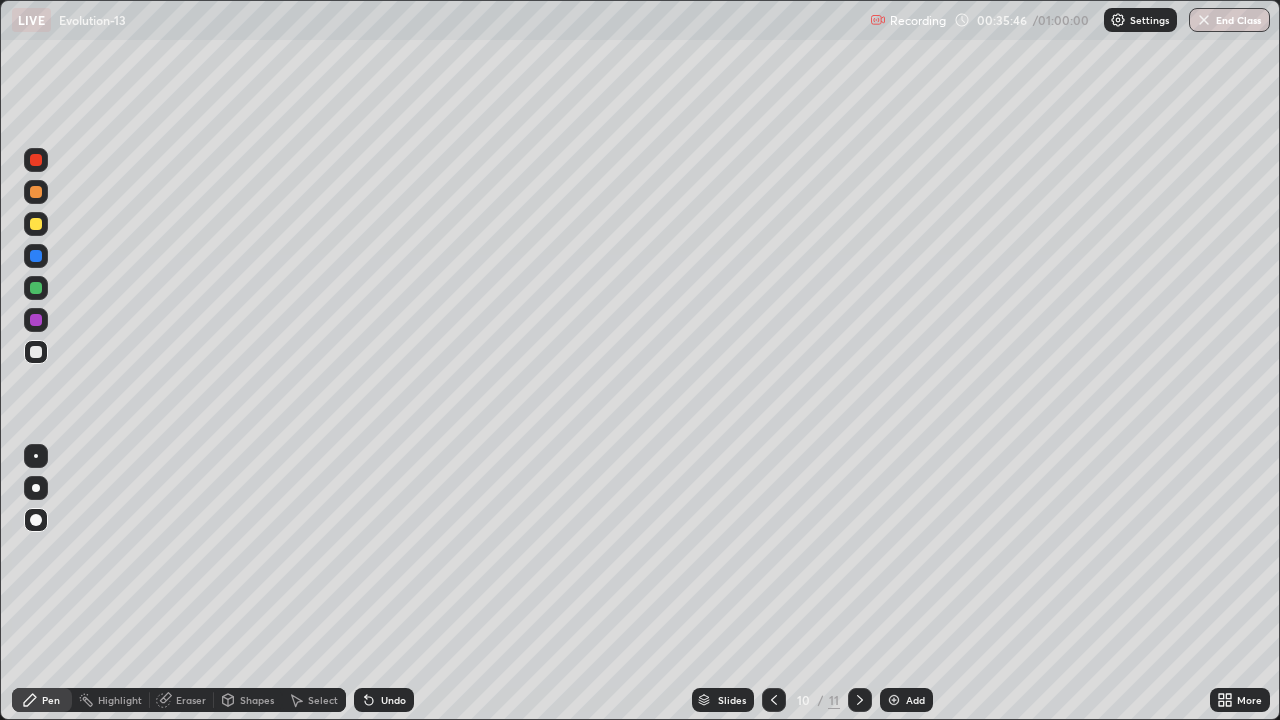 click at bounding box center (36, 320) 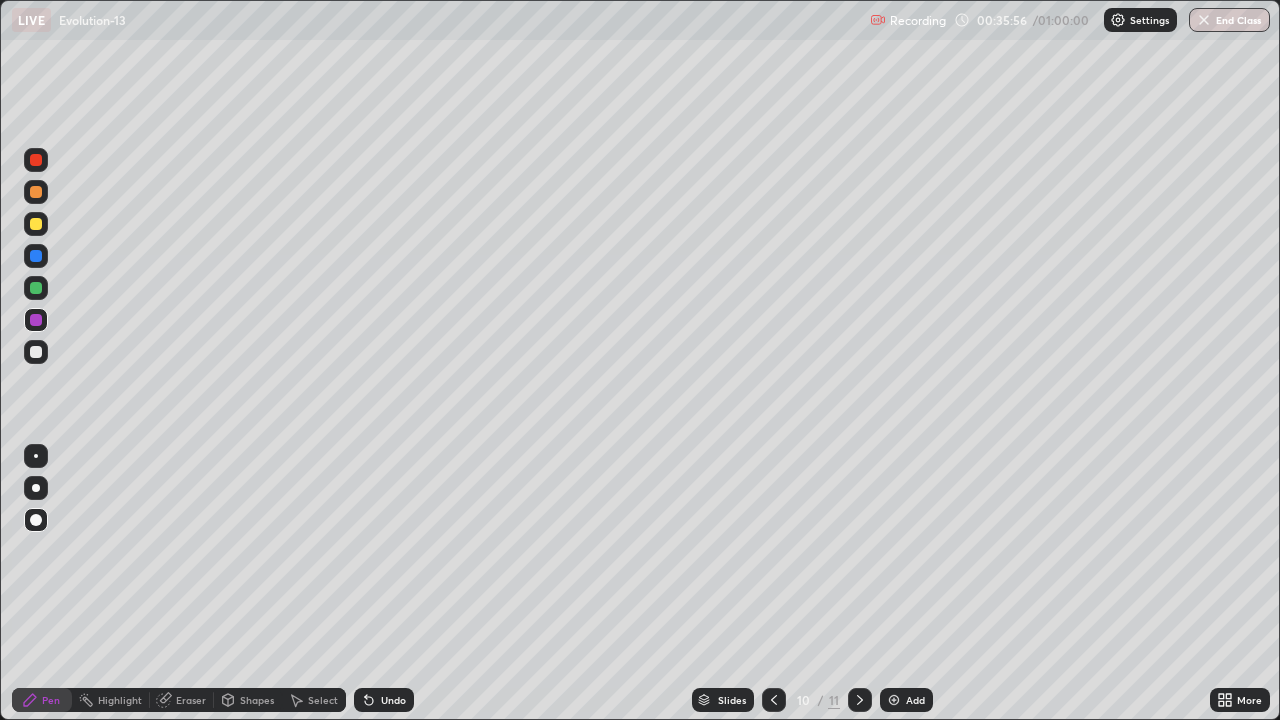 click at bounding box center [36, 352] 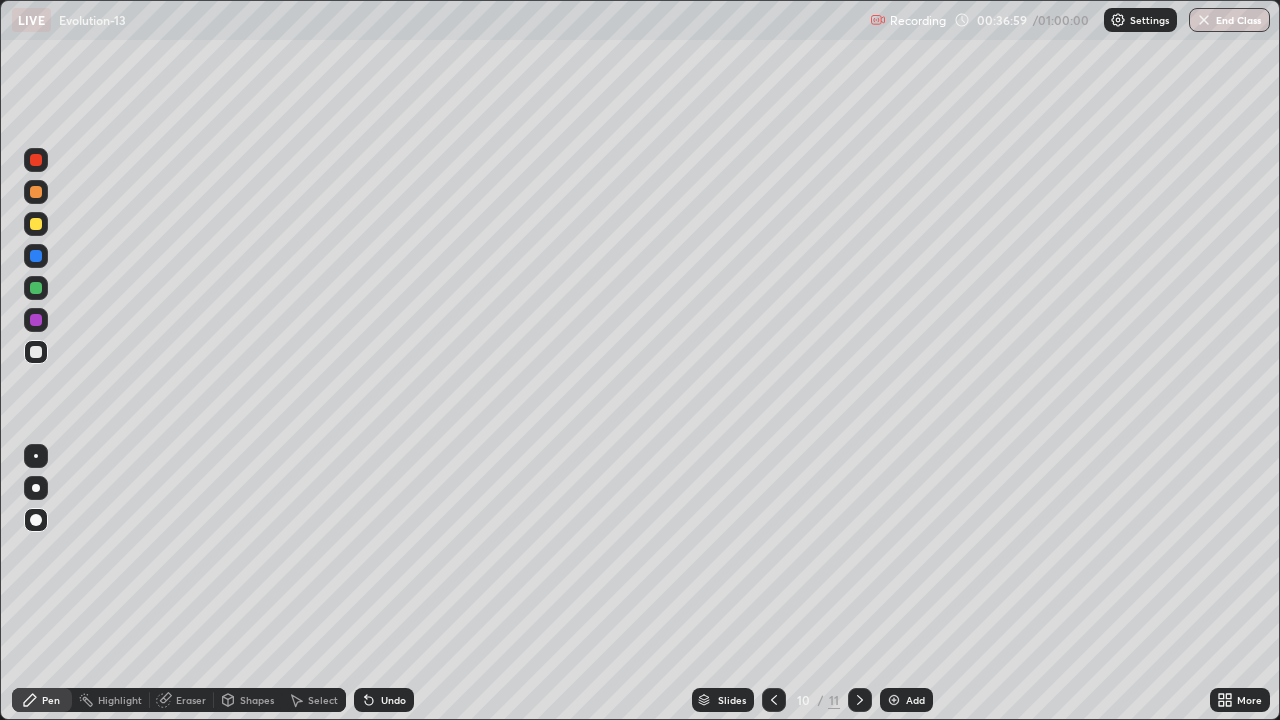 click on "Slides" at bounding box center (732, 700) 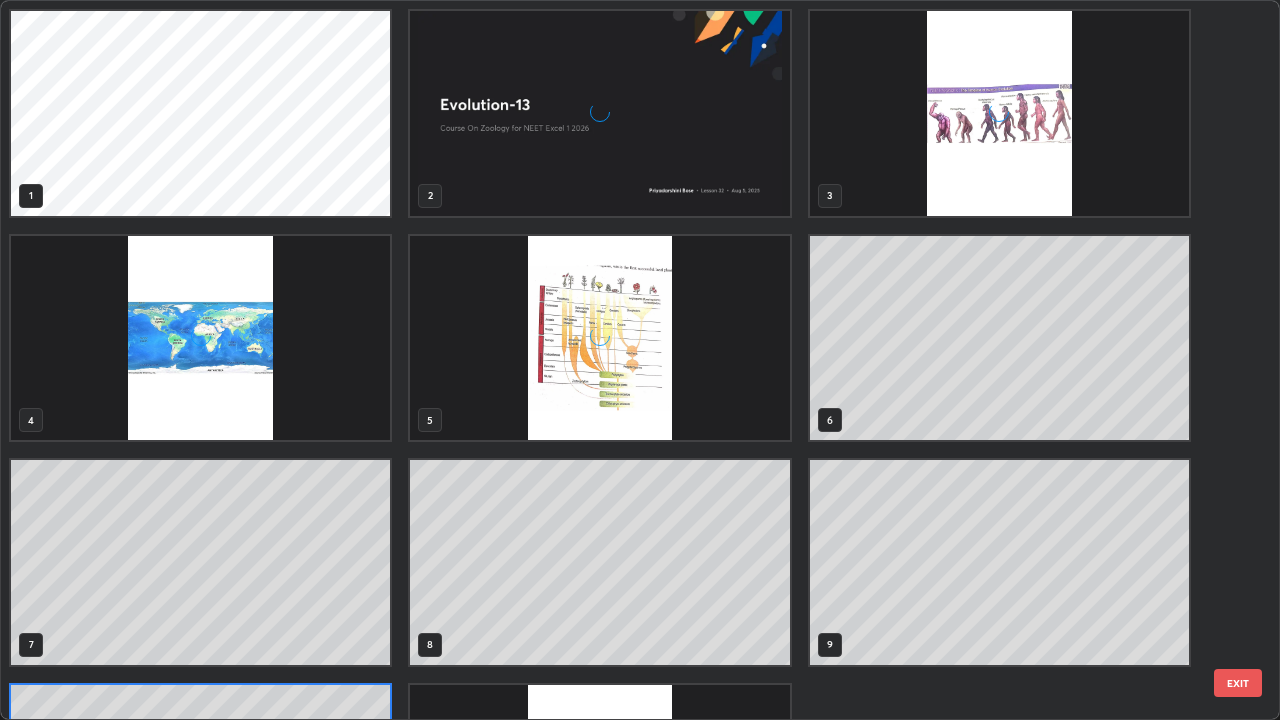 scroll, scrollTop: 180, scrollLeft: 0, axis: vertical 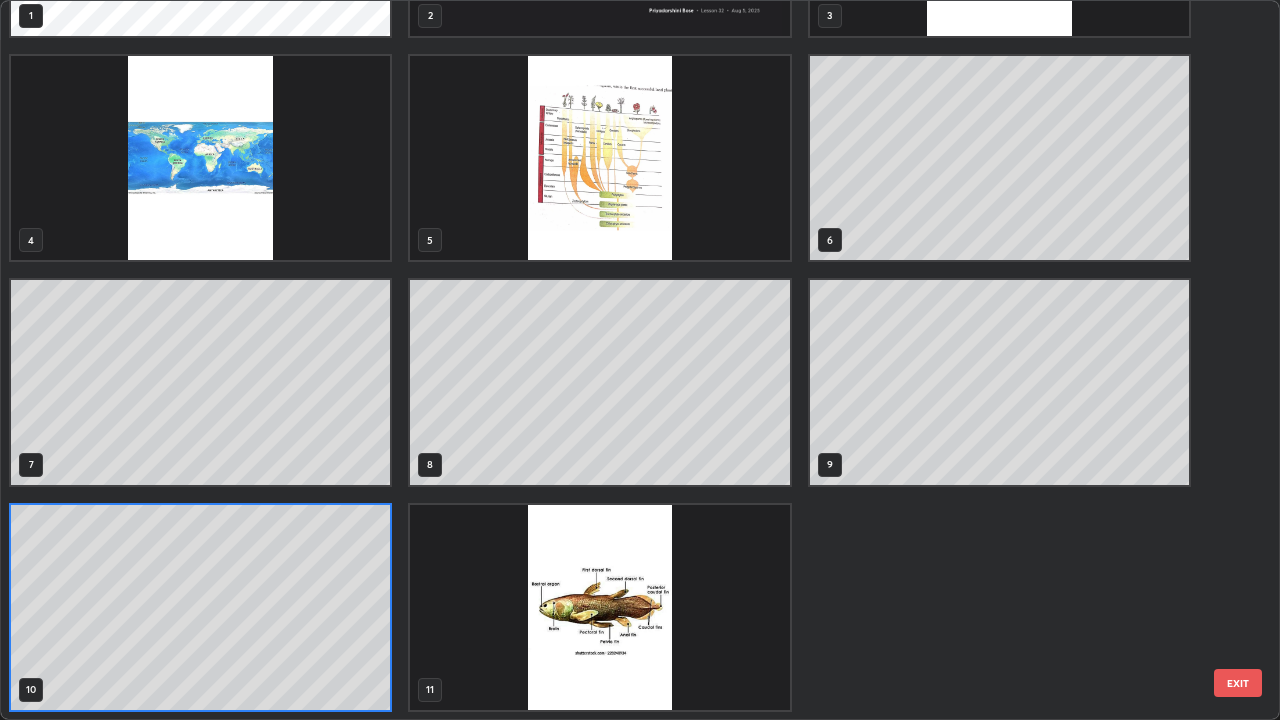 click at bounding box center [599, 158] 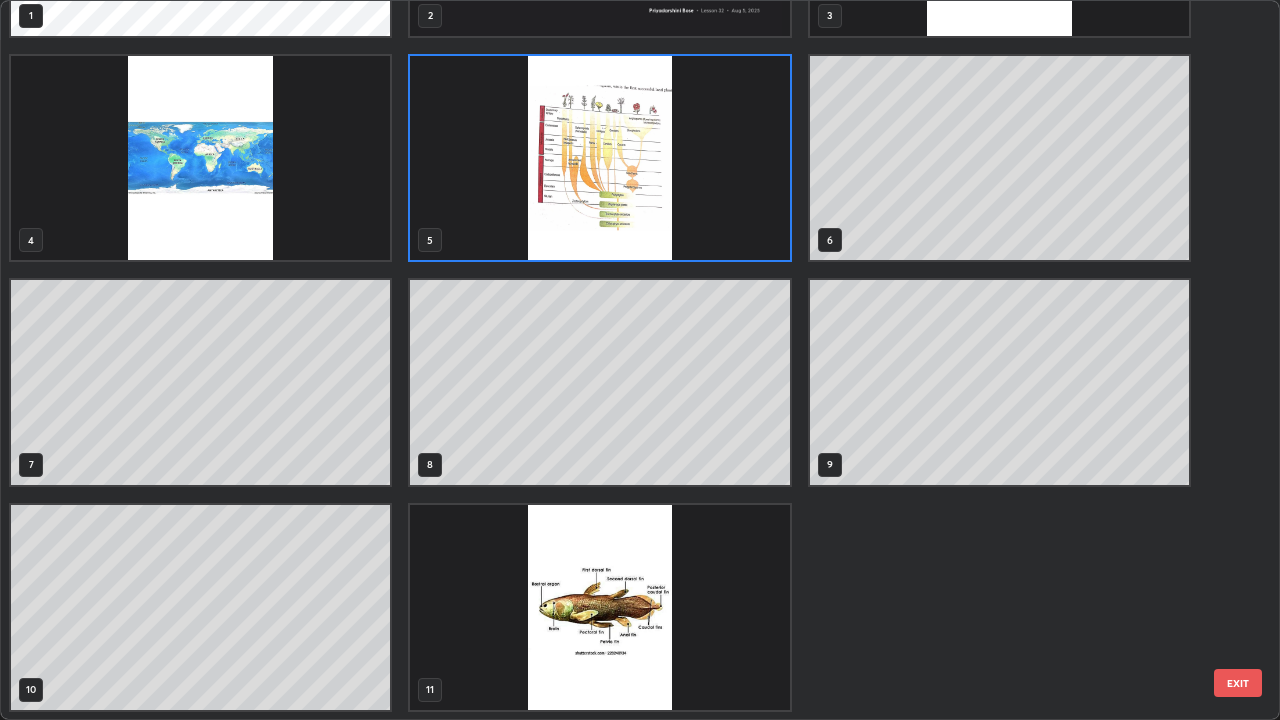 click at bounding box center (599, 158) 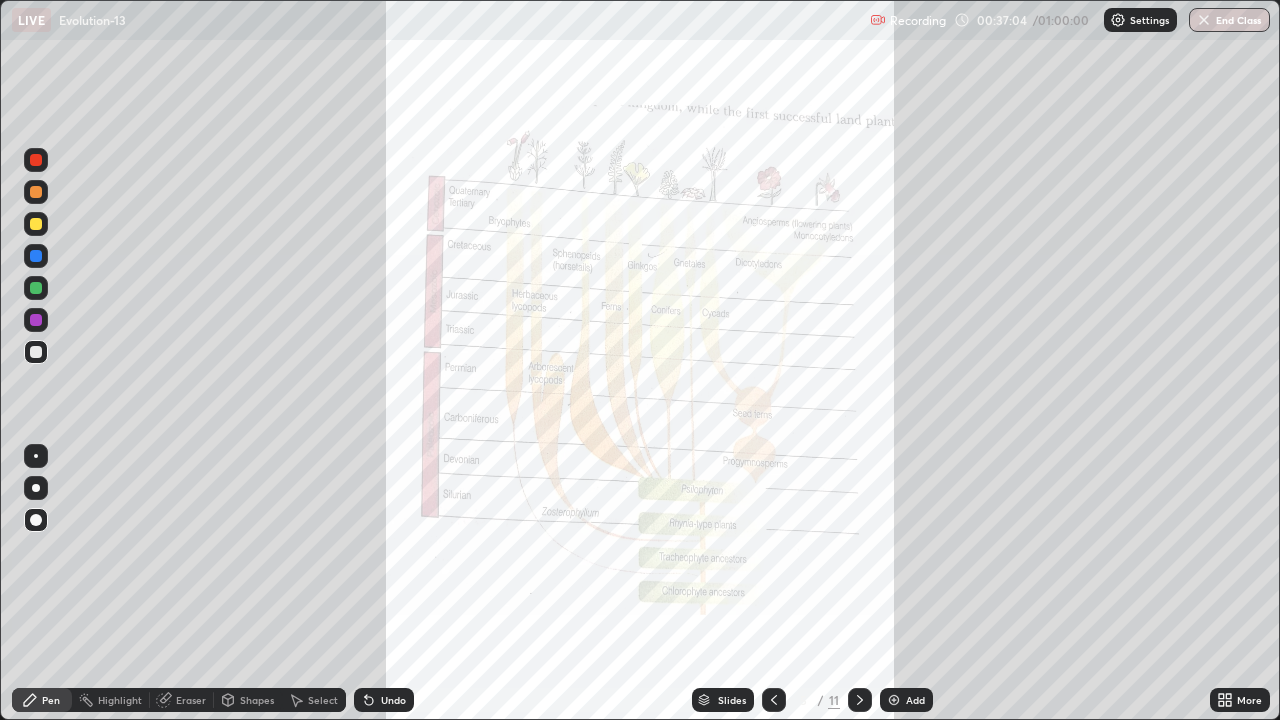 click at bounding box center (36, 160) 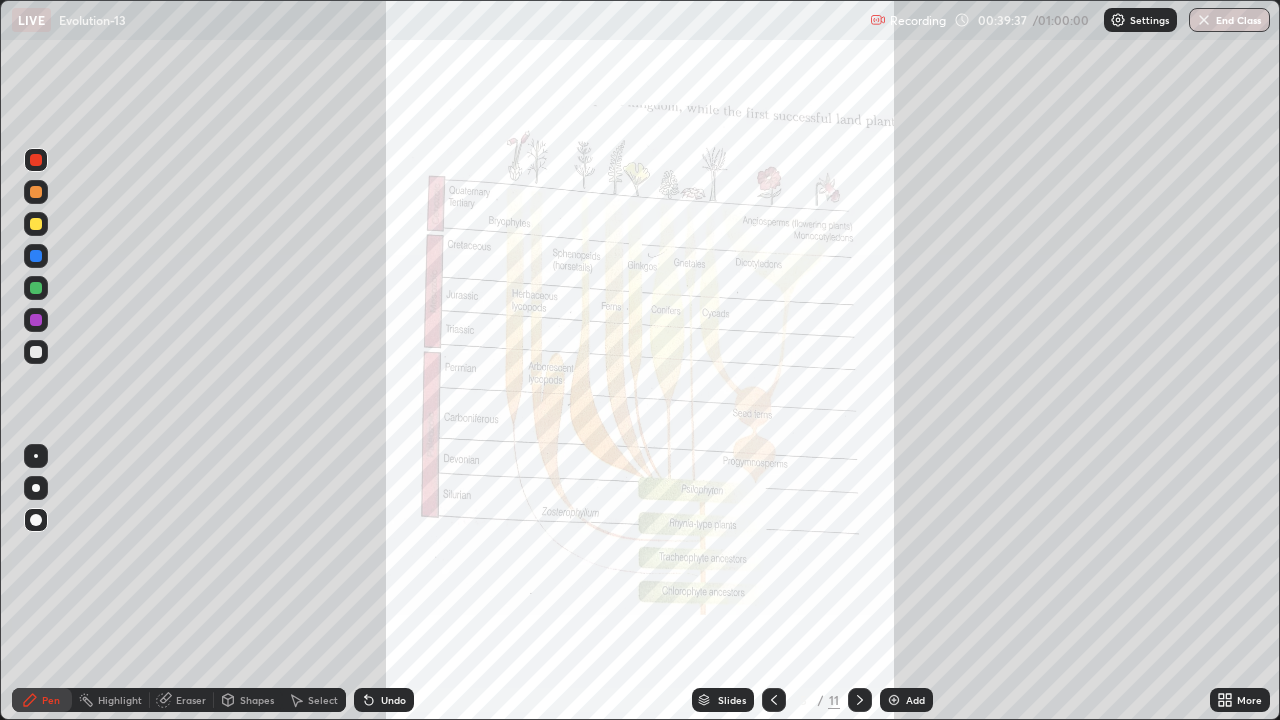 click 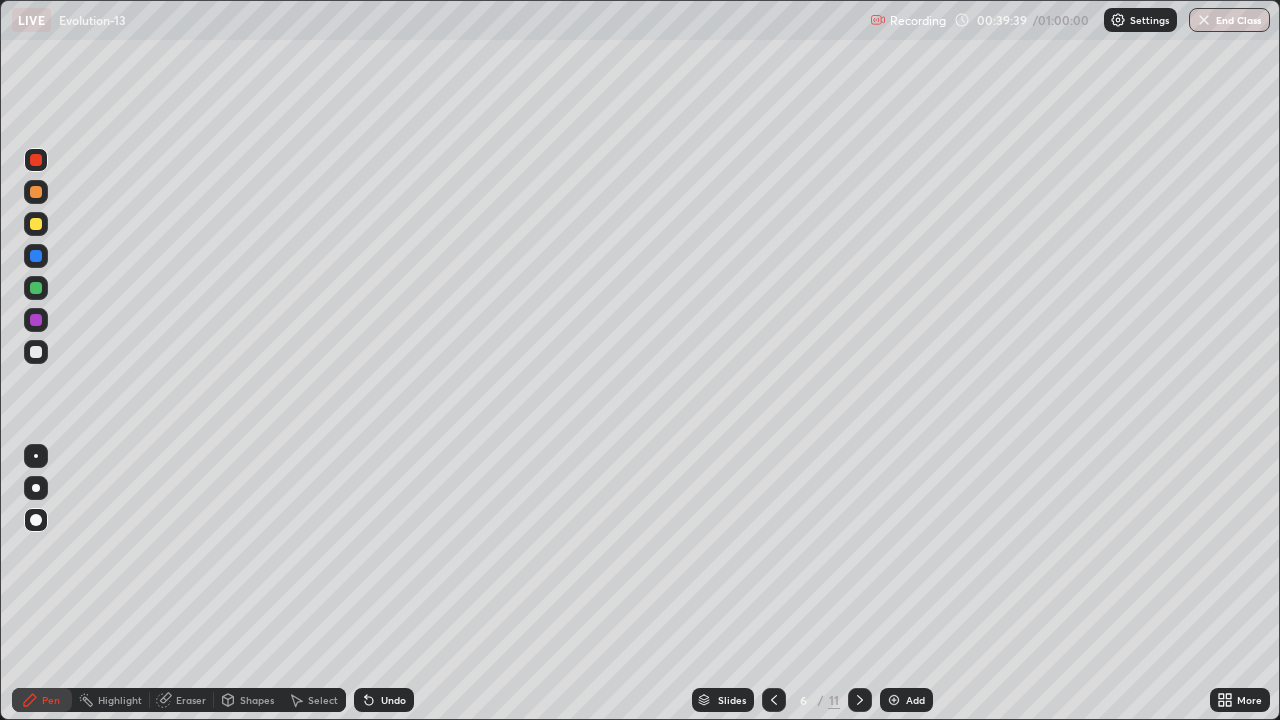 click at bounding box center [36, 224] 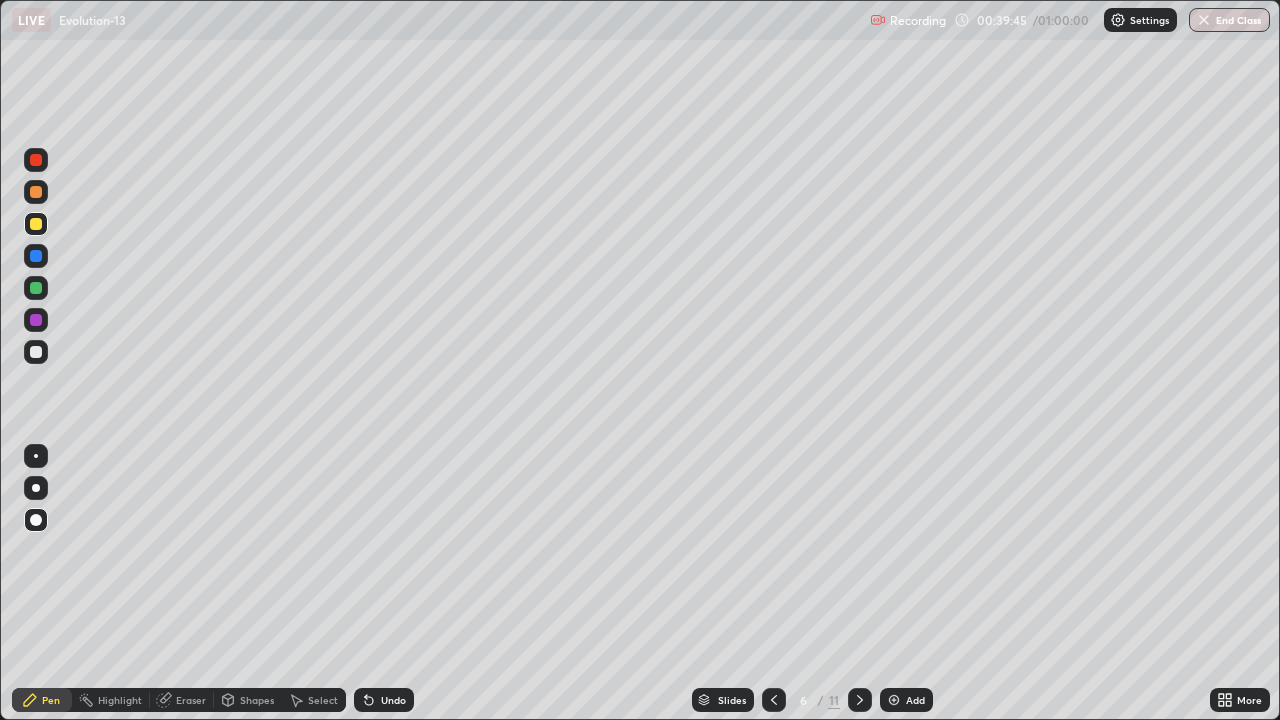 click at bounding box center [36, 288] 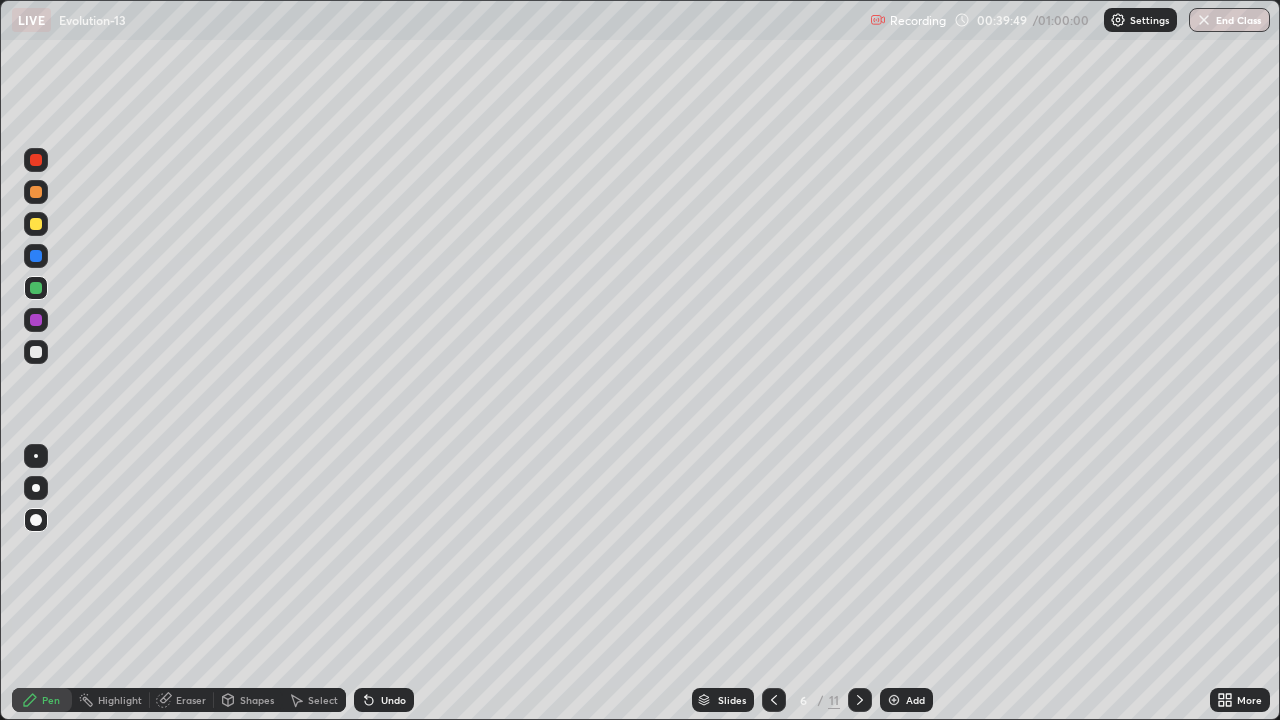 click on "Eraser" at bounding box center (191, 700) 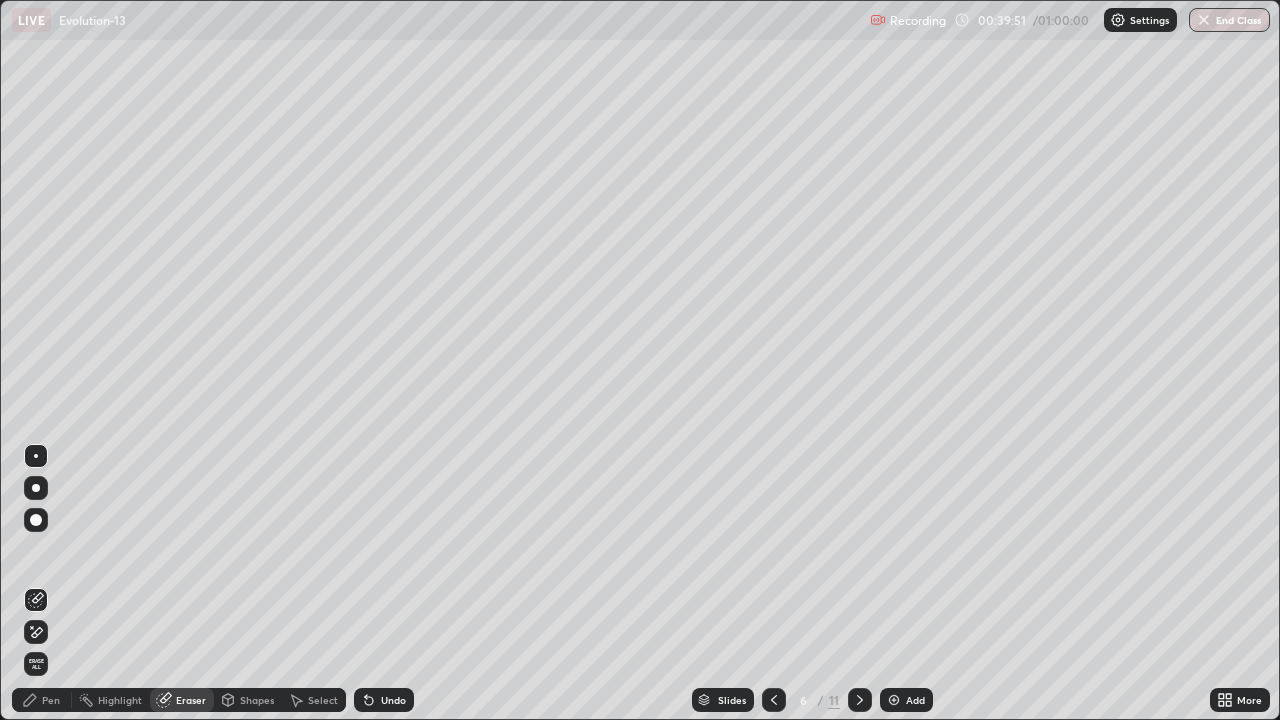 click on "Pen" at bounding box center [42, 700] 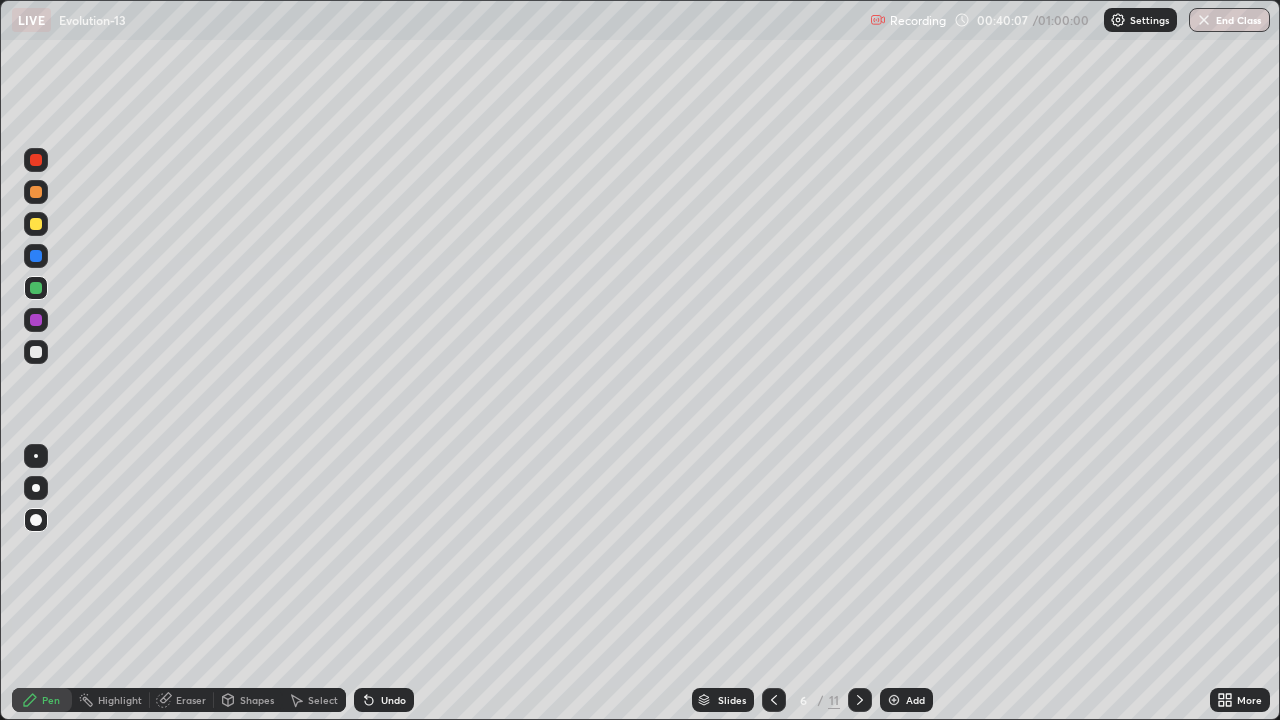 click at bounding box center [36, 224] 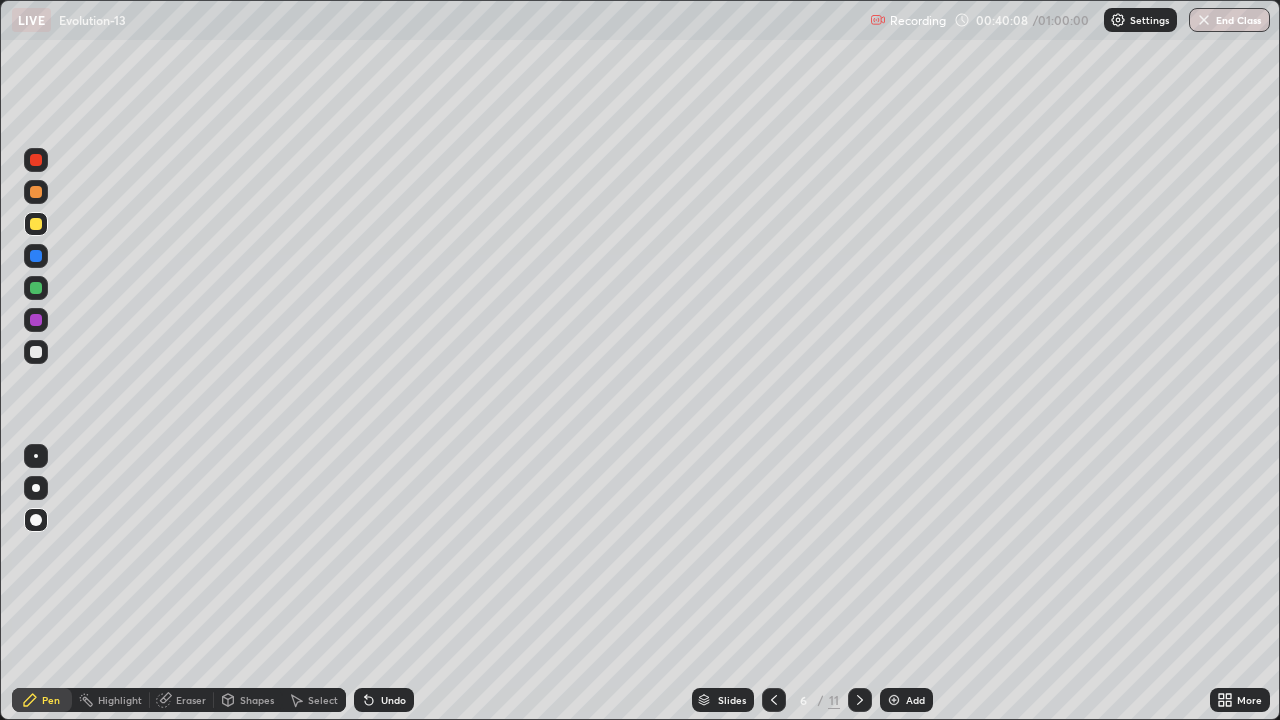 click at bounding box center (36, 192) 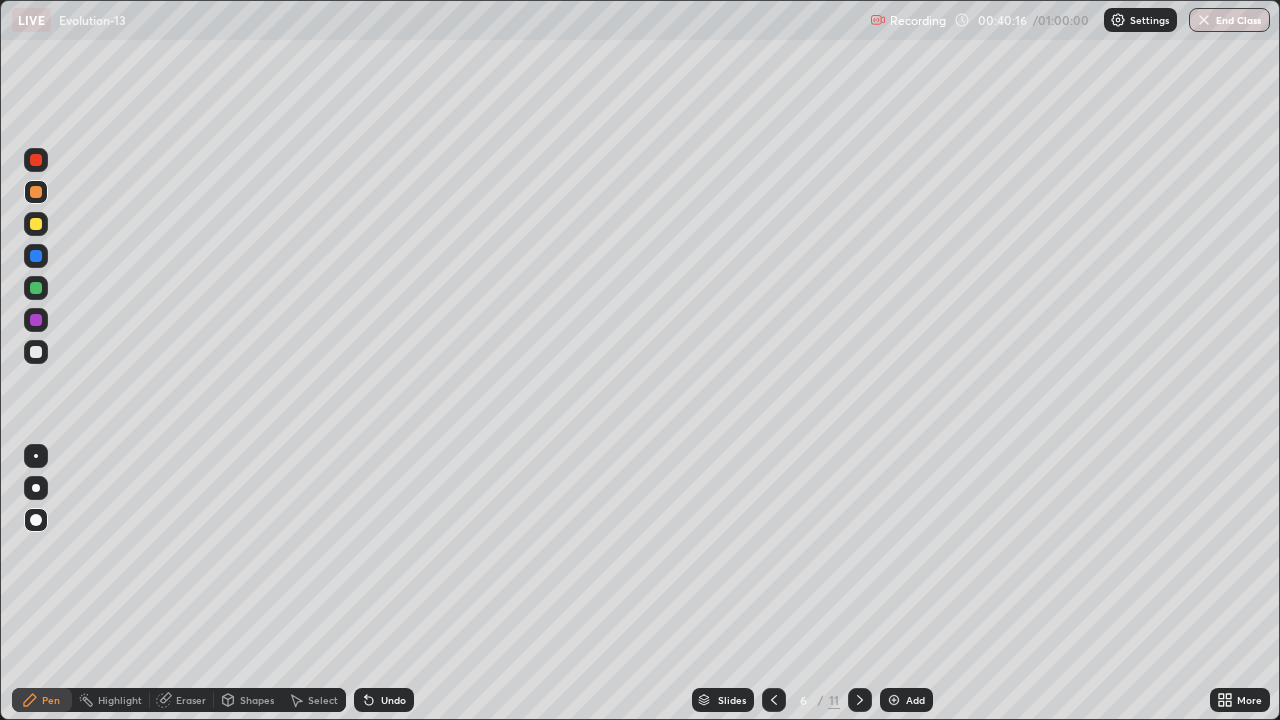 click at bounding box center [36, 224] 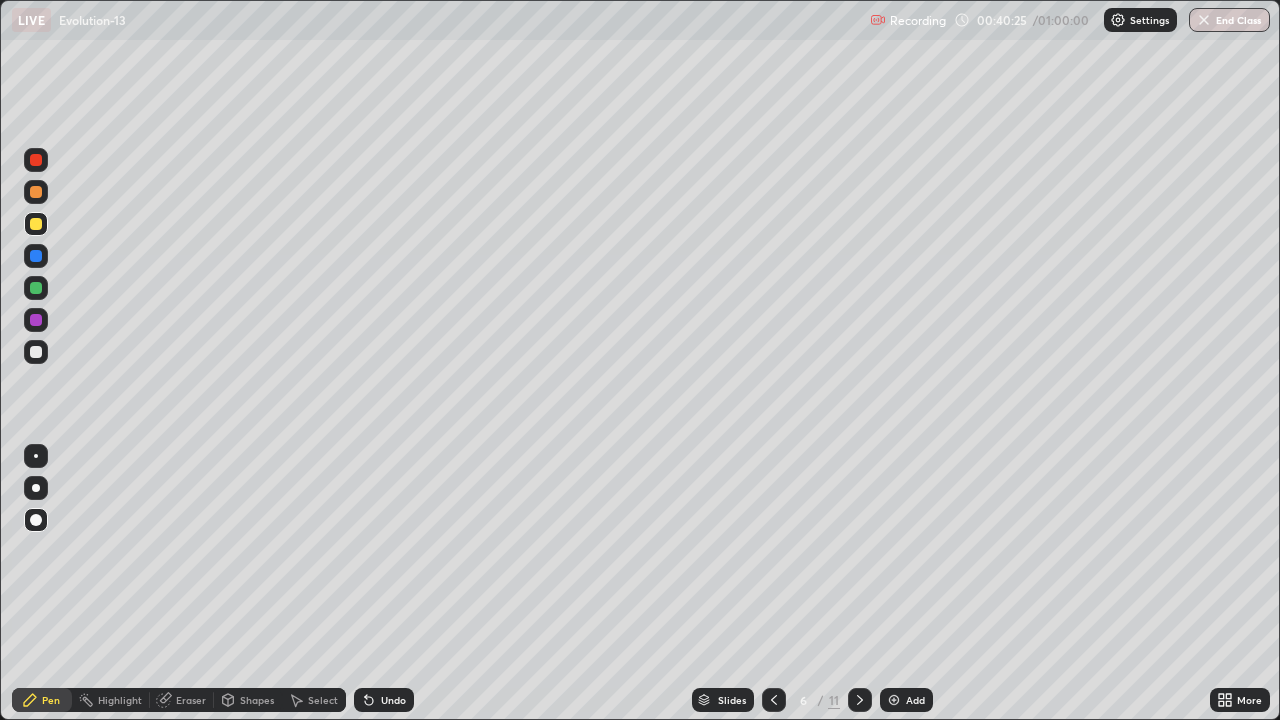 click at bounding box center [36, 288] 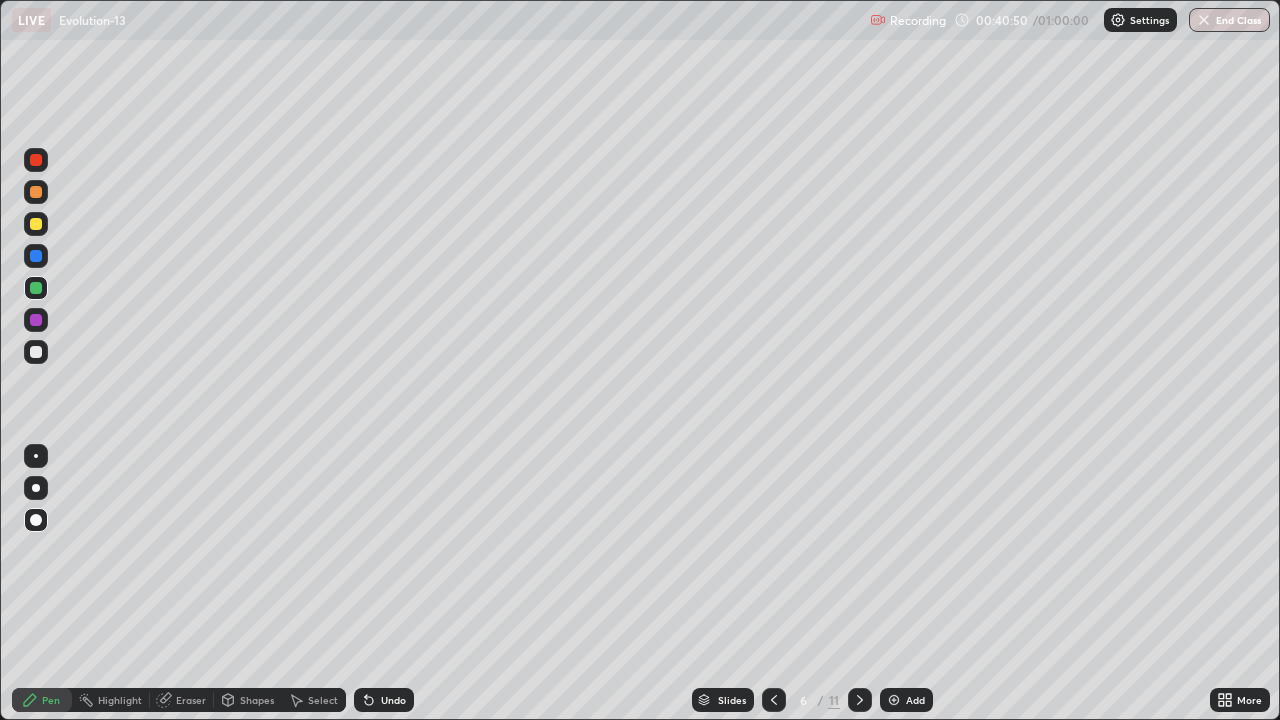 click on "Shapes" at bounding box center (257, 700) 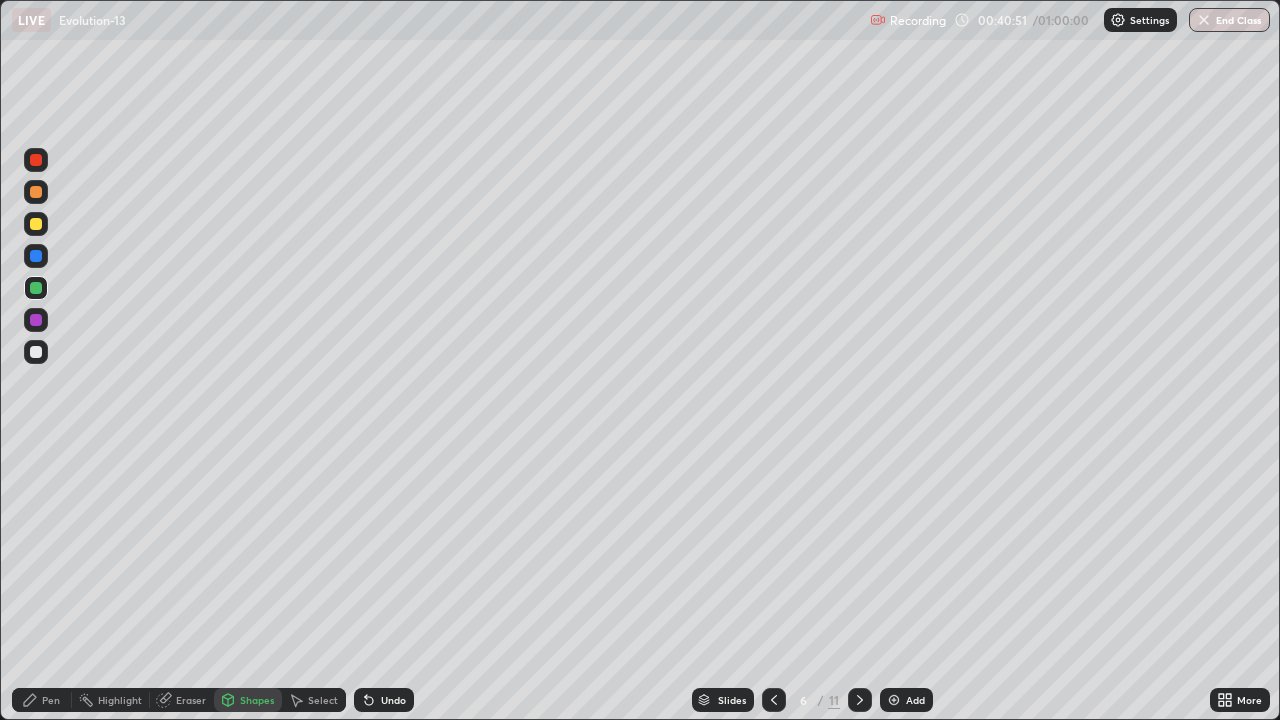 click on "Eraser" at bounding box center (182, 700) 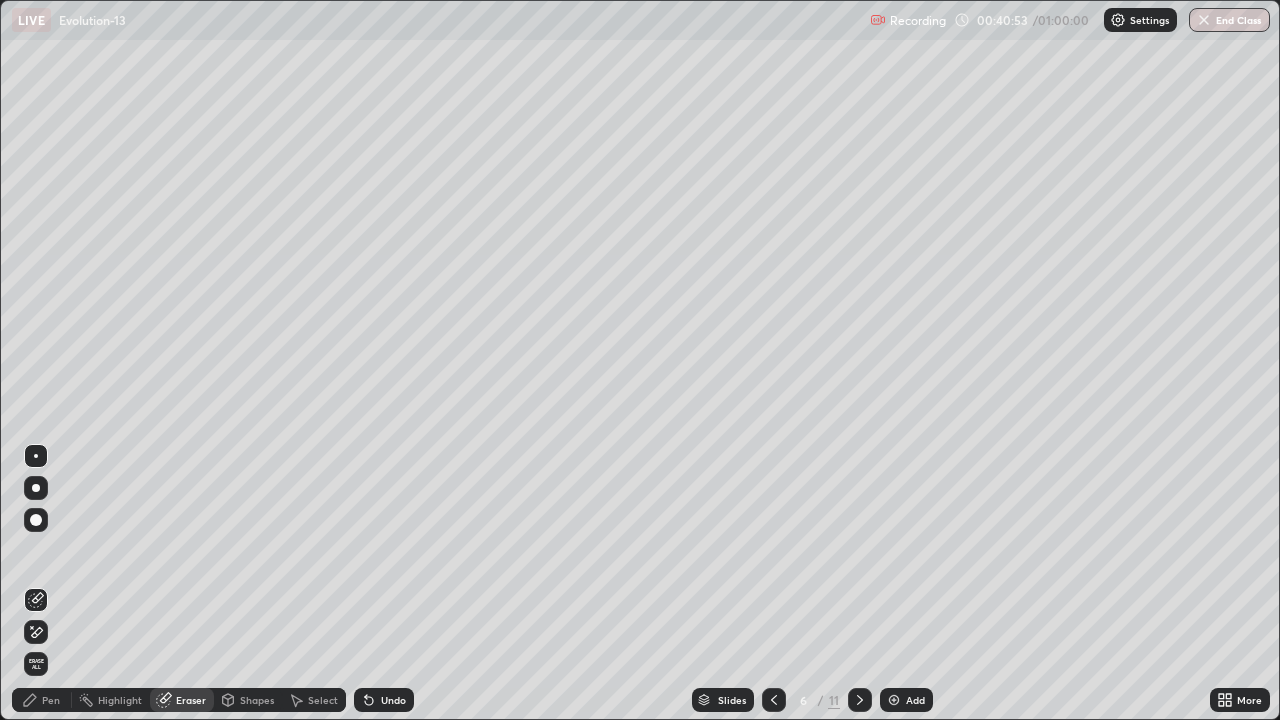 click on "Pen" at bounding box center (51, 700) 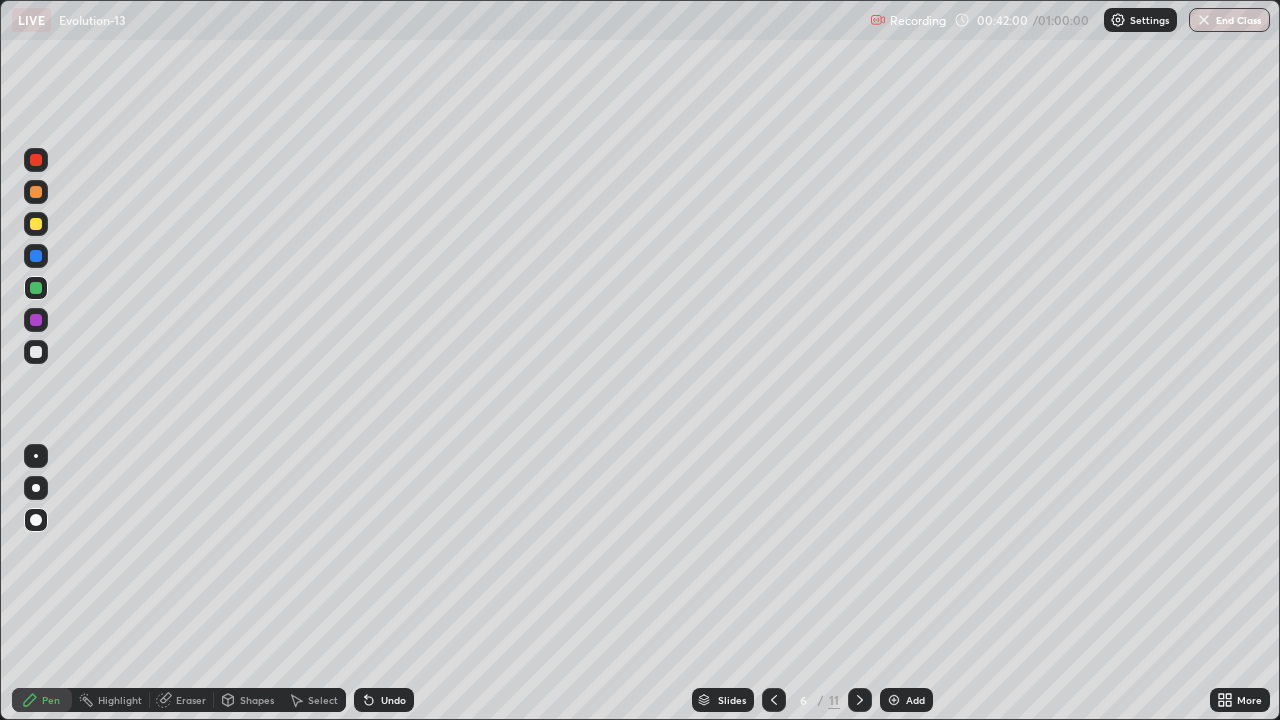 click on "Slides" at bounding box center (732, 700) 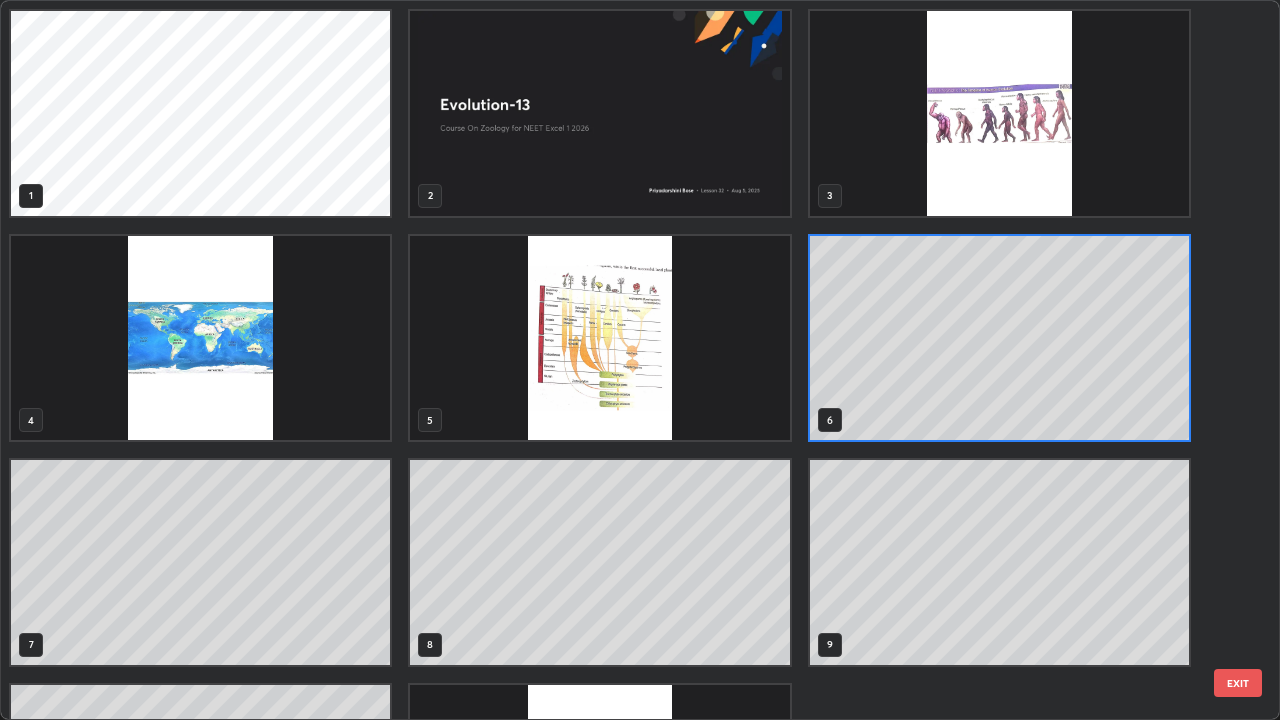scroll, scrollTop: 7, scrollLeft: 11, axis: both 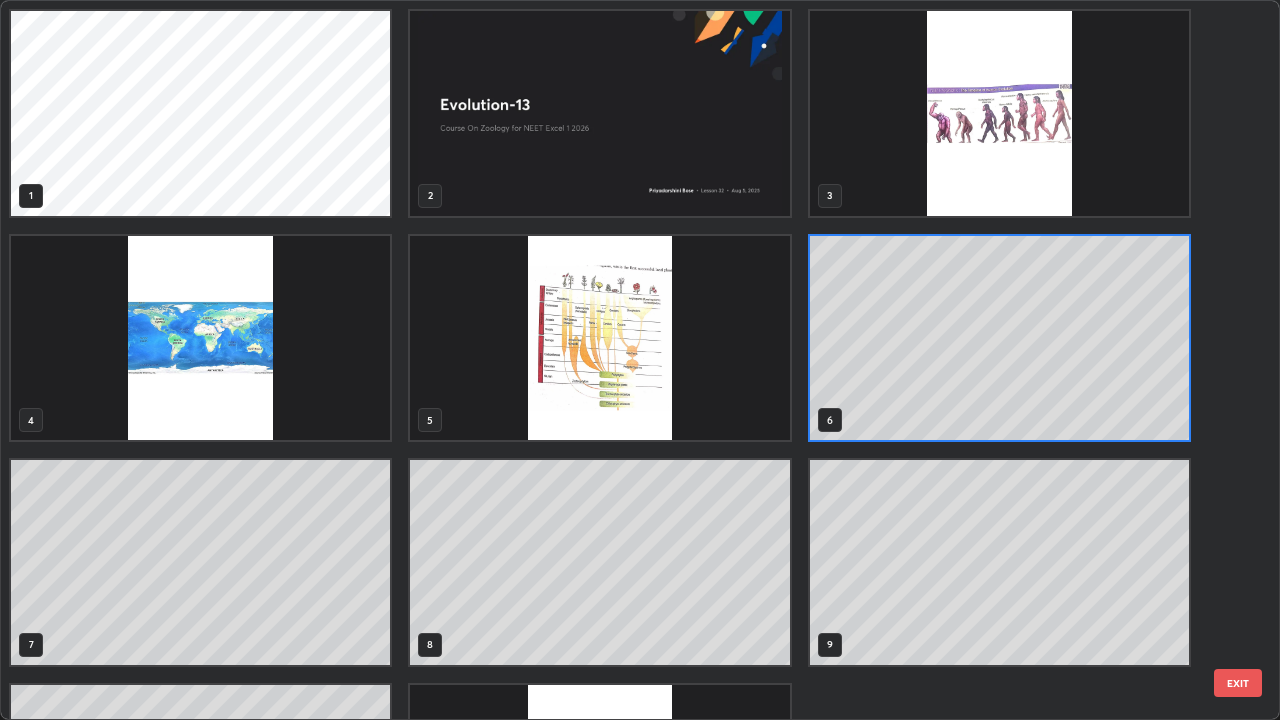 click at bounding box center (599, 338) 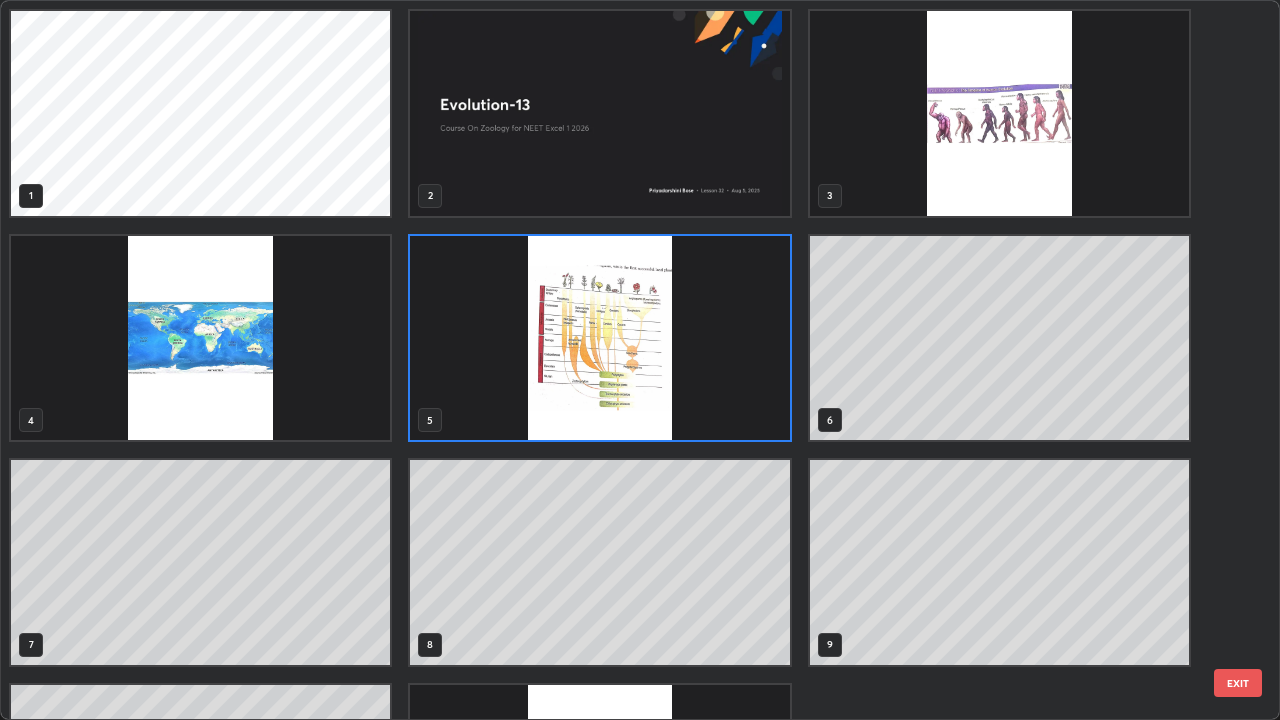 click at bounding box center (599, 338) 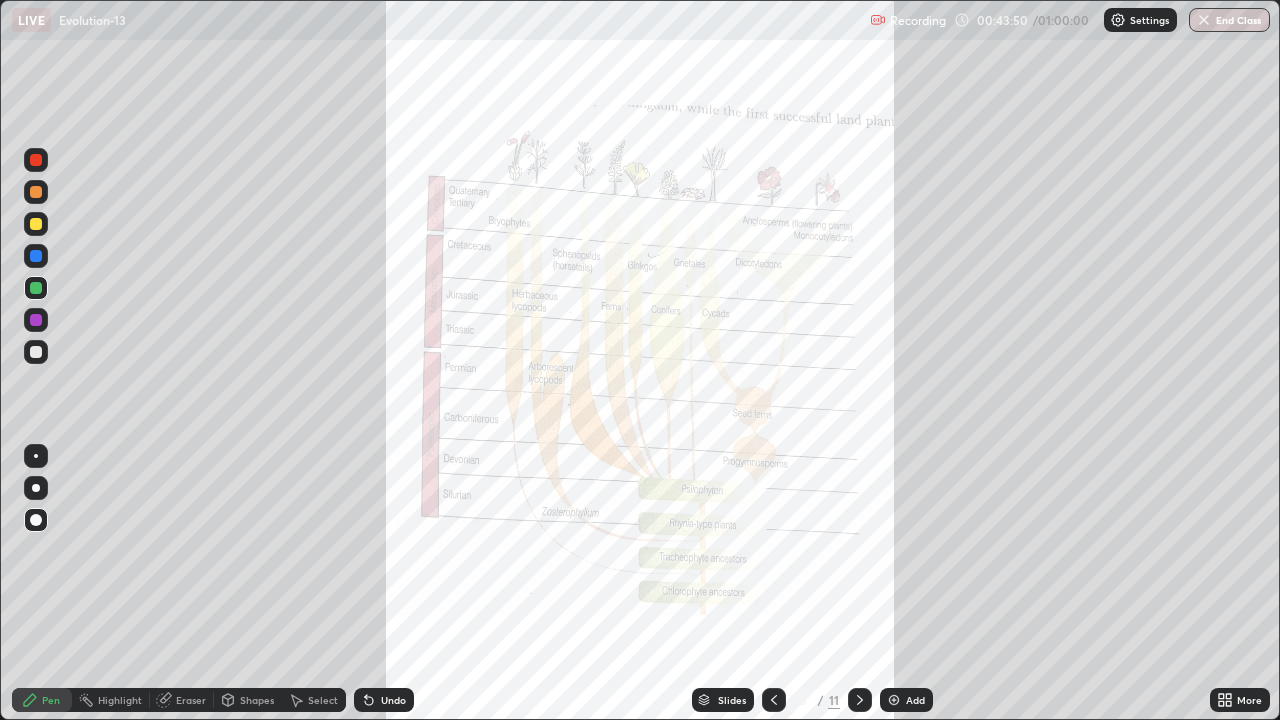 click on "Slides" at bounding box center (732, 700) 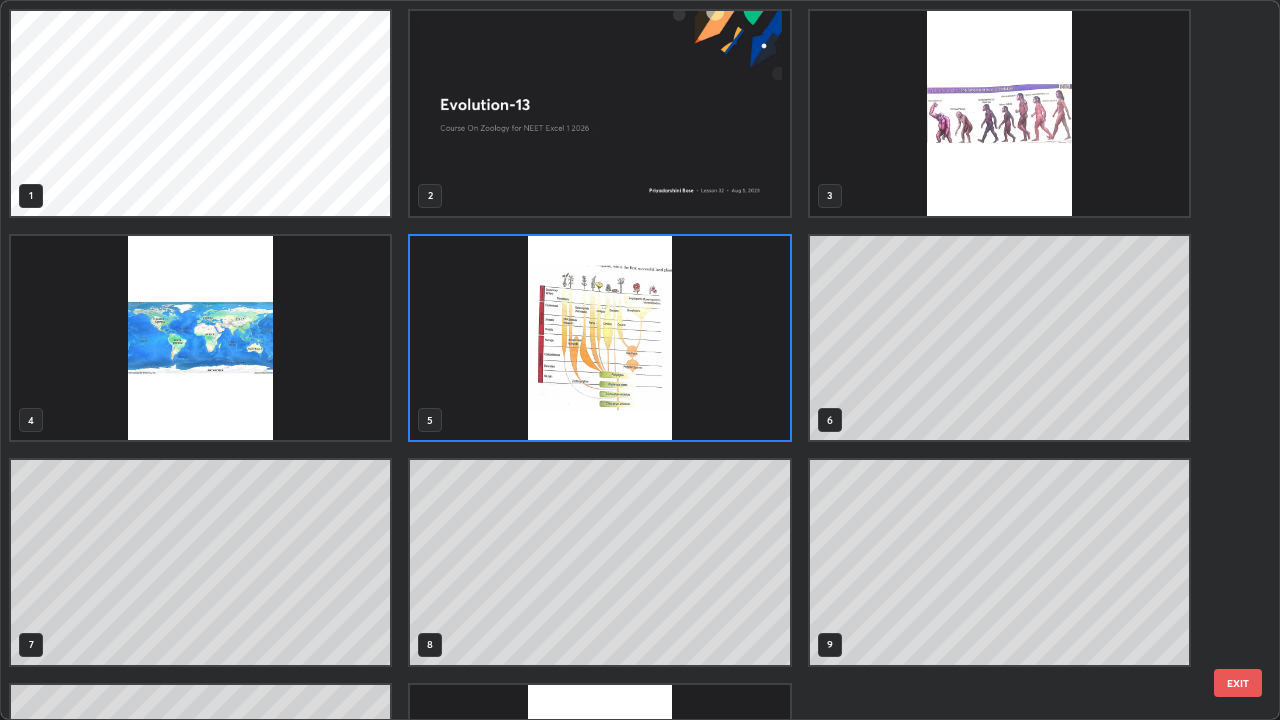 scroll, scrollTop: 7, scrollLeft: 11, axis: both 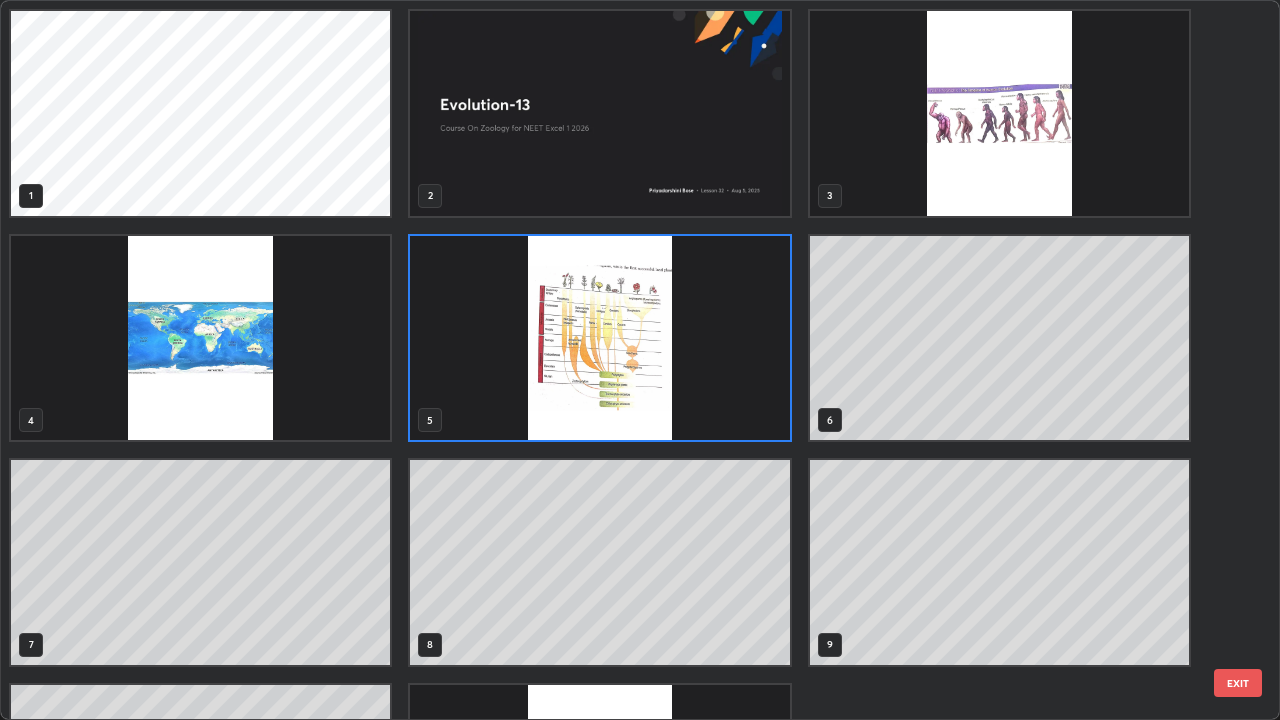 click at bounding box center [599, 787] 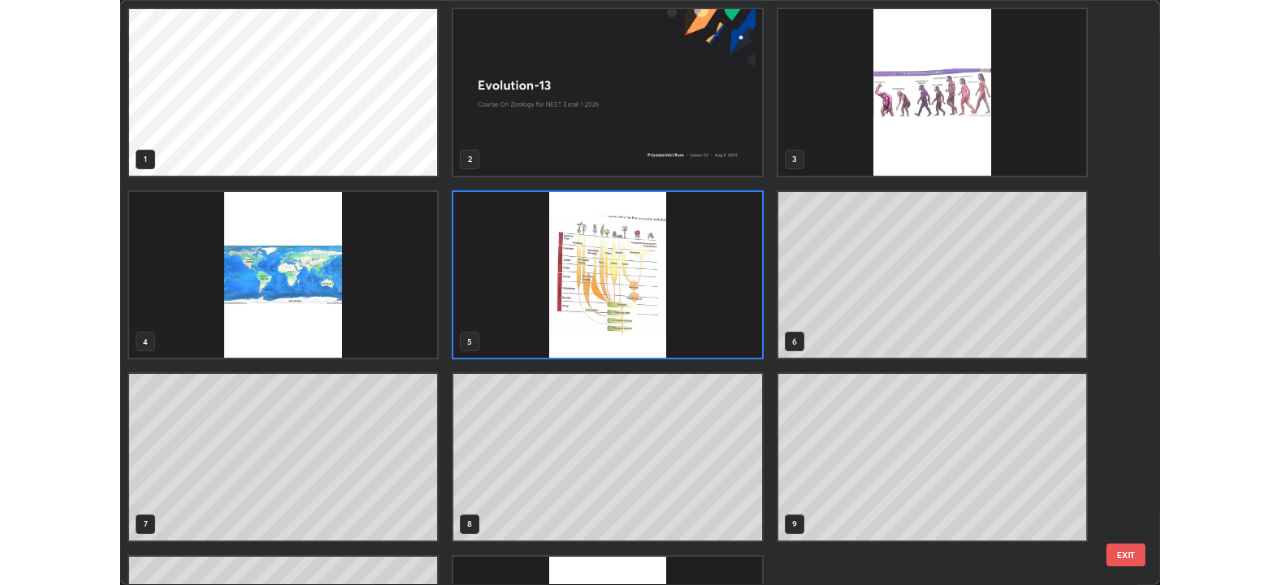 scroll, scrollTop: 180, scrollLeft: 0, axis: vertical 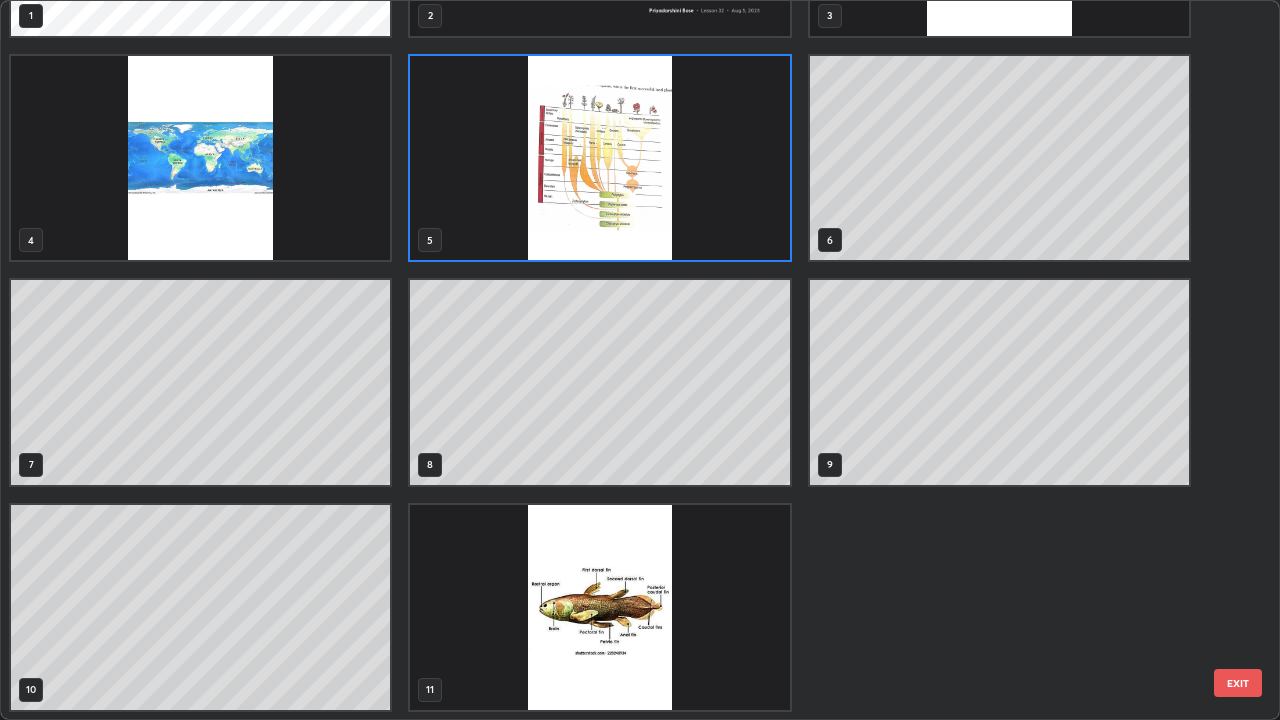 click on "1 2 3 4 5 6 7 8 9 10 11" at bounding box center (622, 360) 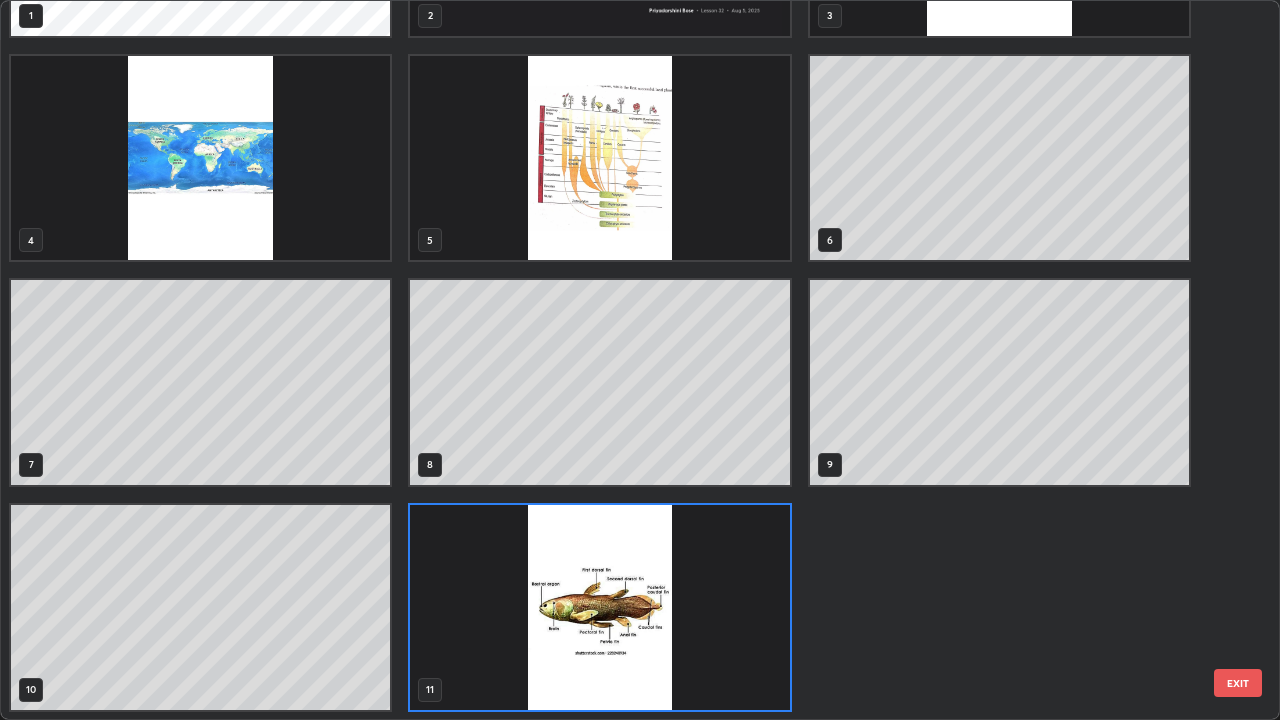 click at bounding box center [599, 607] 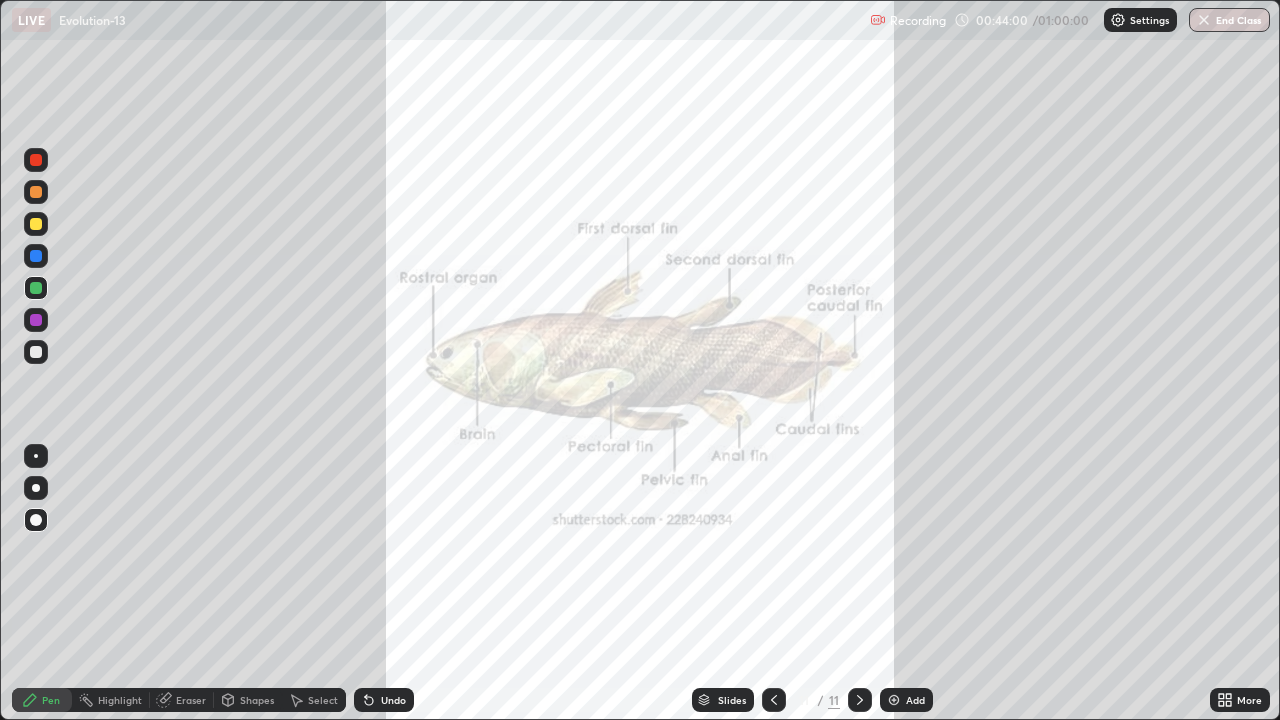 click at bounding box center [894, 700] 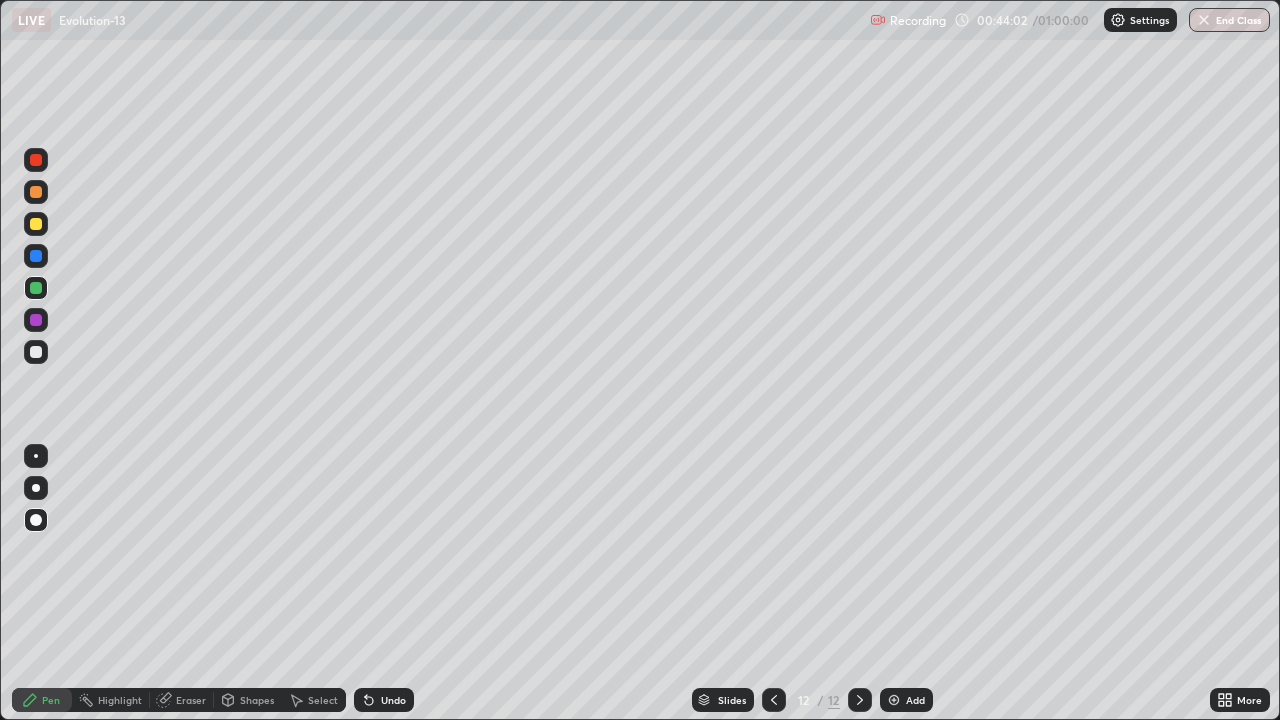 click at bounding box center (36, 224) 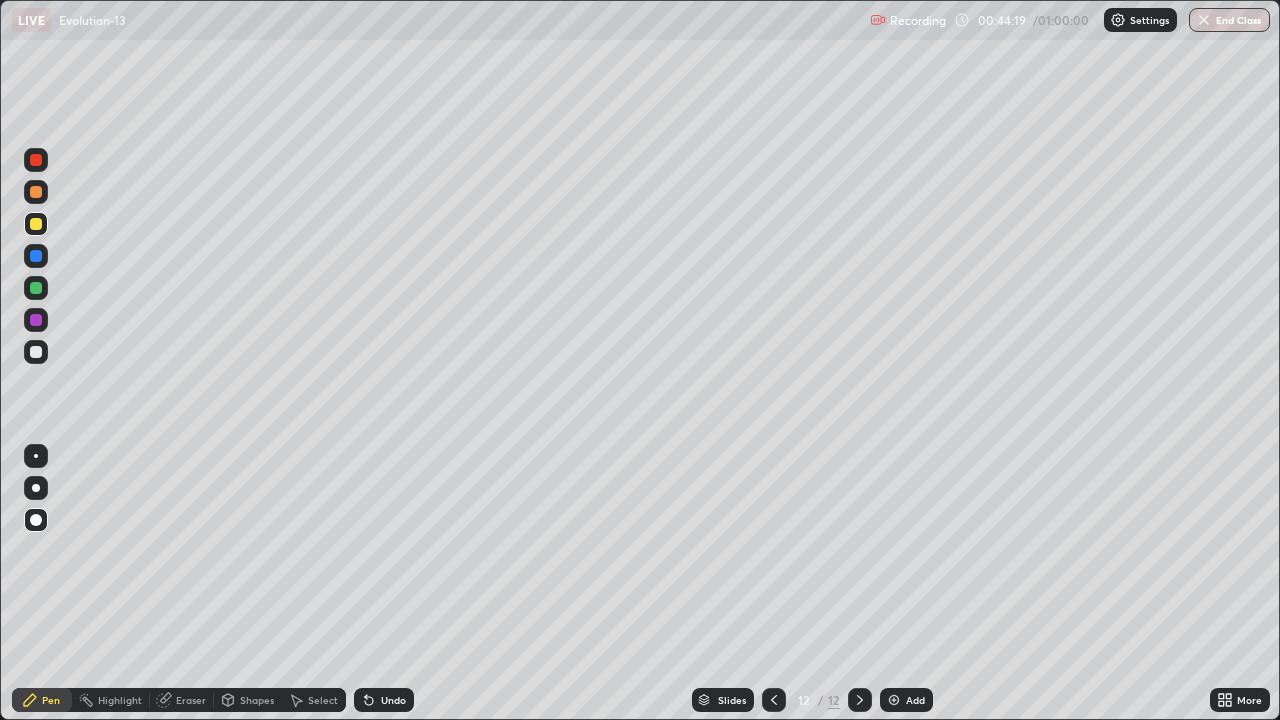click at bounding box center [36, 288] 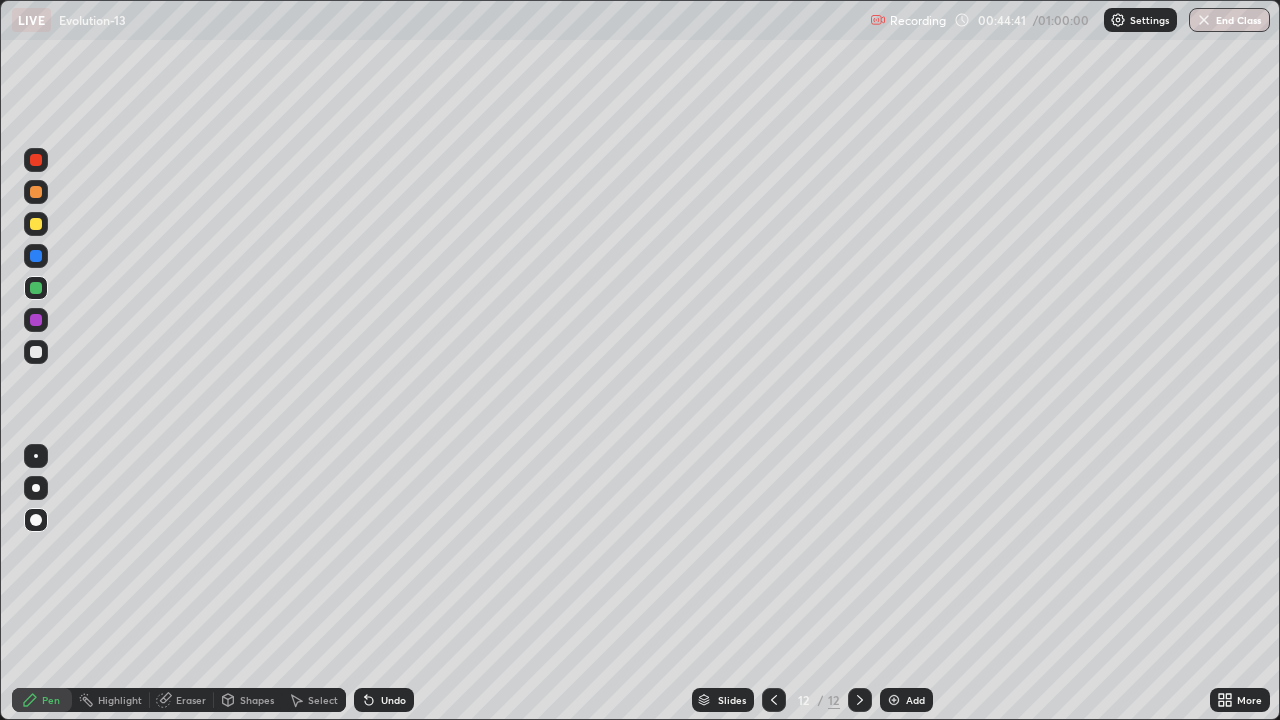 click on "Eraser" at bounding box center (191, 700) 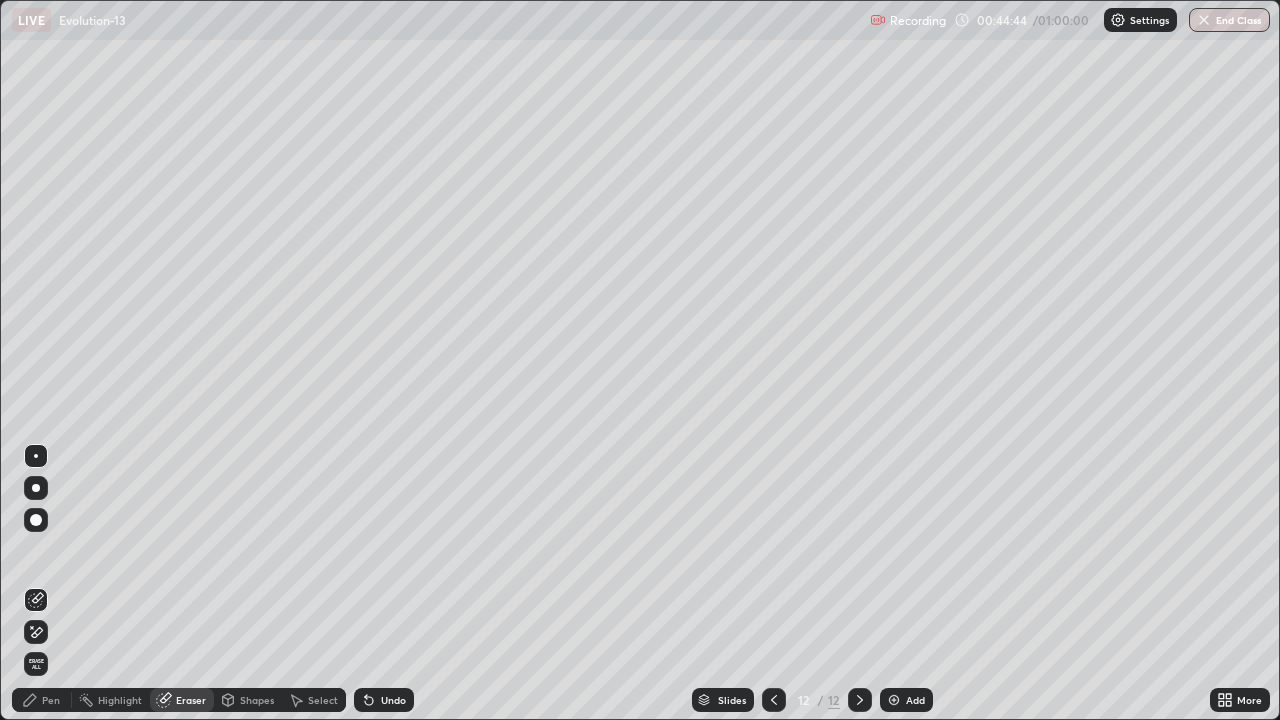 click on "Pen" at bounding box center [51, 700] 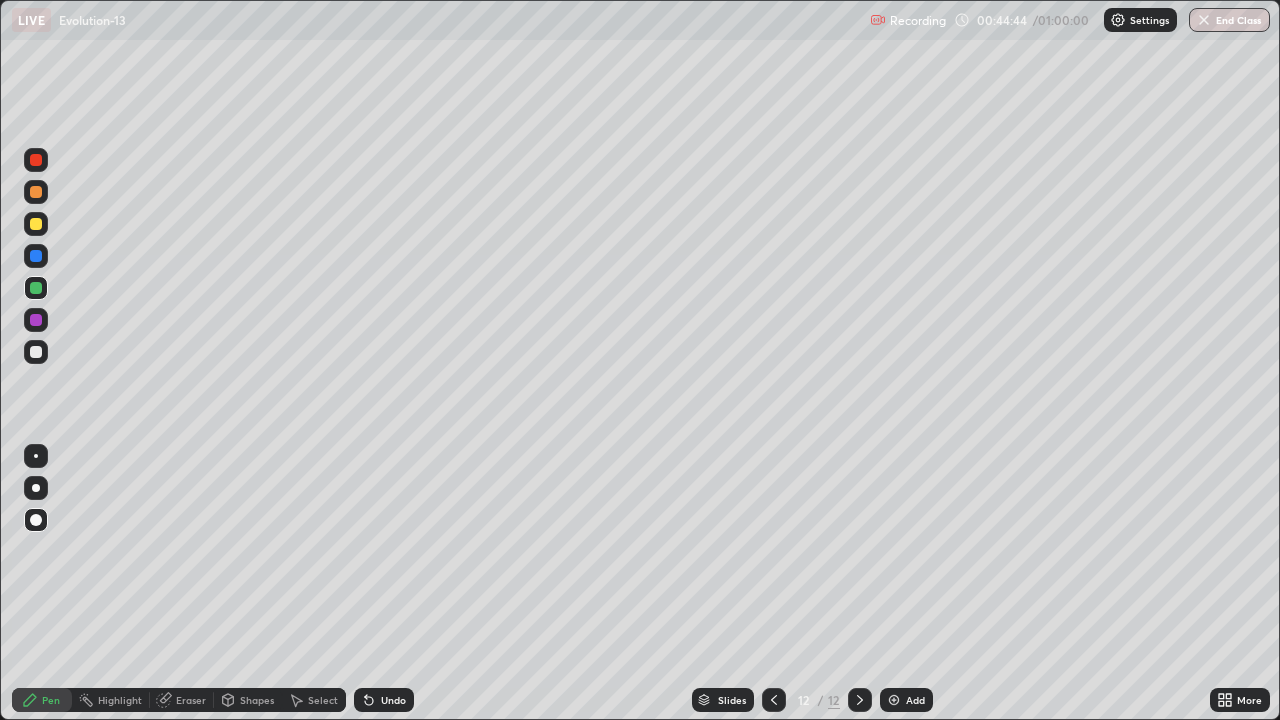 click at bounding box center [36, 352] 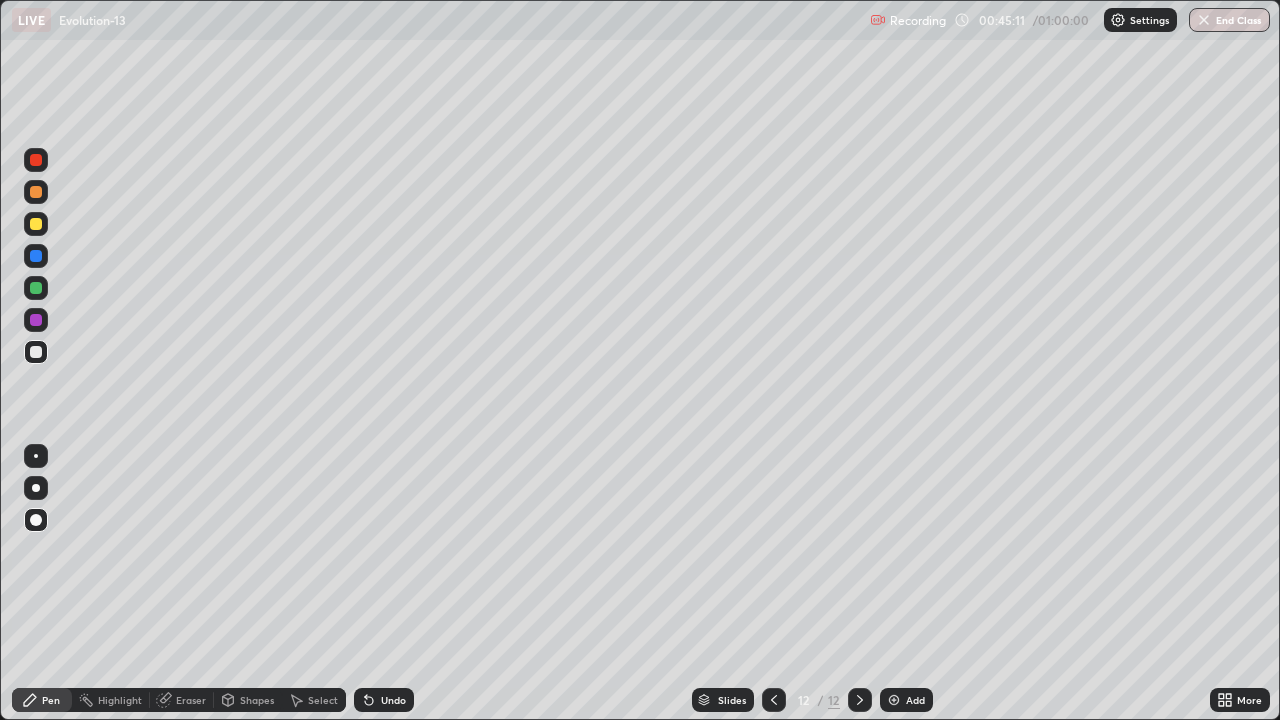 click at bounding box center [36, 288] 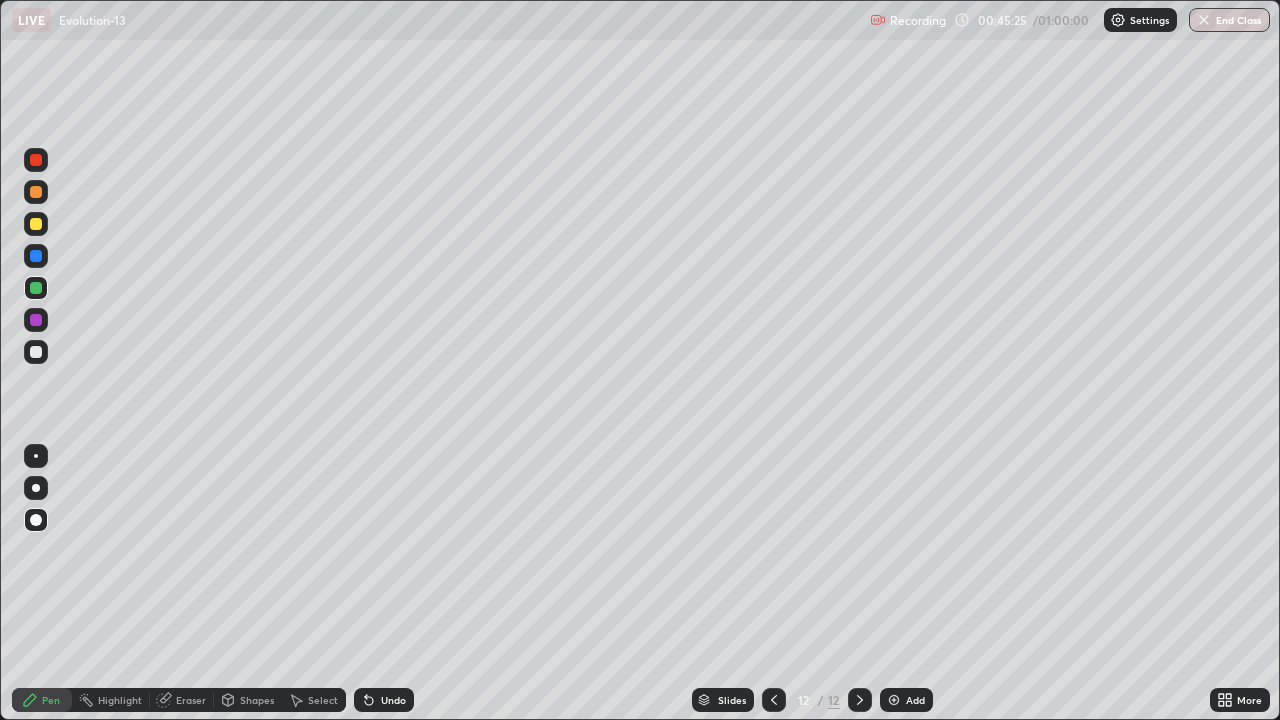 click at bounding box center (36, 352) 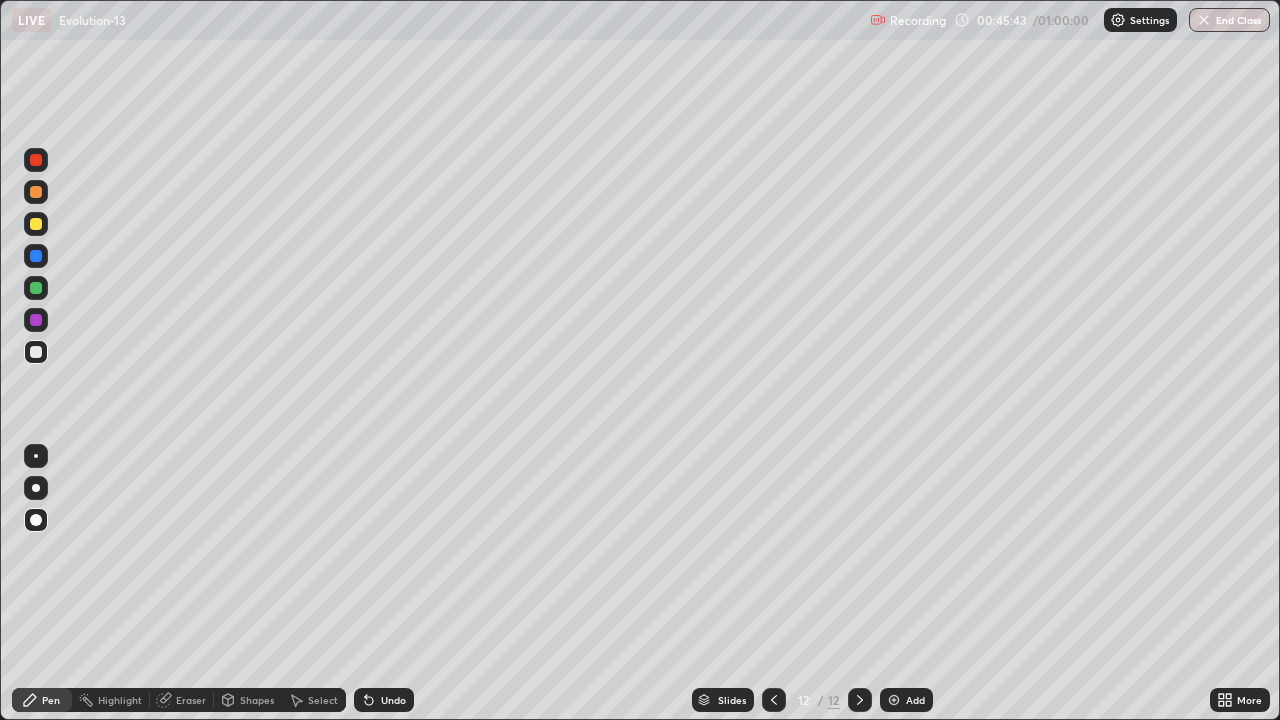 click at bounding box center (36, 320) 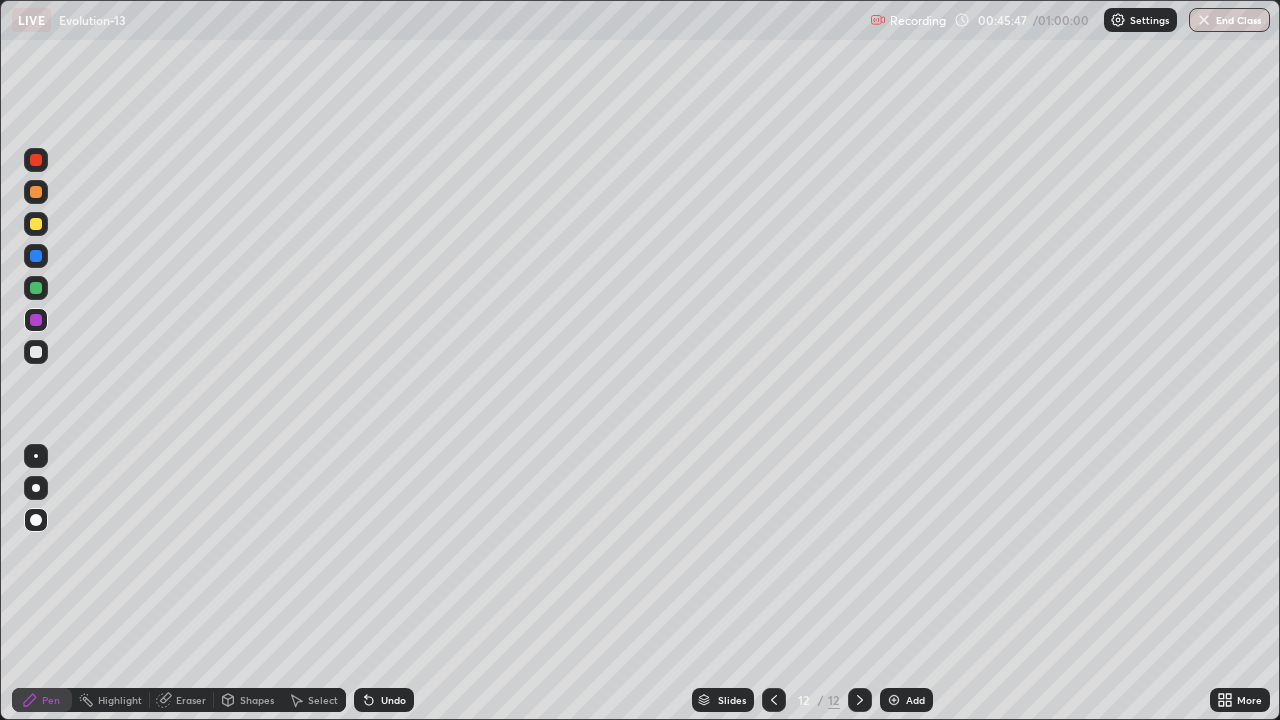 click at bounding box center [36, 352] 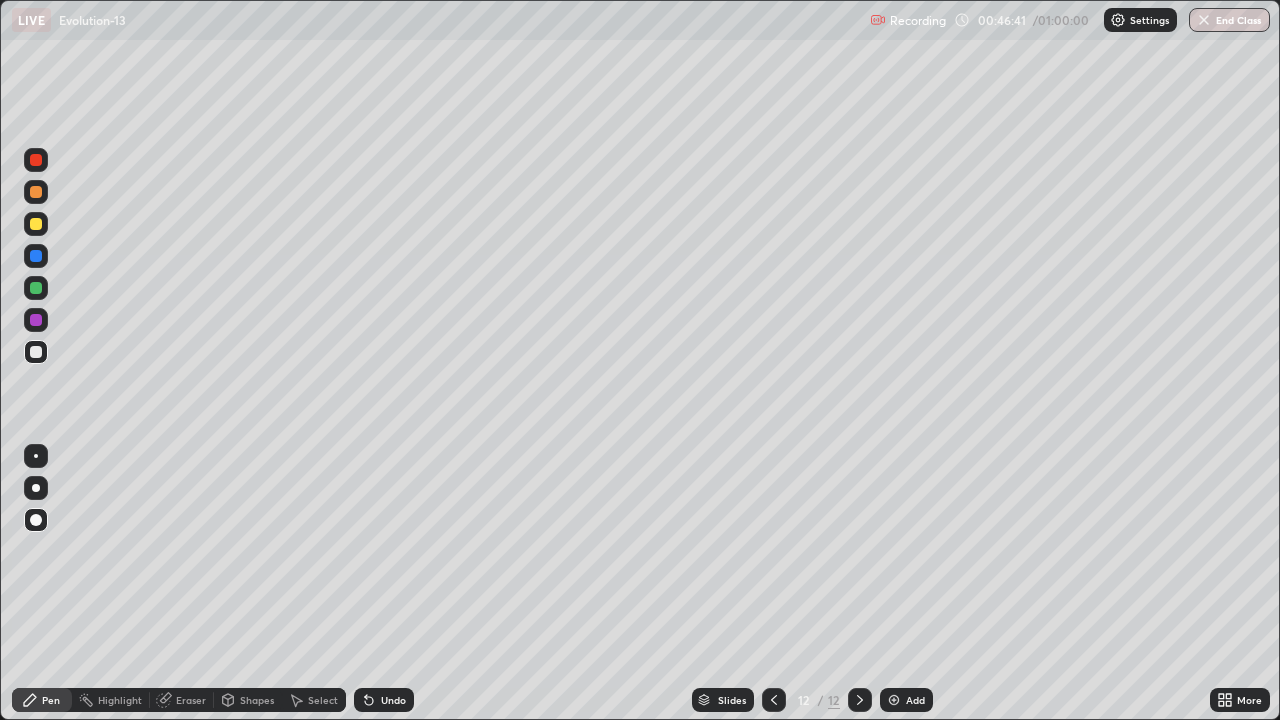 click on "Eraser" at bounding box center (191, 700) 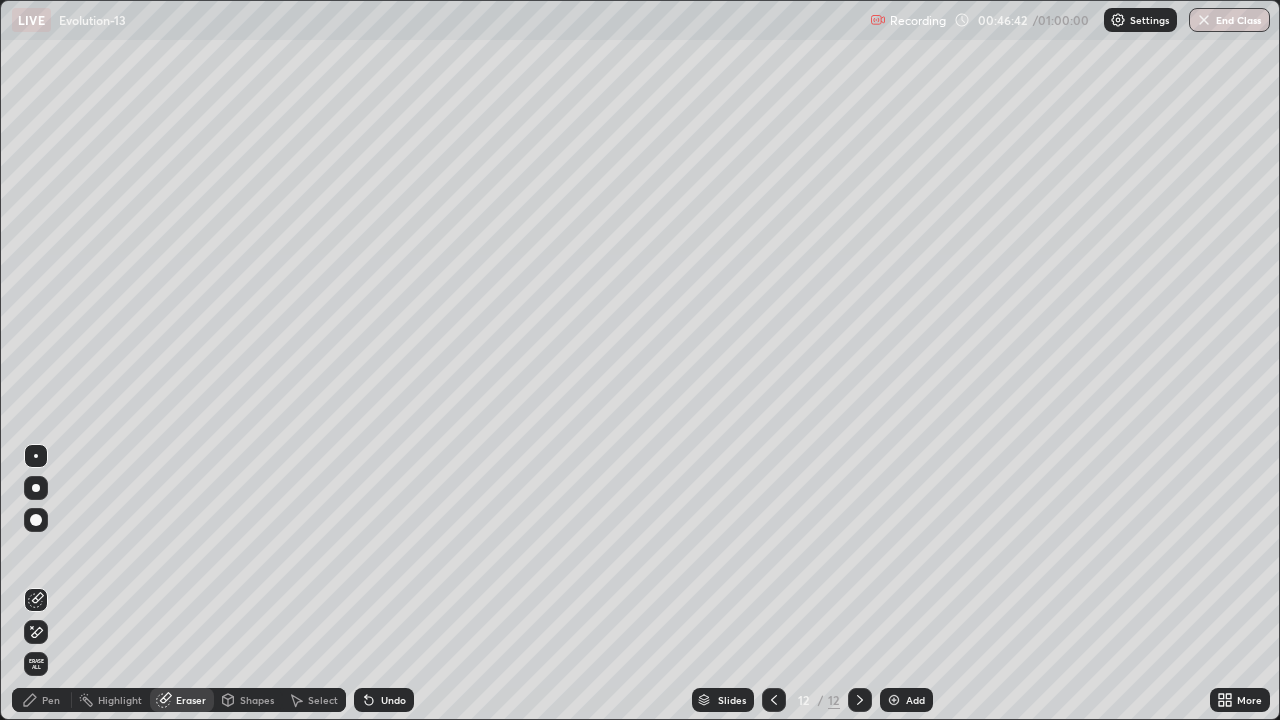 click on "Pen" at bounding box center (51, 700) 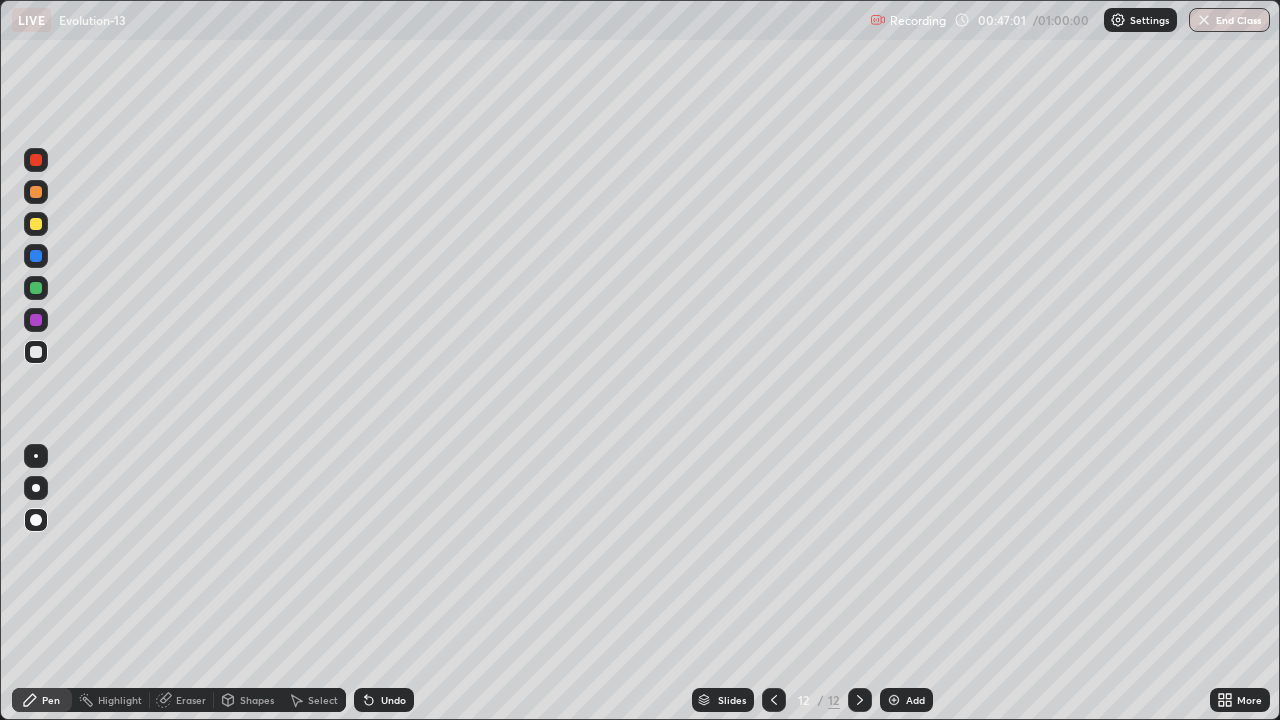 click at bounding box center (36, 224) 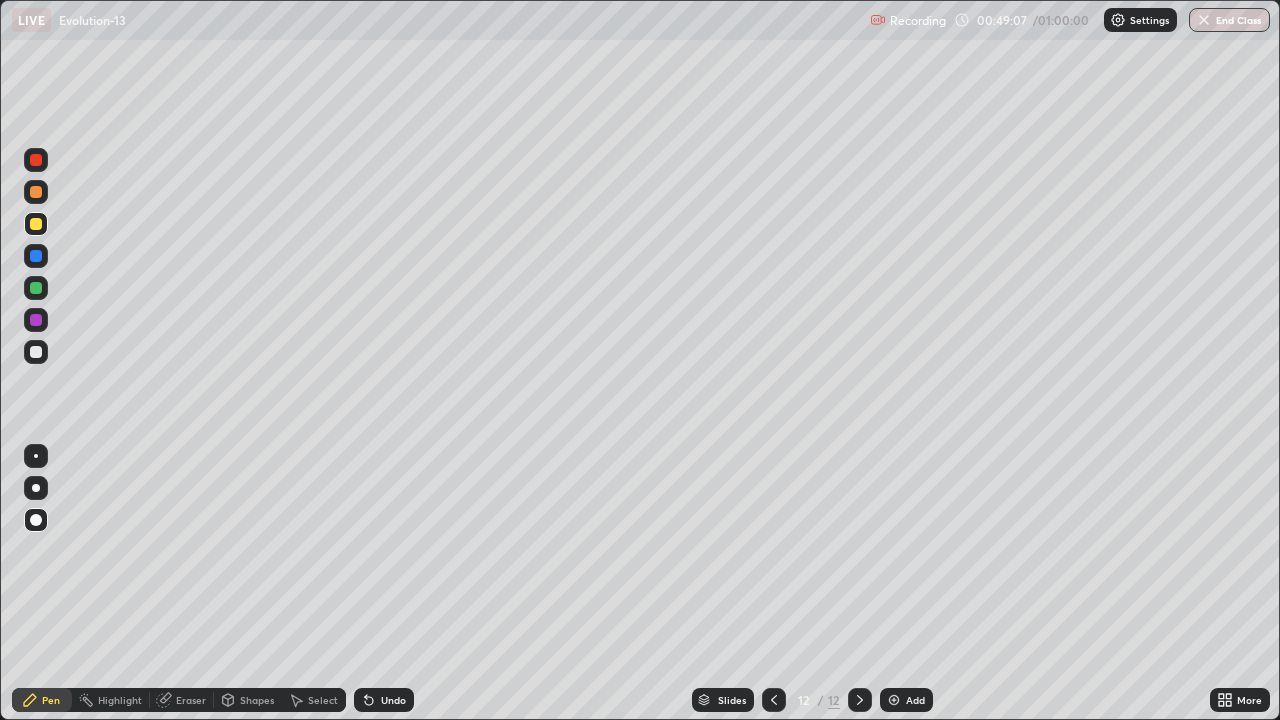 click 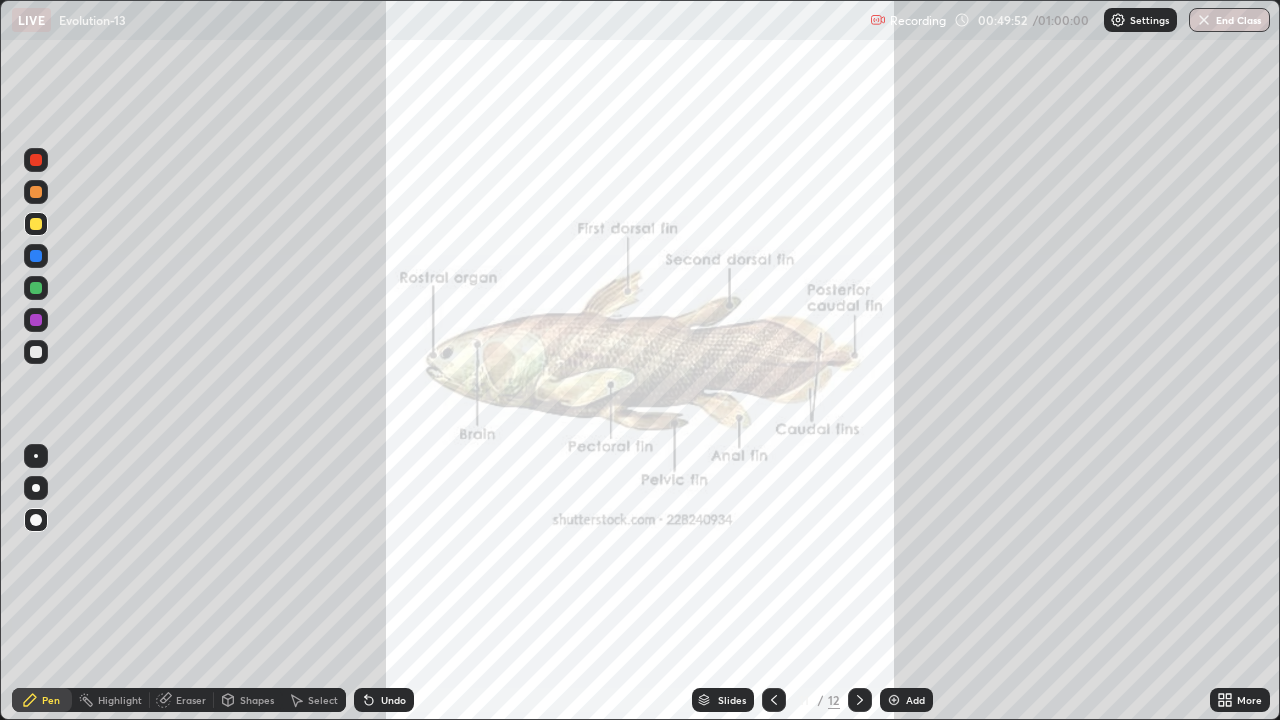 click 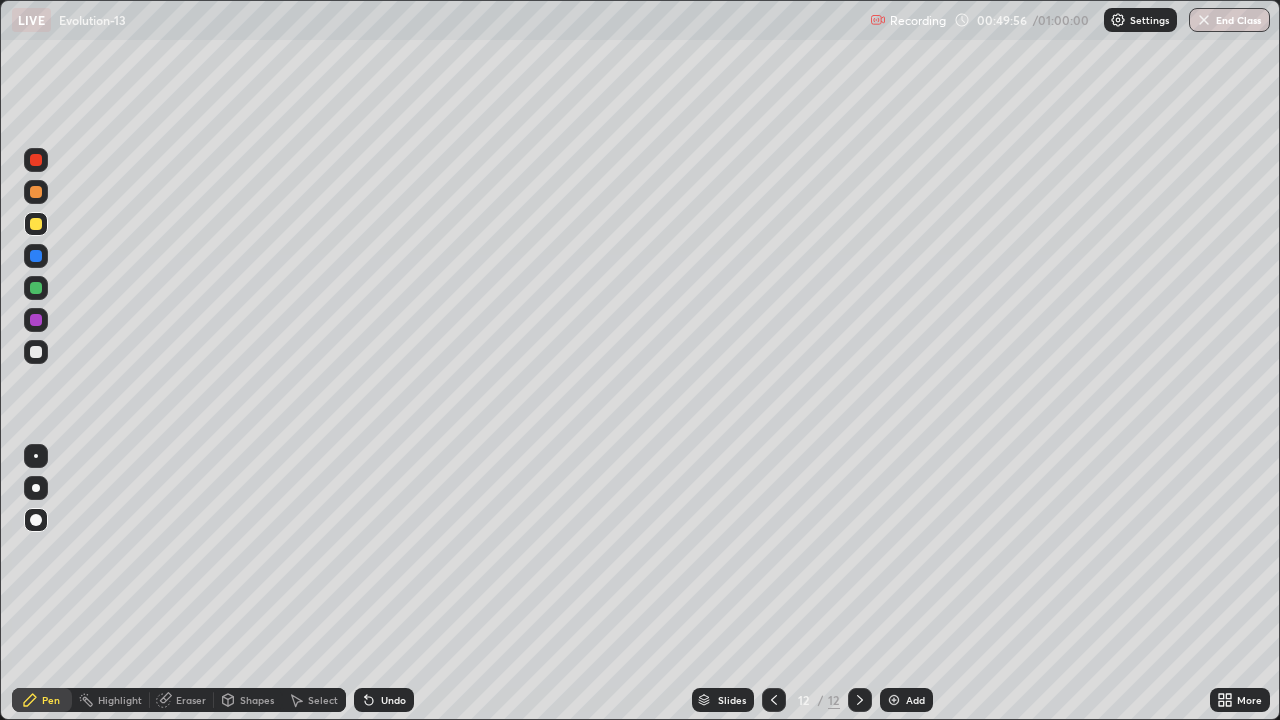 click at bounding box center [36, 288] 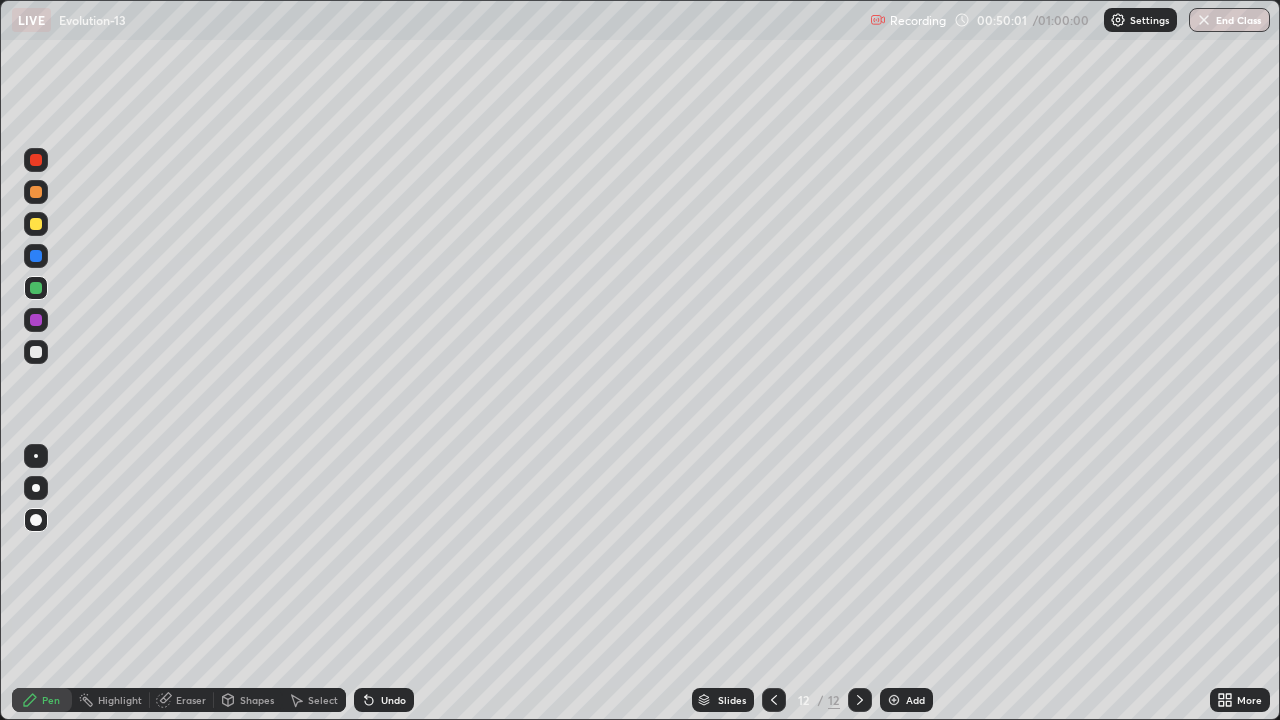 click at bounding box center [894, 700] 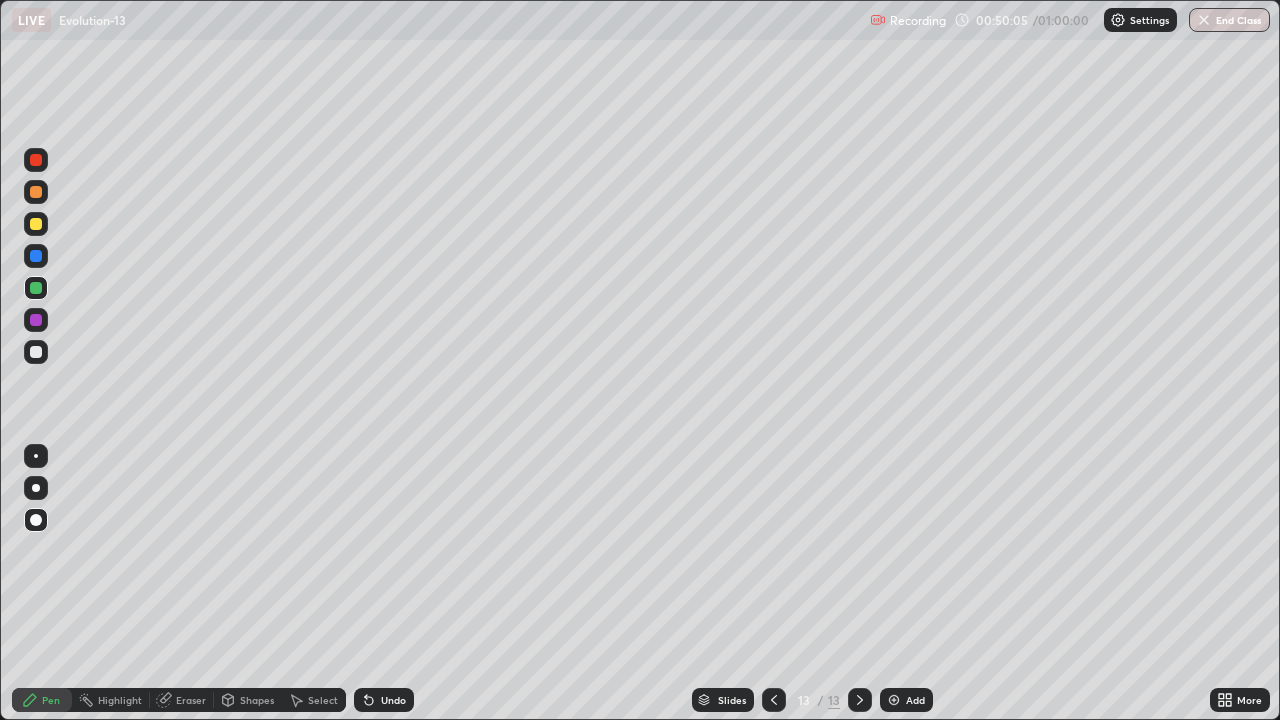 click at bounding box center (774, 700) 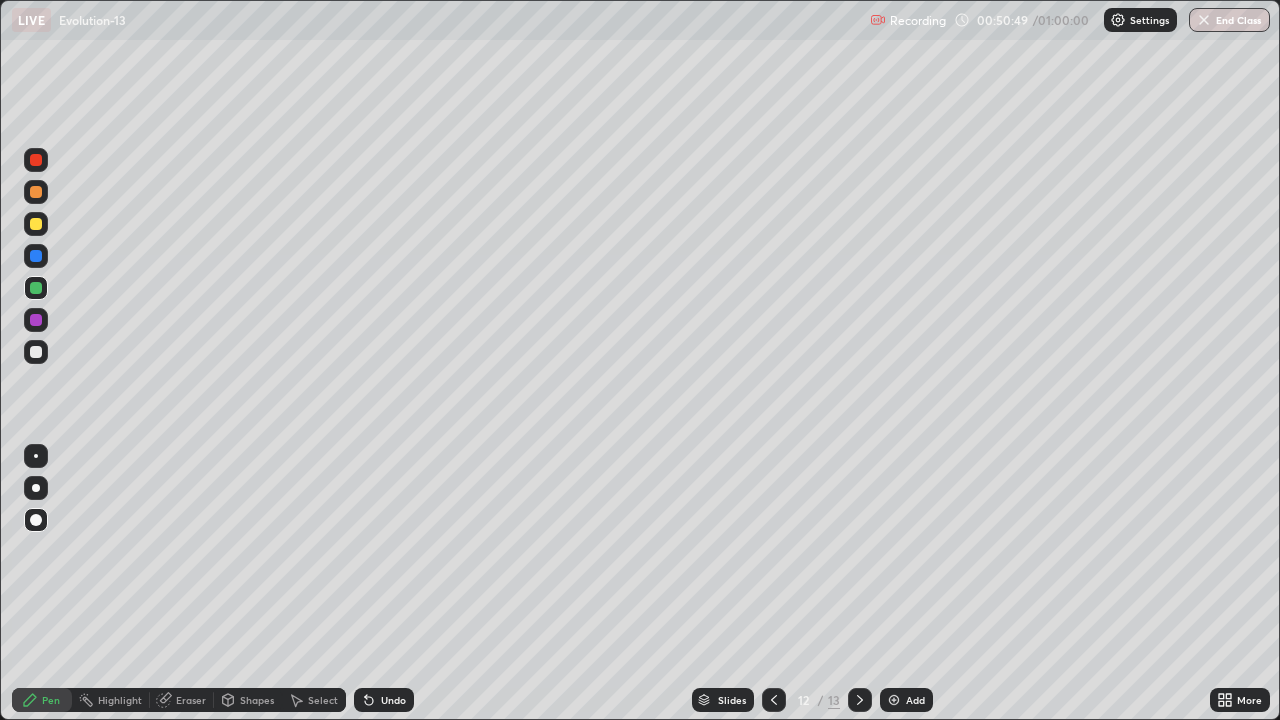 click on "Eraser" at bounding box center [191, 700] 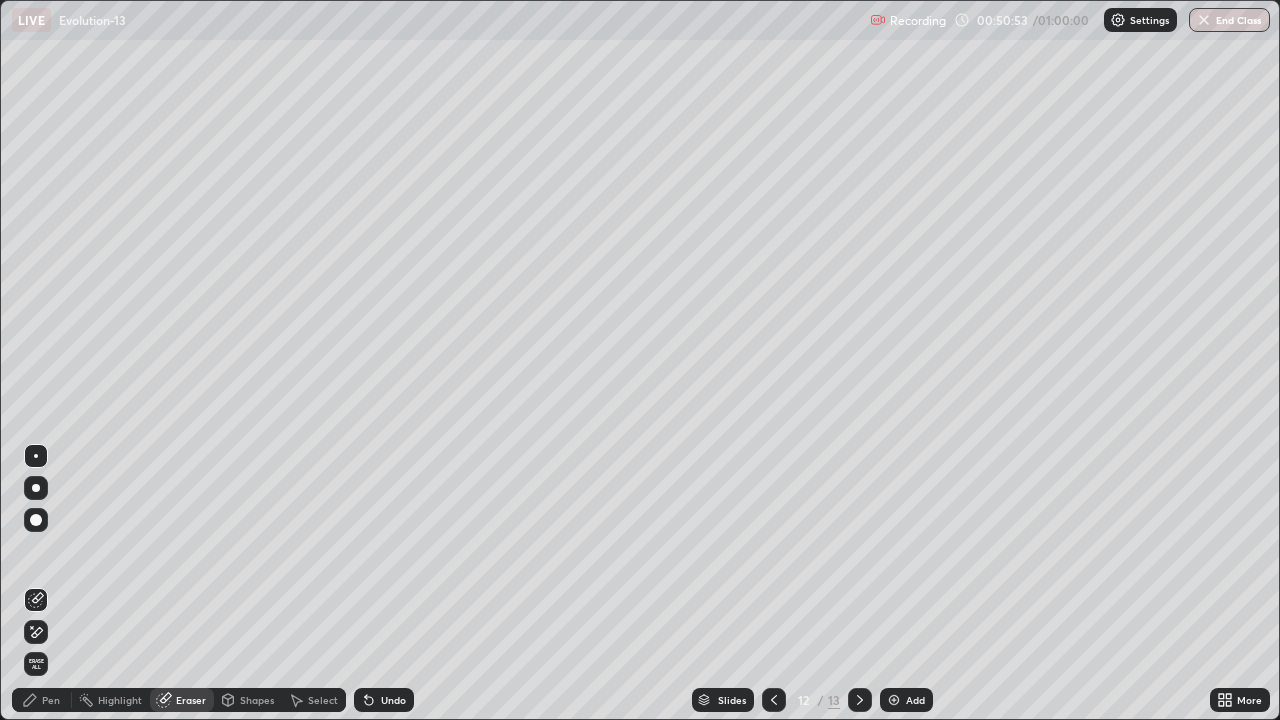 click on "Pen" at bounding box center (51, 700) 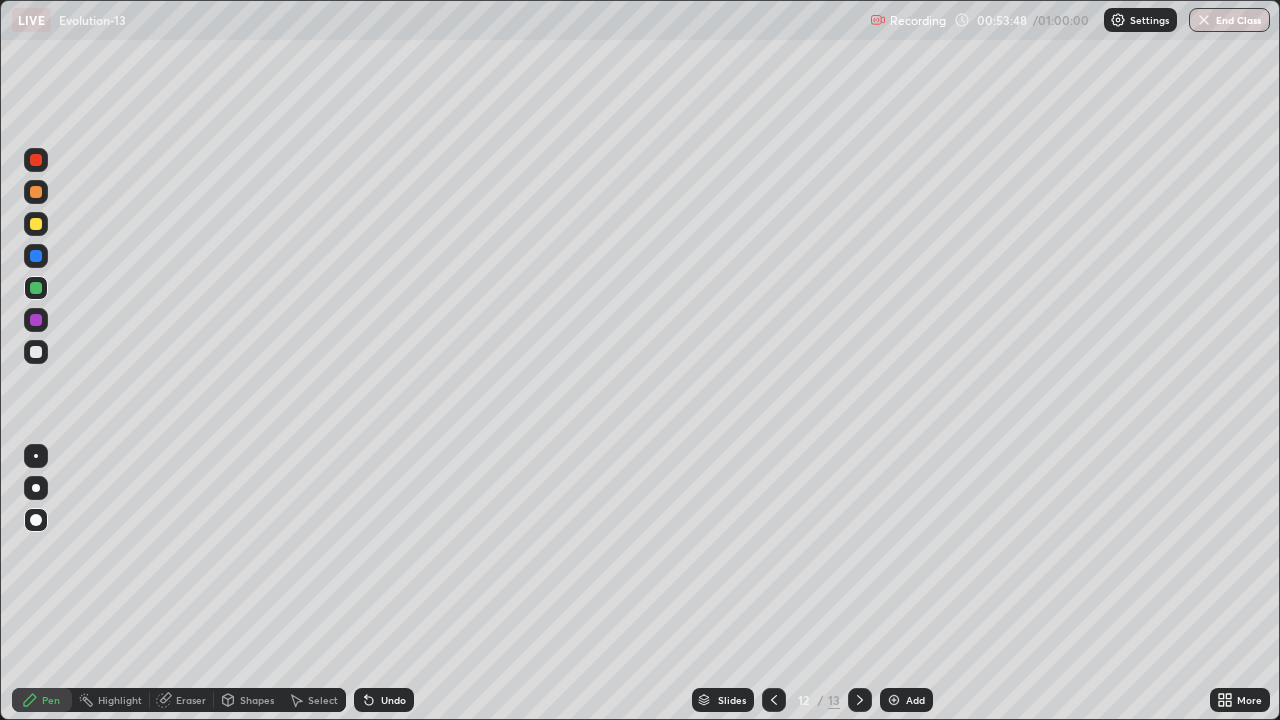 click 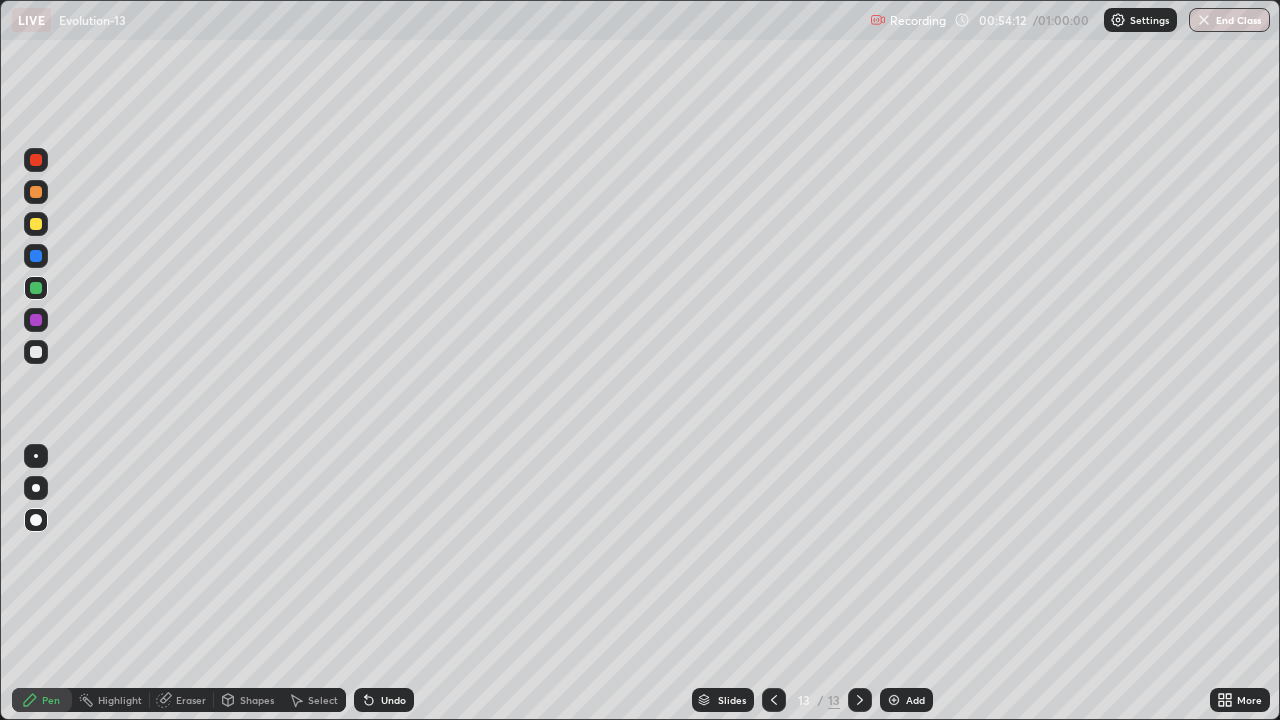 click at bounding box center [36, 320] 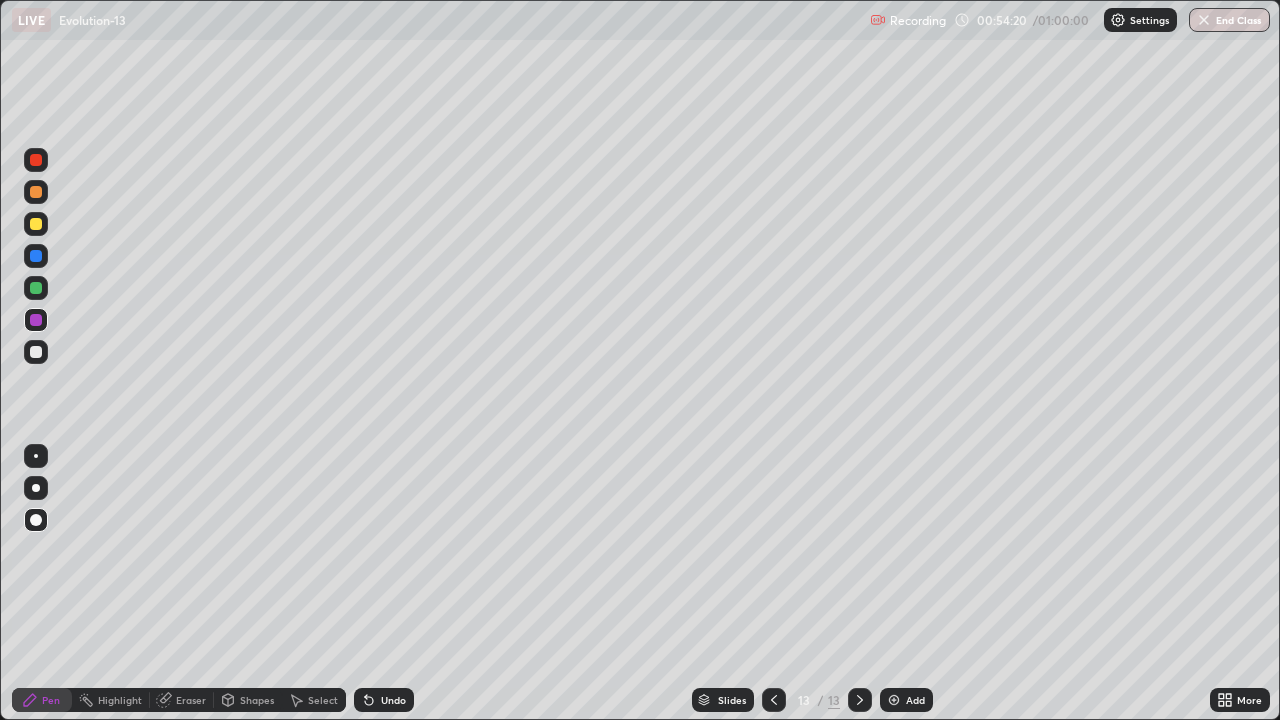 click at bounding box center (36, 352) 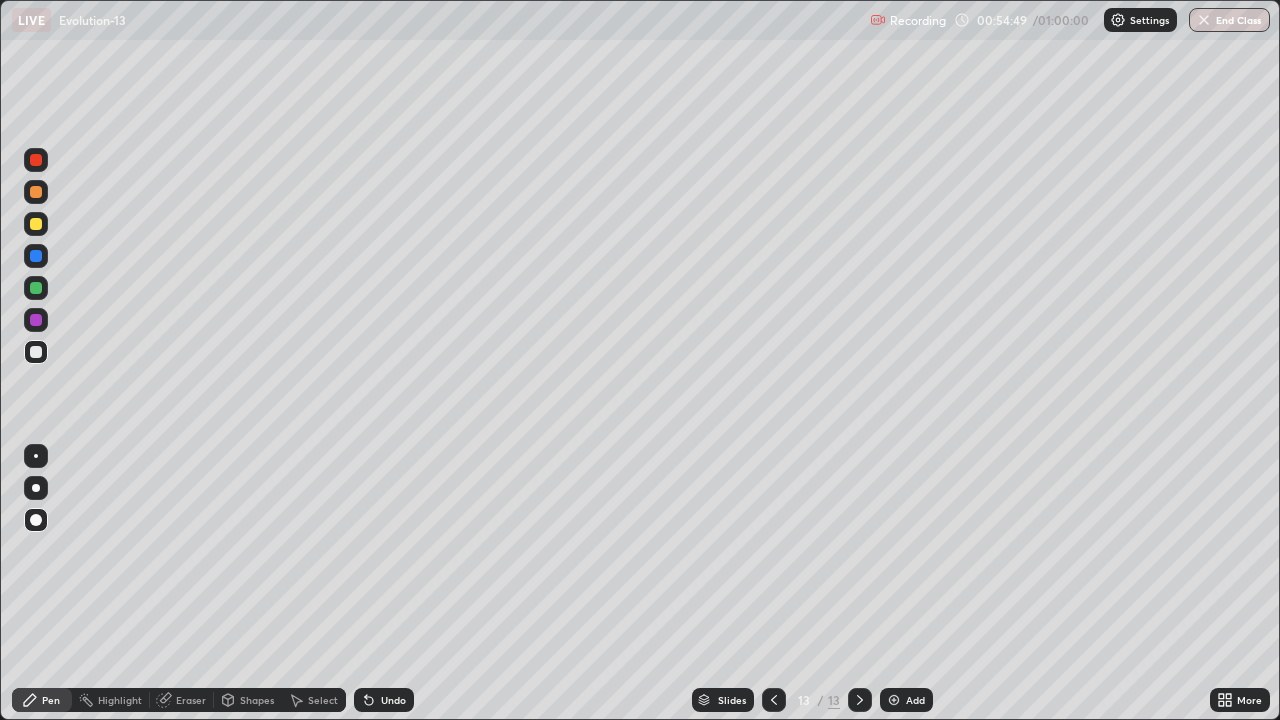 click at bounding box center (36, 288) 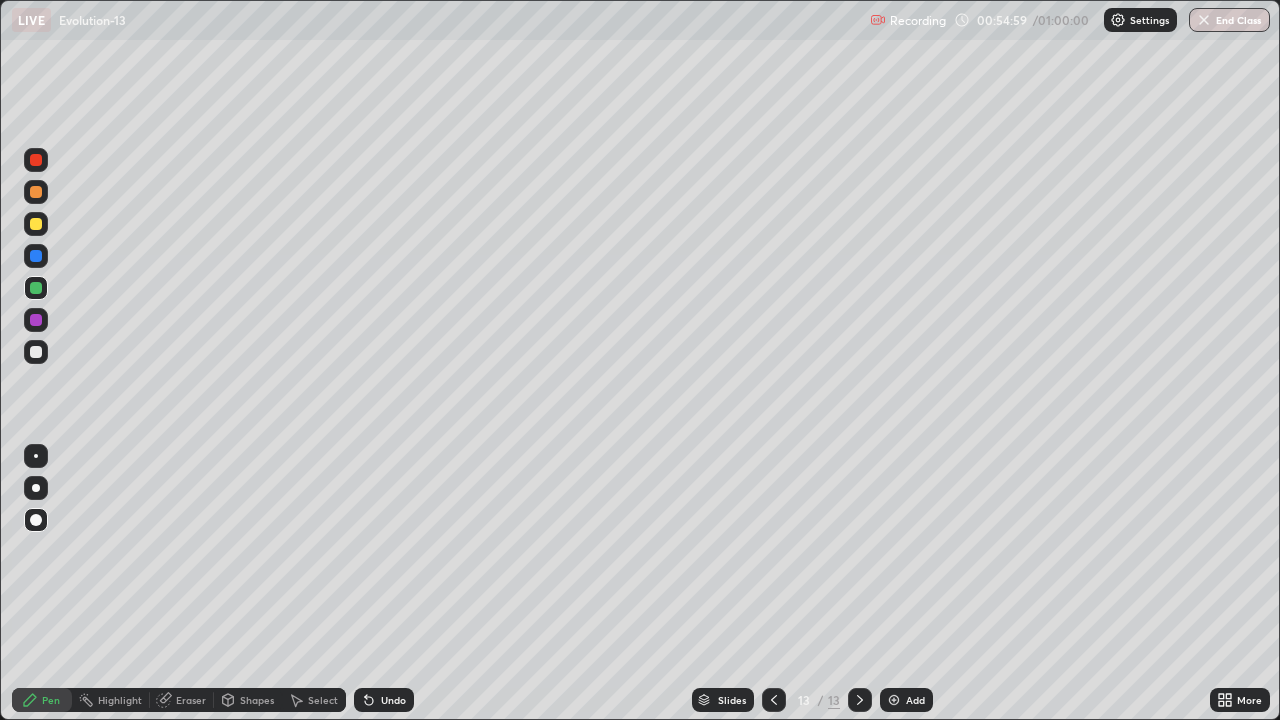 click at bounding box center [36, 352] 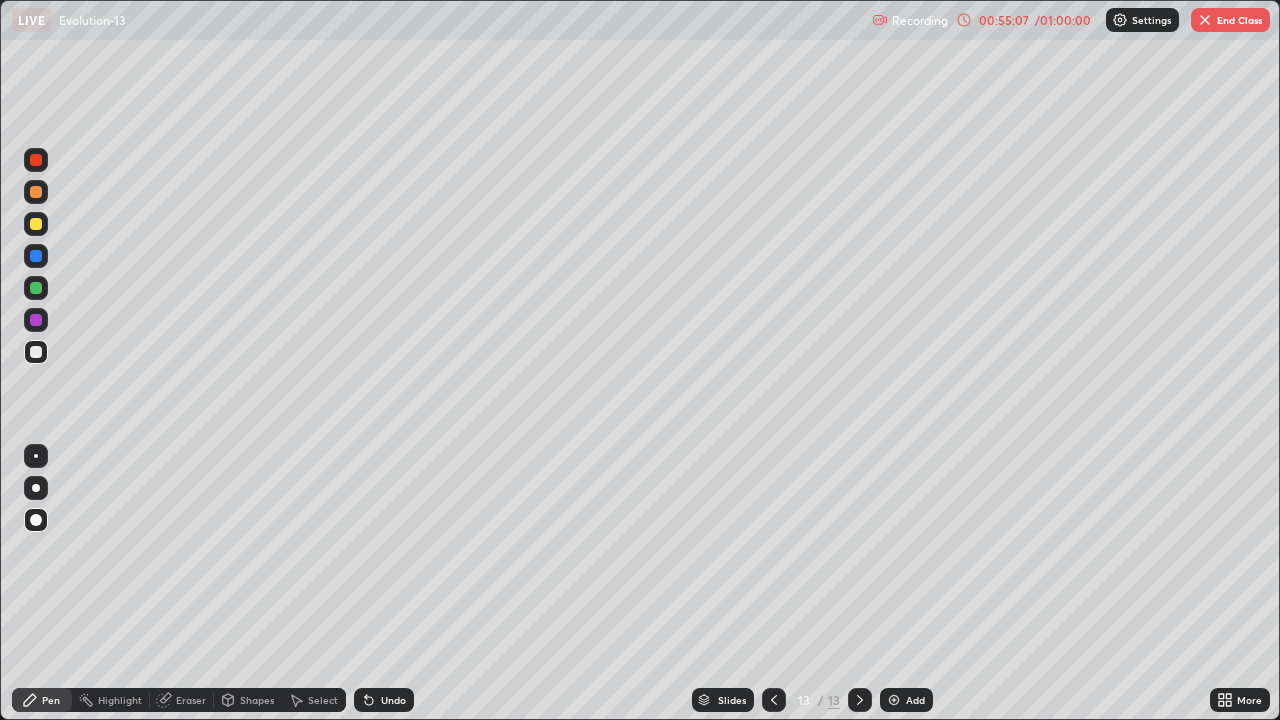 click on "00:55:07" at bounding box center [1004, 20] 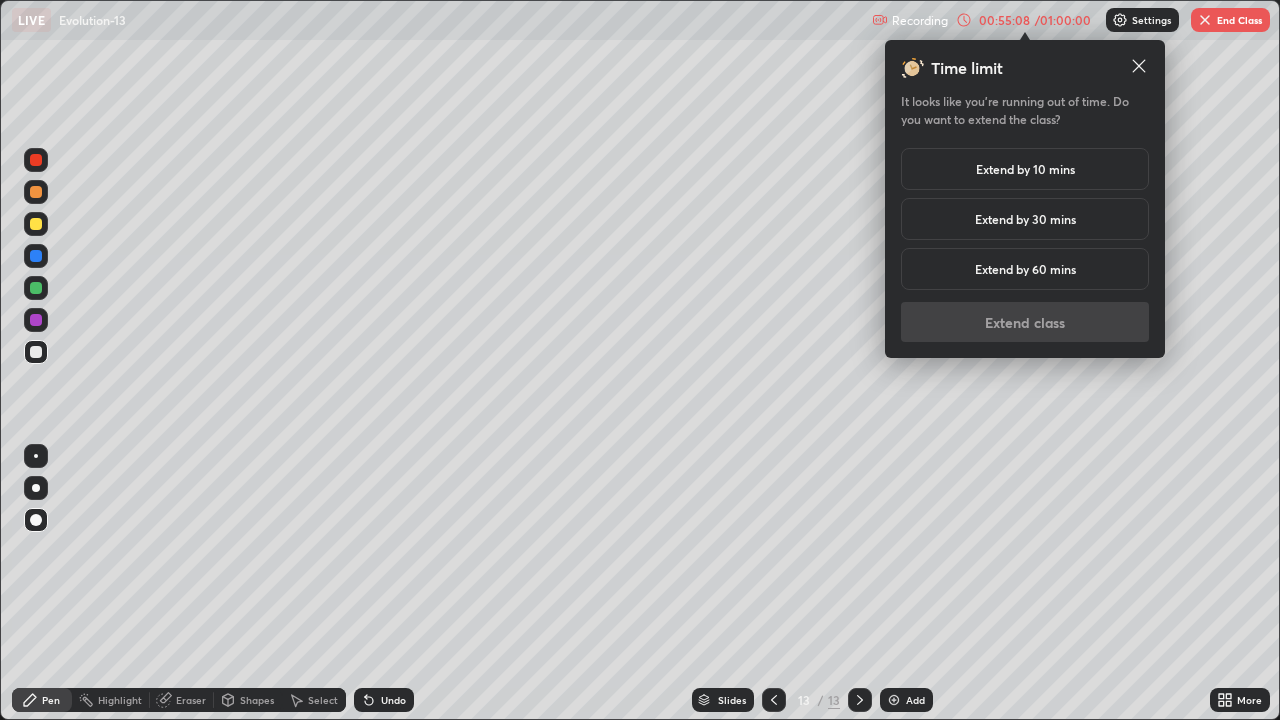 click on "Extend by 10 mins" at bounding box center [1025, 169] 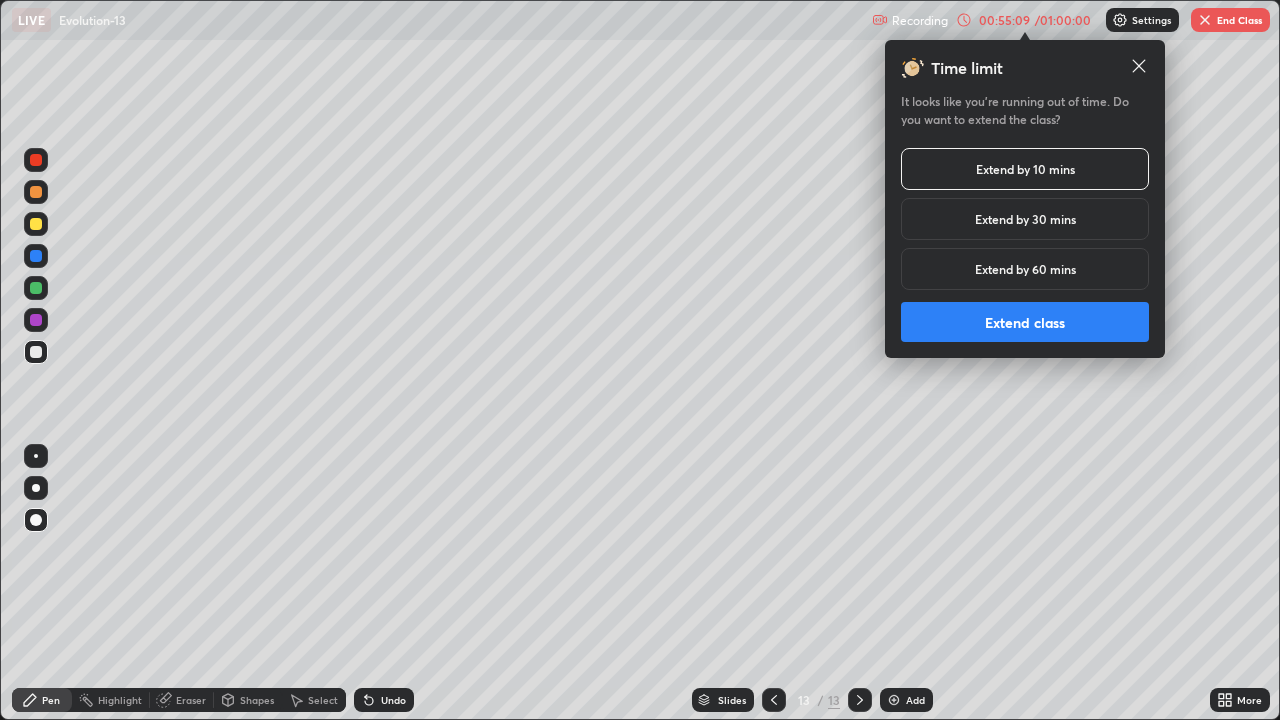 click on "Extend class" at bounding box center (1025, 322) 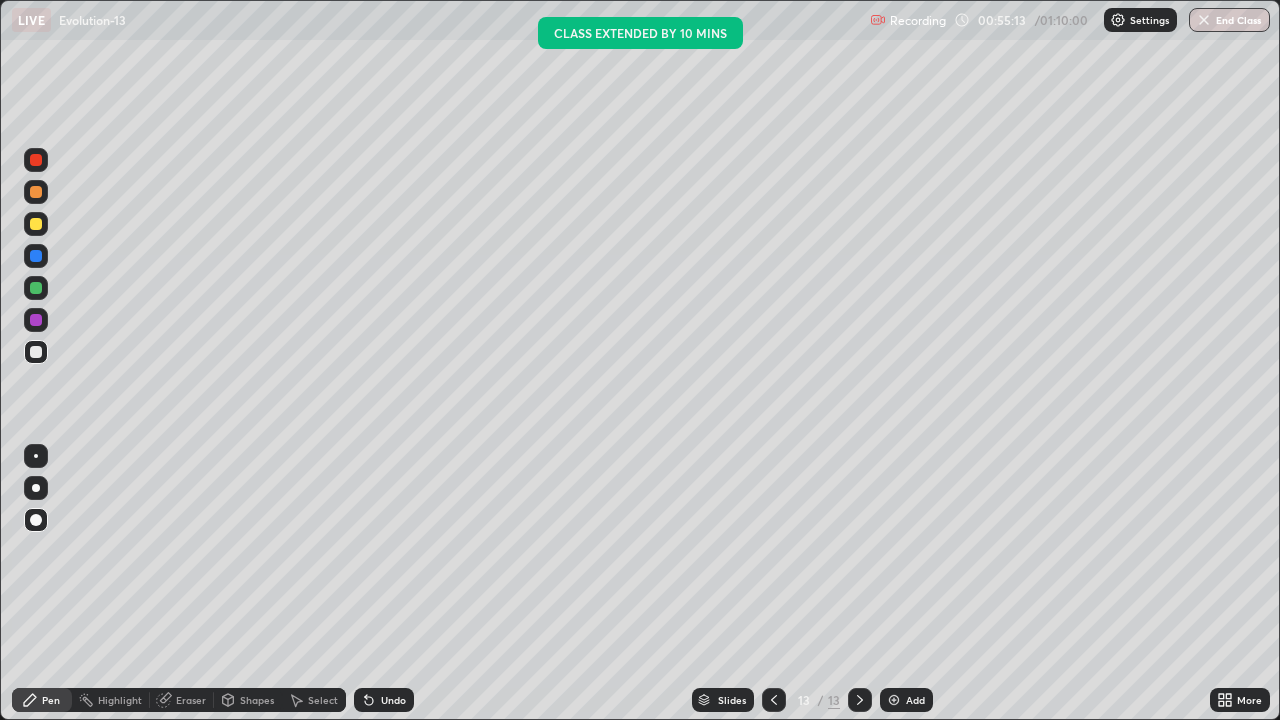 click at bounding box center (36, 224) 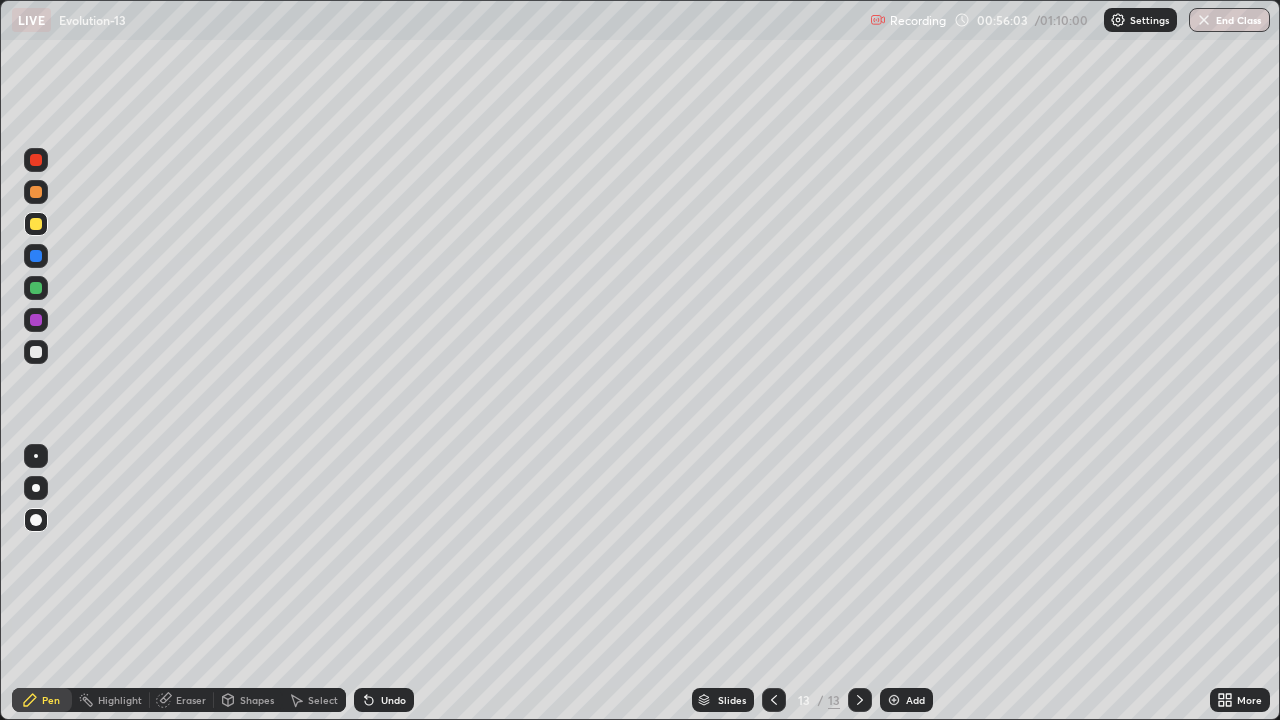 click 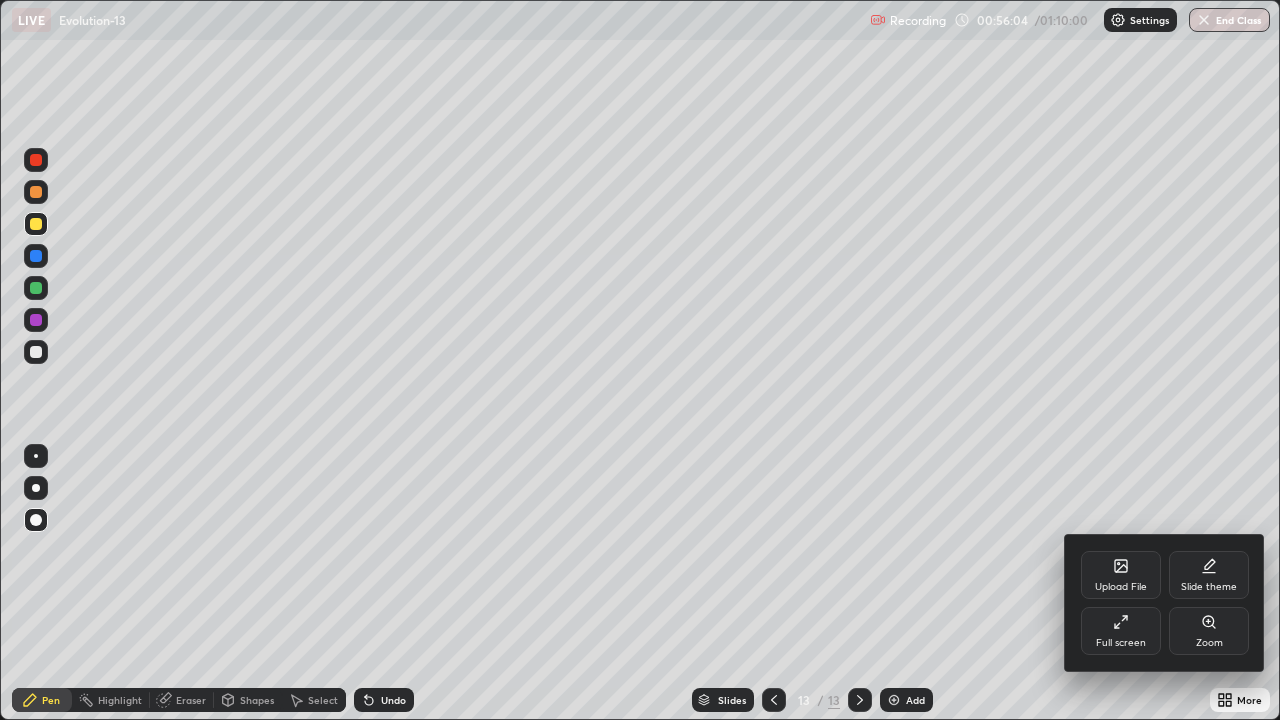 click 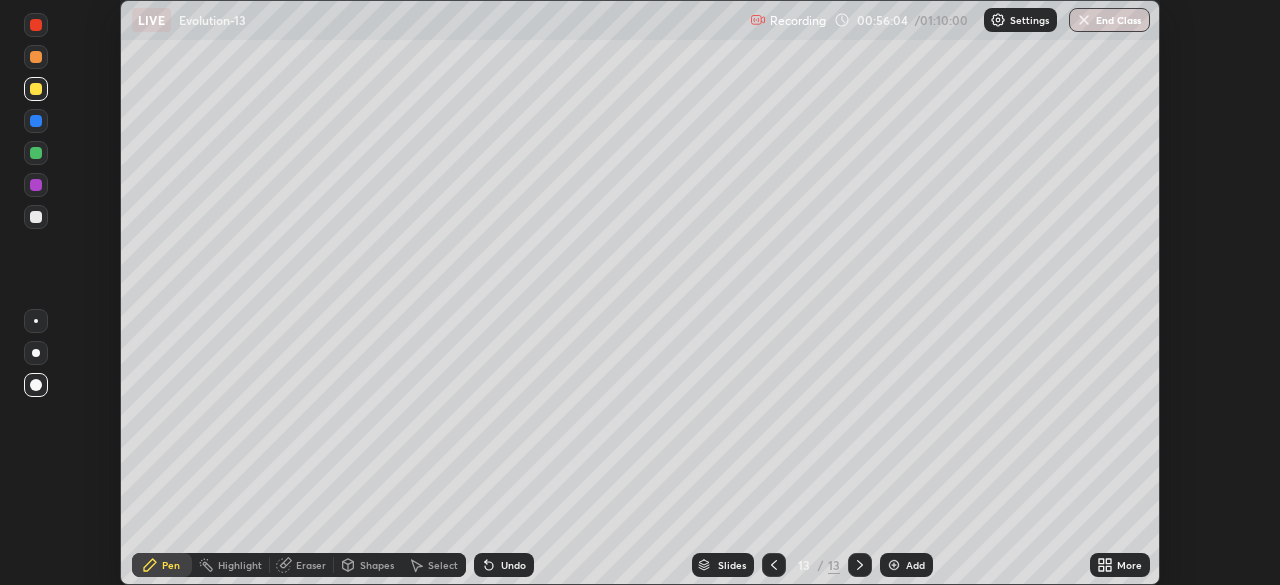 scroll, scrollTop: 585, scrollLeft: 1280, axis: both 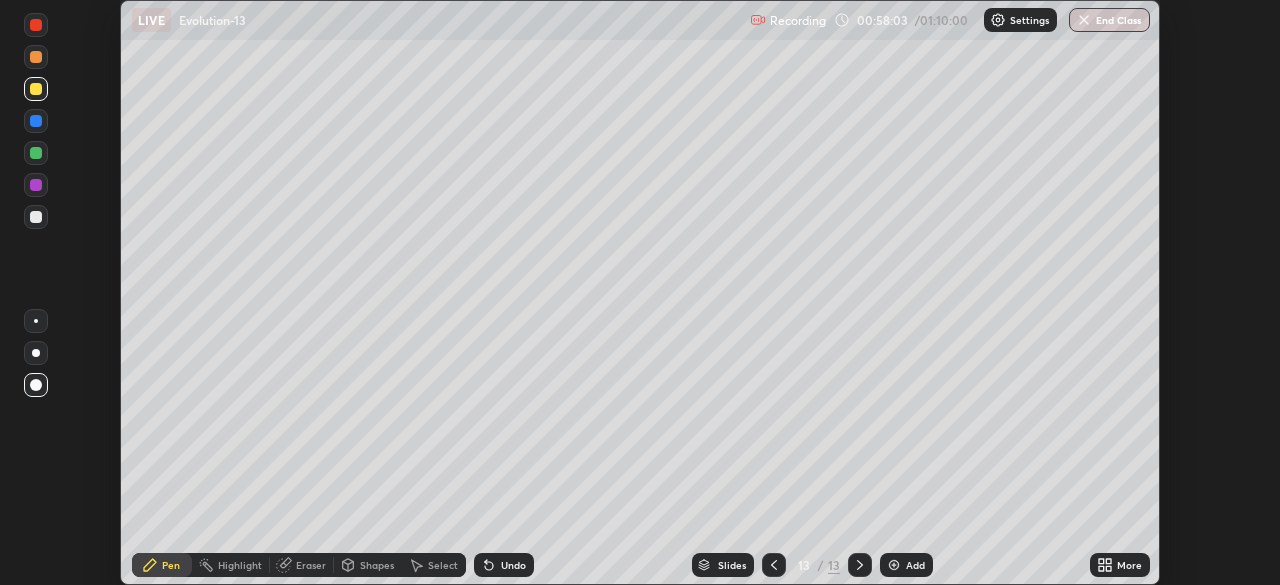 click at bounding box center [36, 217] 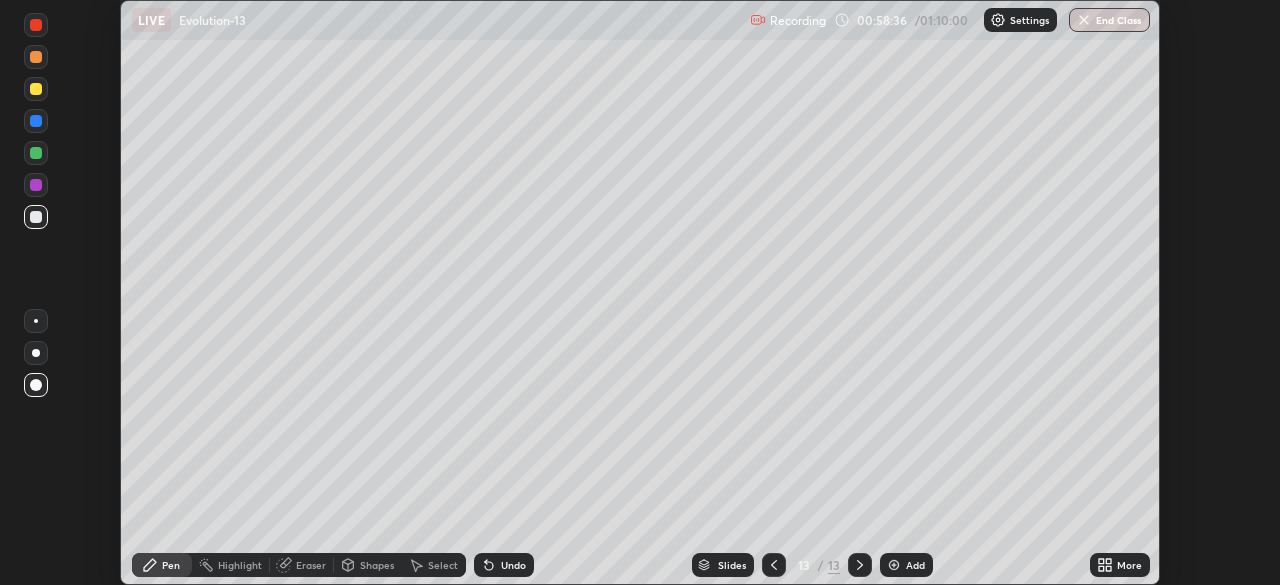 click at bounding box center (36, 153) 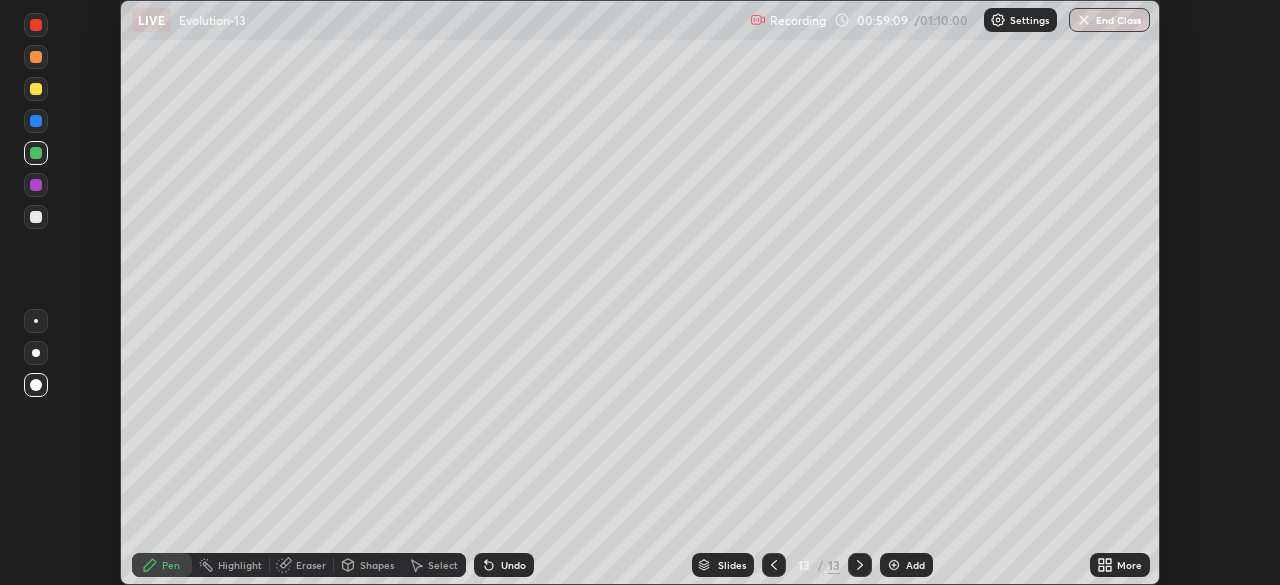 click on "Eraser" at bounding box center [311, 565] 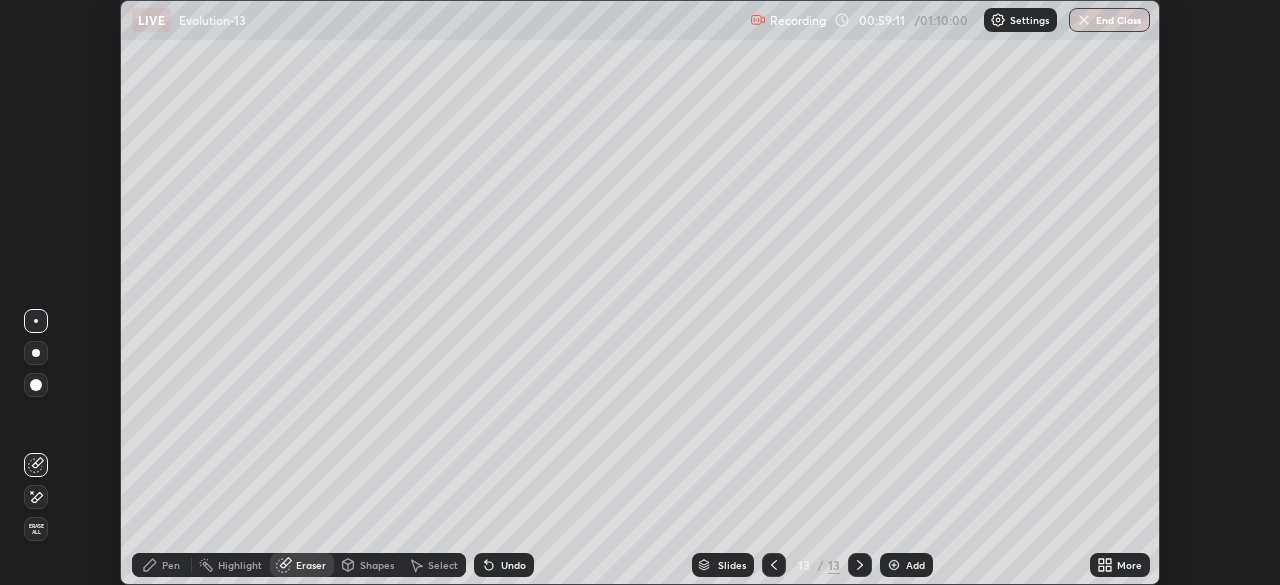 click on "Pen" at bounding box center (171, 565) 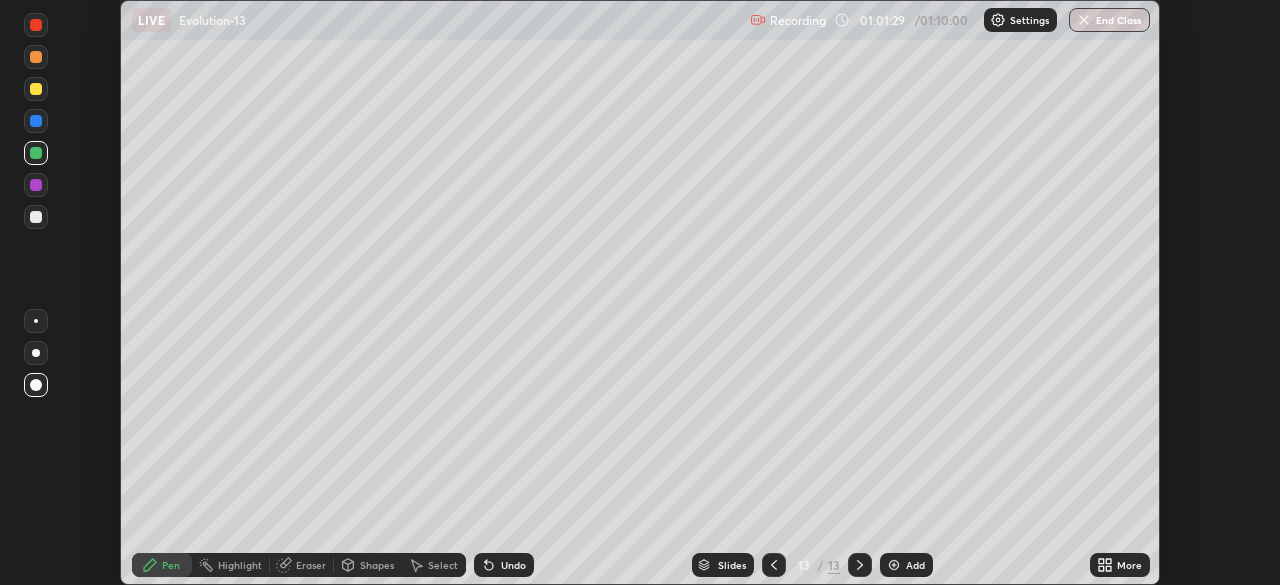 click at bounding box center [36, 185] 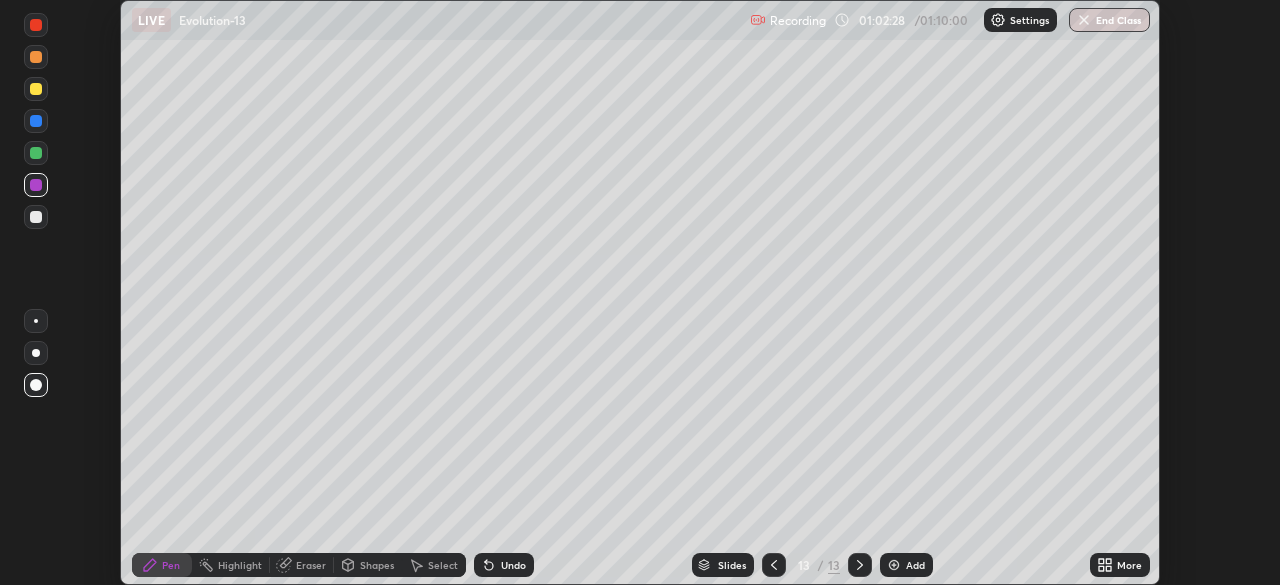 click at bounding box center [894, 565] 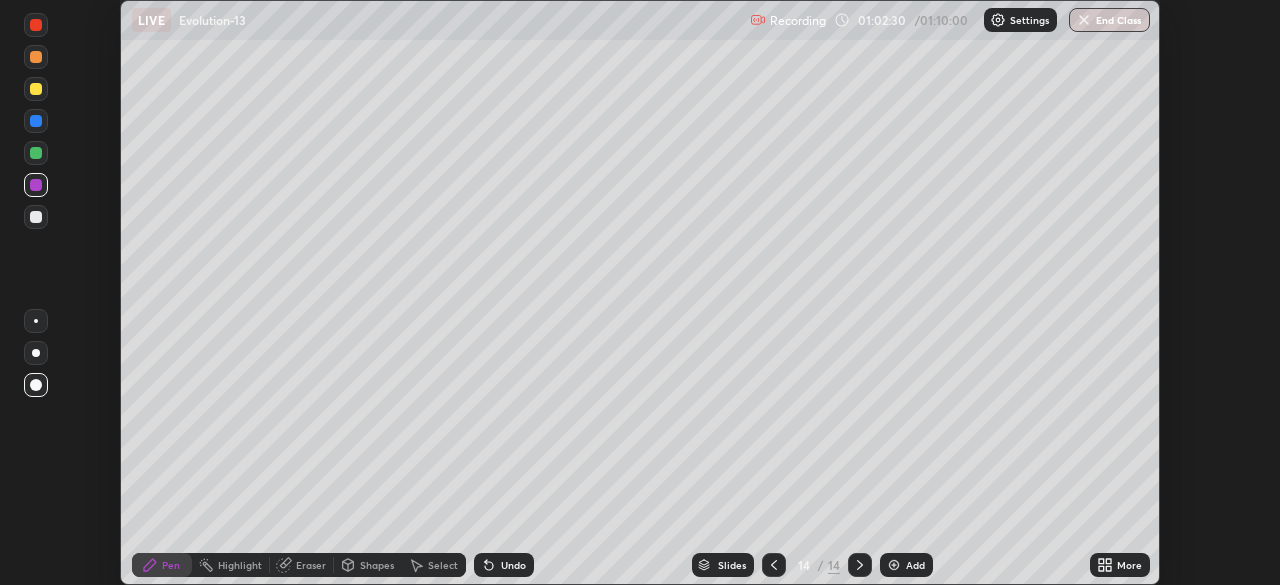 click at bounding box center [36, 217] 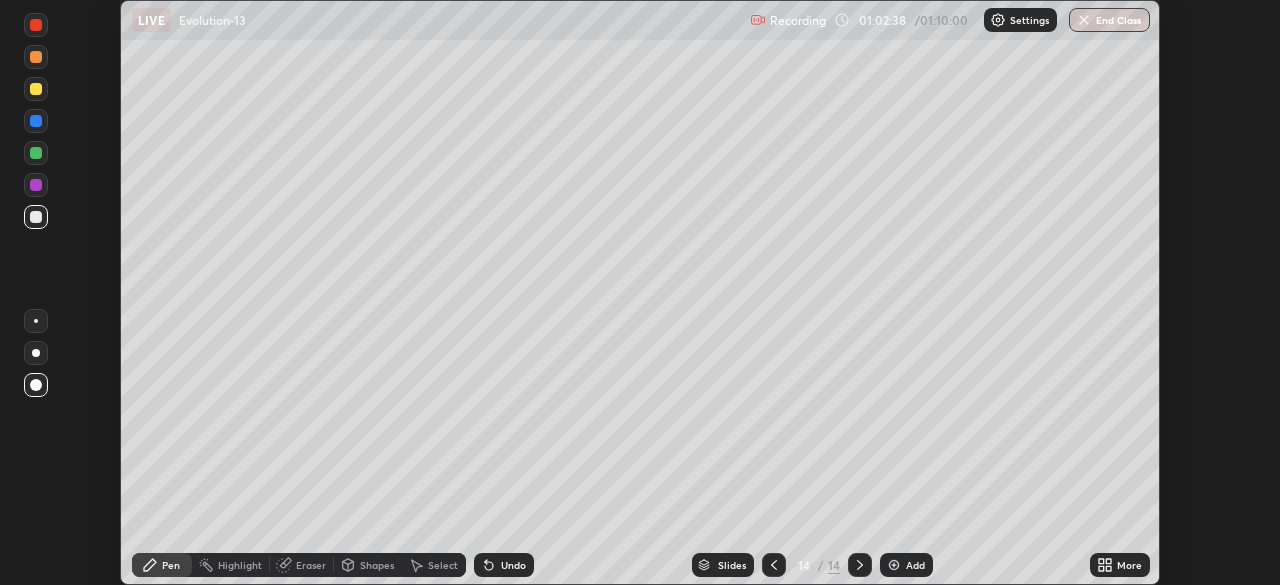 click at bounding box center (36, 185) 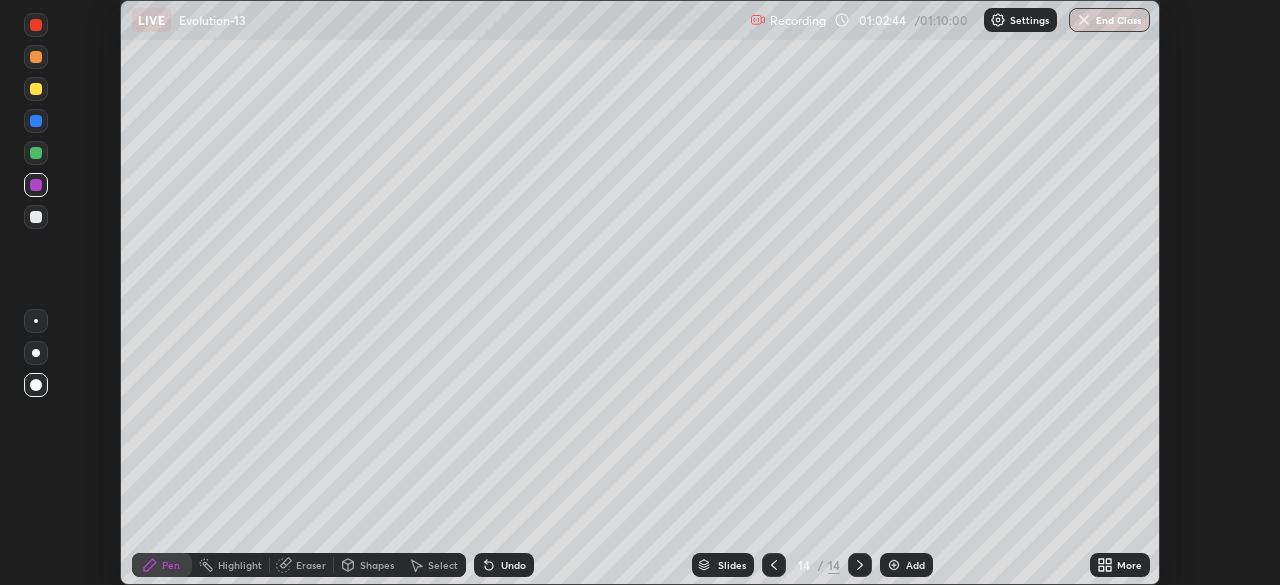 click at bounding box center (36, 217) 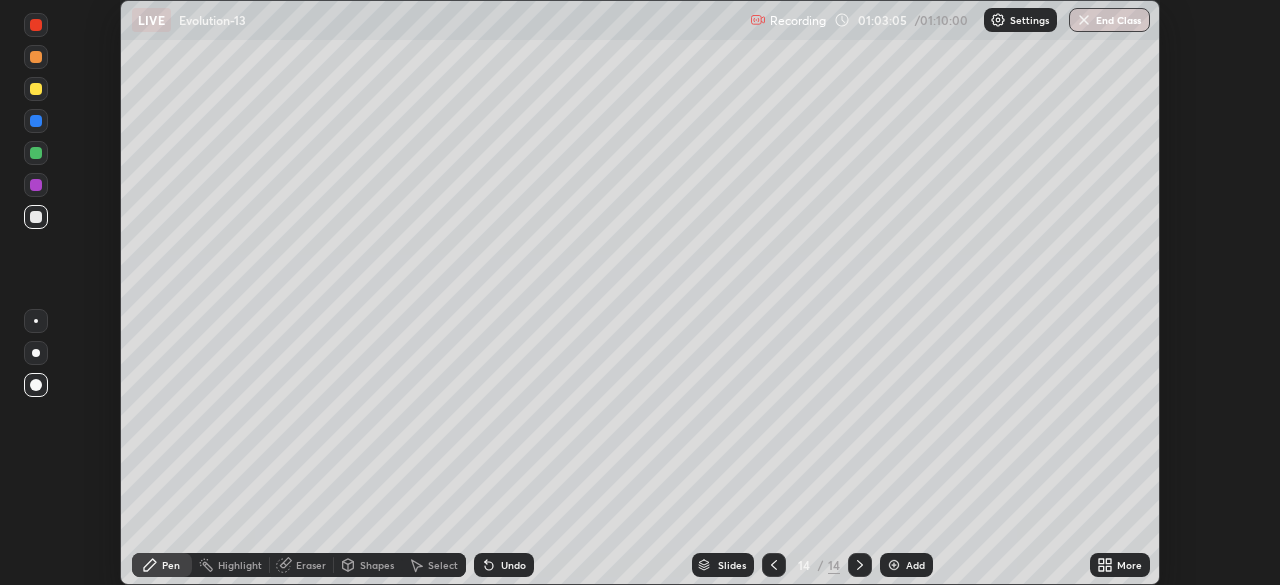 click on "Eraser" at bounding box center (311, 565) 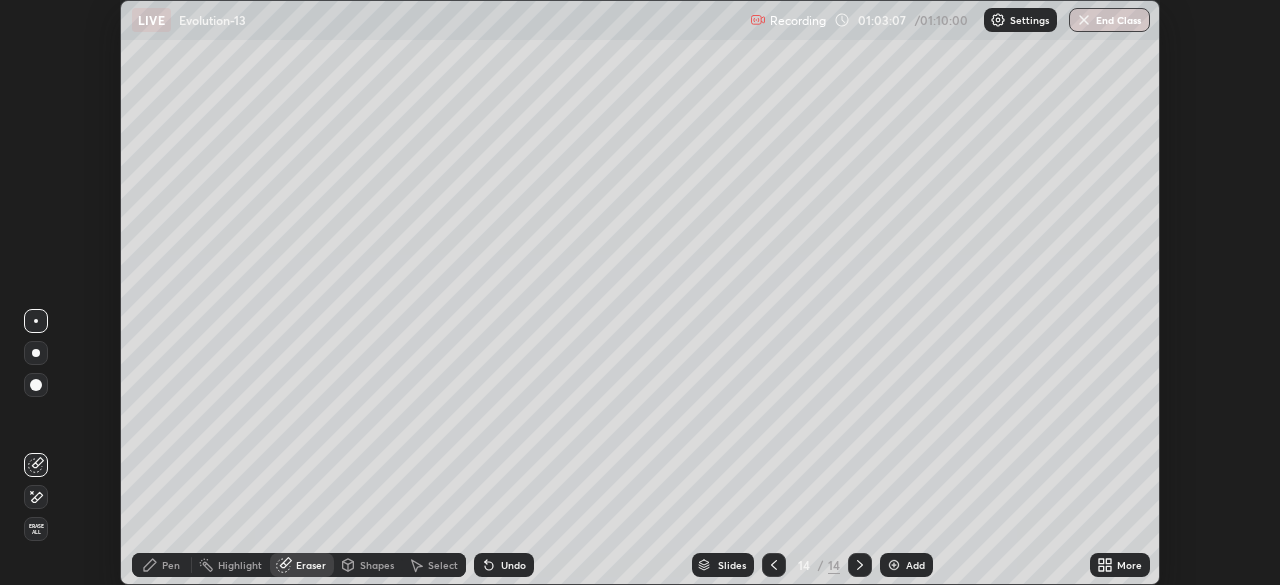 click on "Pen" at bounding box center [171, 565] 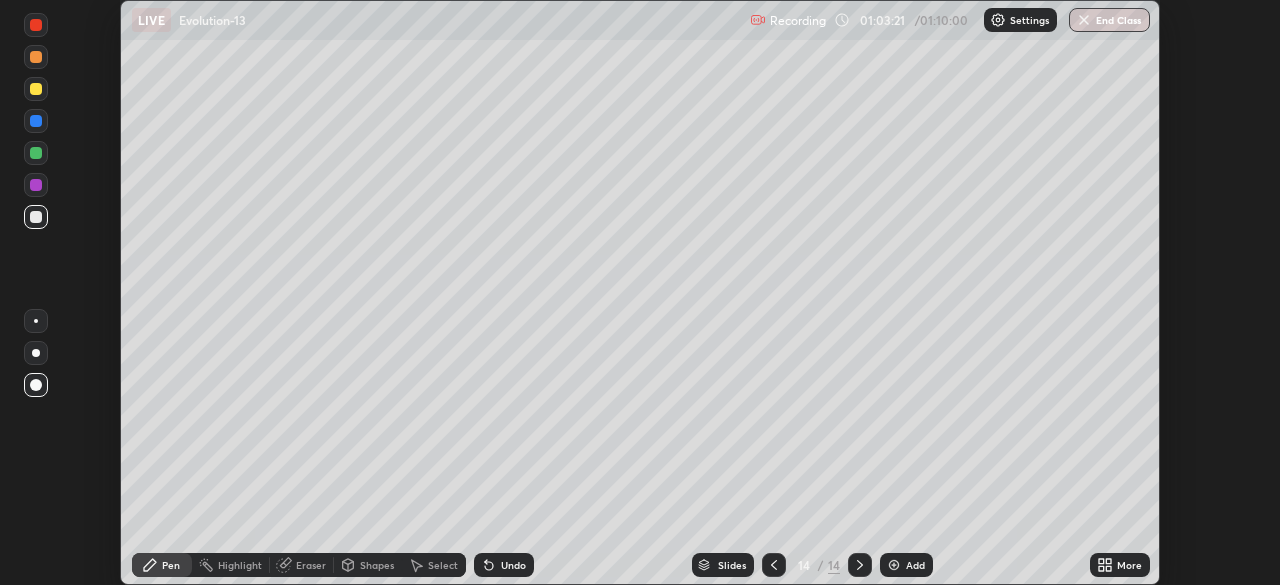 click at bounding box center [36, 185] 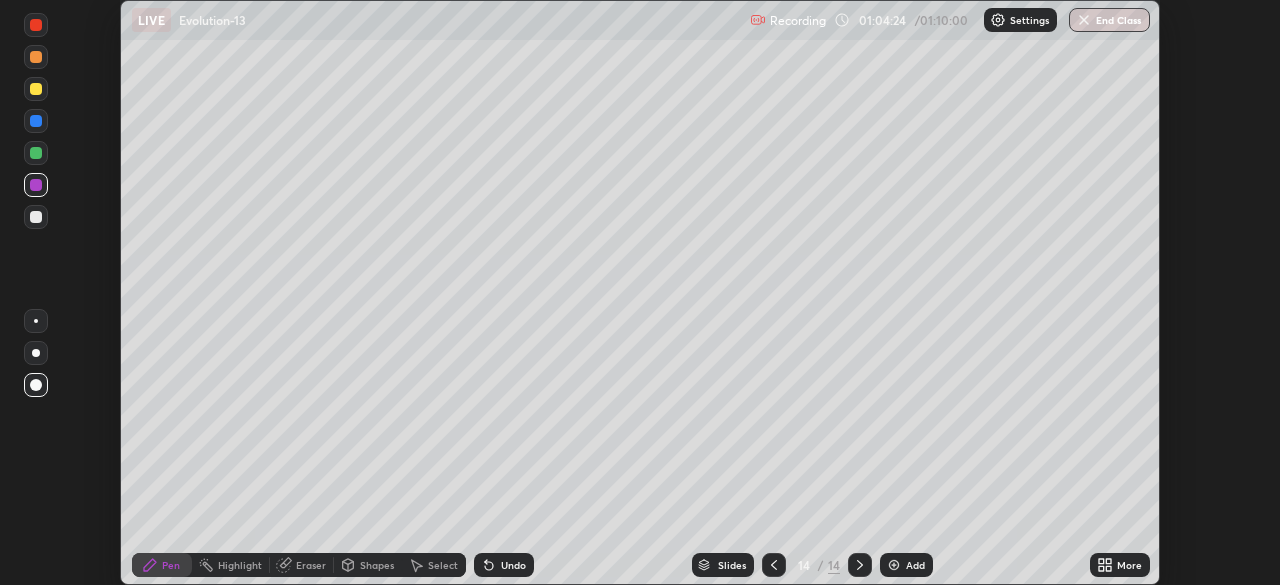 click at bounding box center [36, 153] 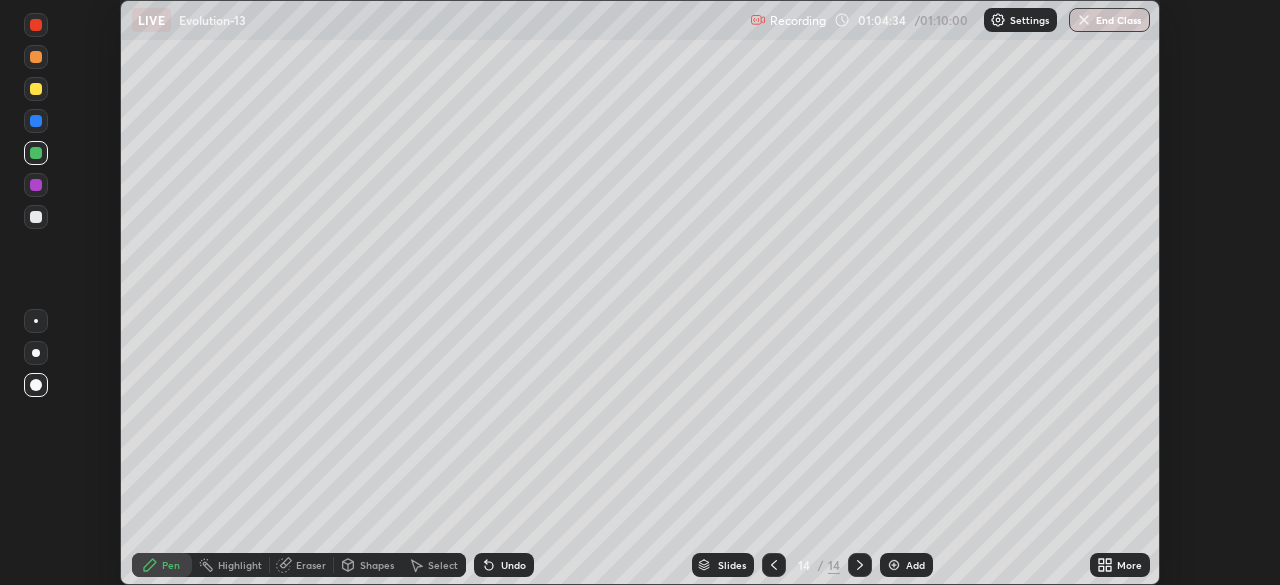 click at bounding box center (36, 217) 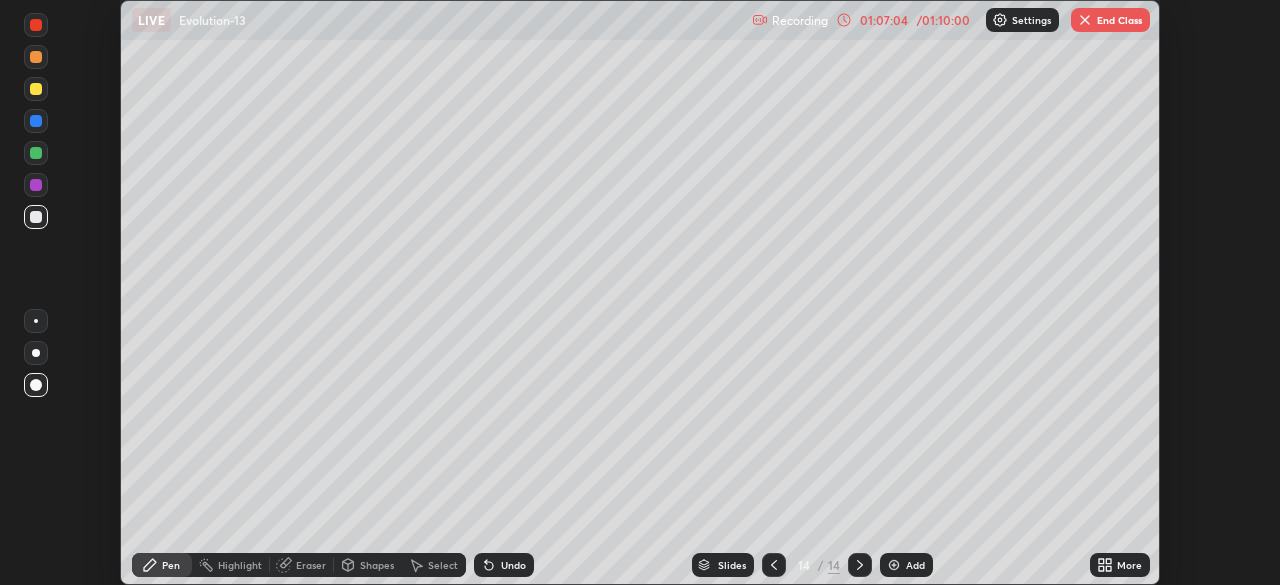 click on "End Class" at bounding box center (1110, 20) 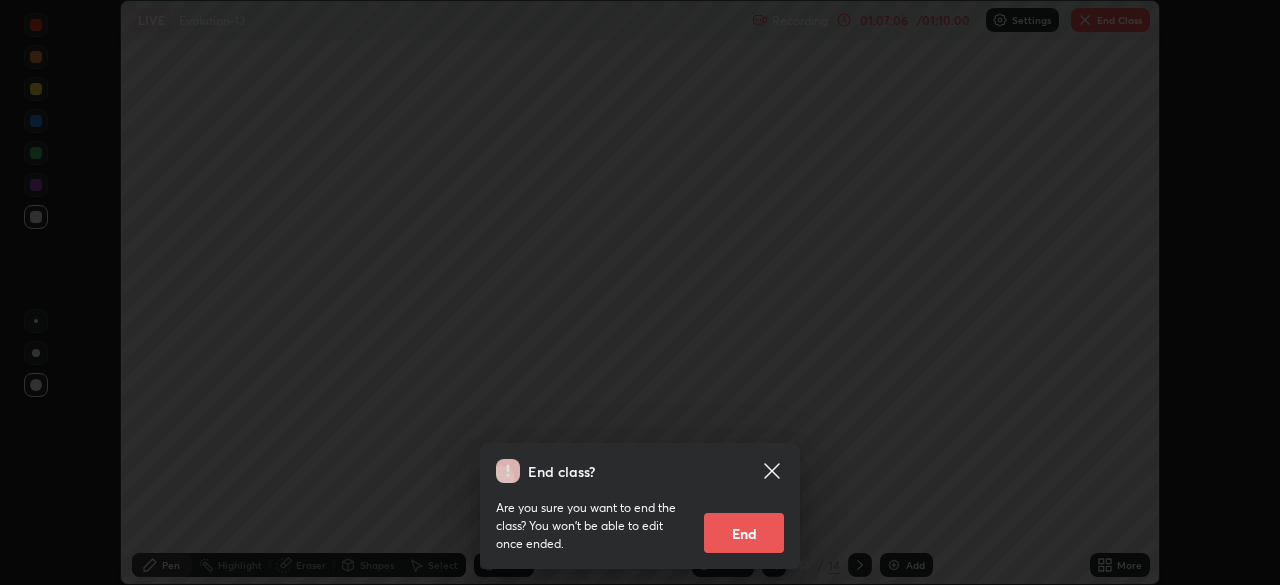 click on "End" at bounding box center (744, 533) 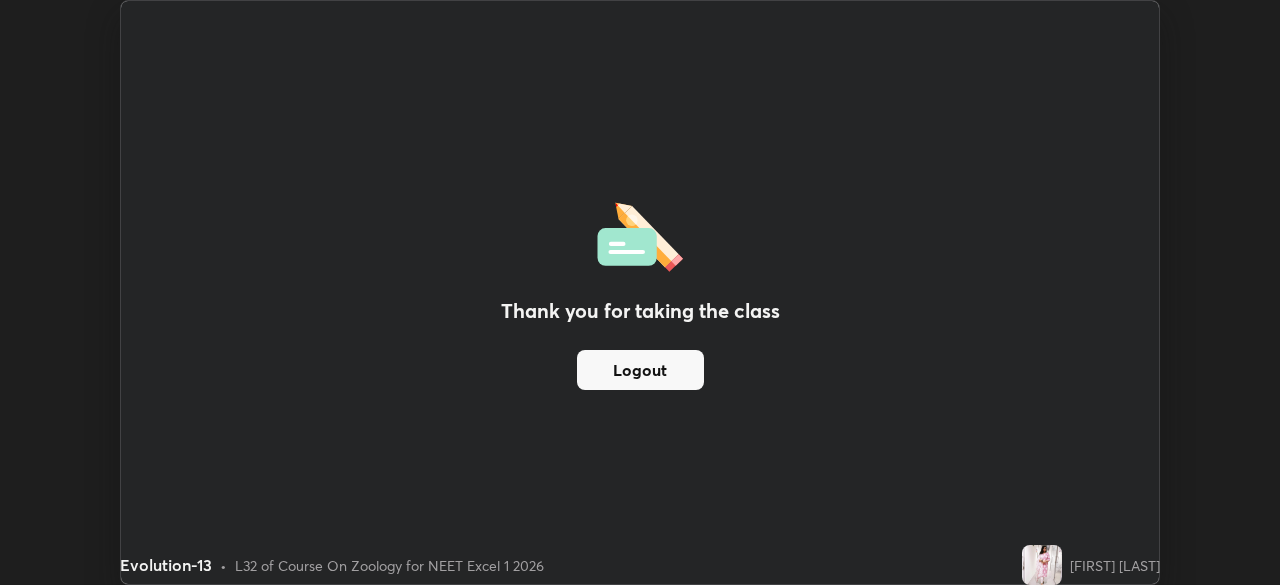 click on "Logout" at bounding box center [640, 370] 